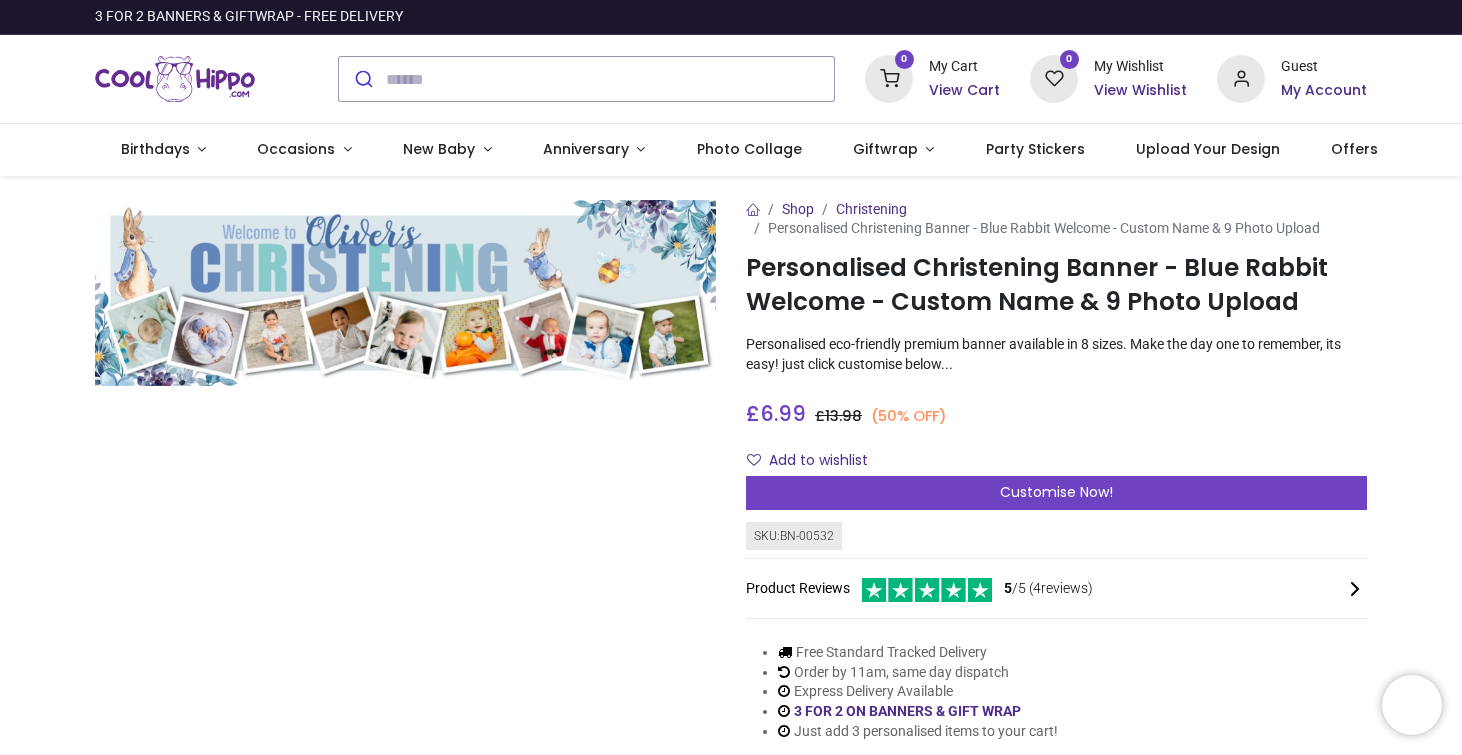 scroll, scrollTop: 0, scrollLeft: 0, axis: both 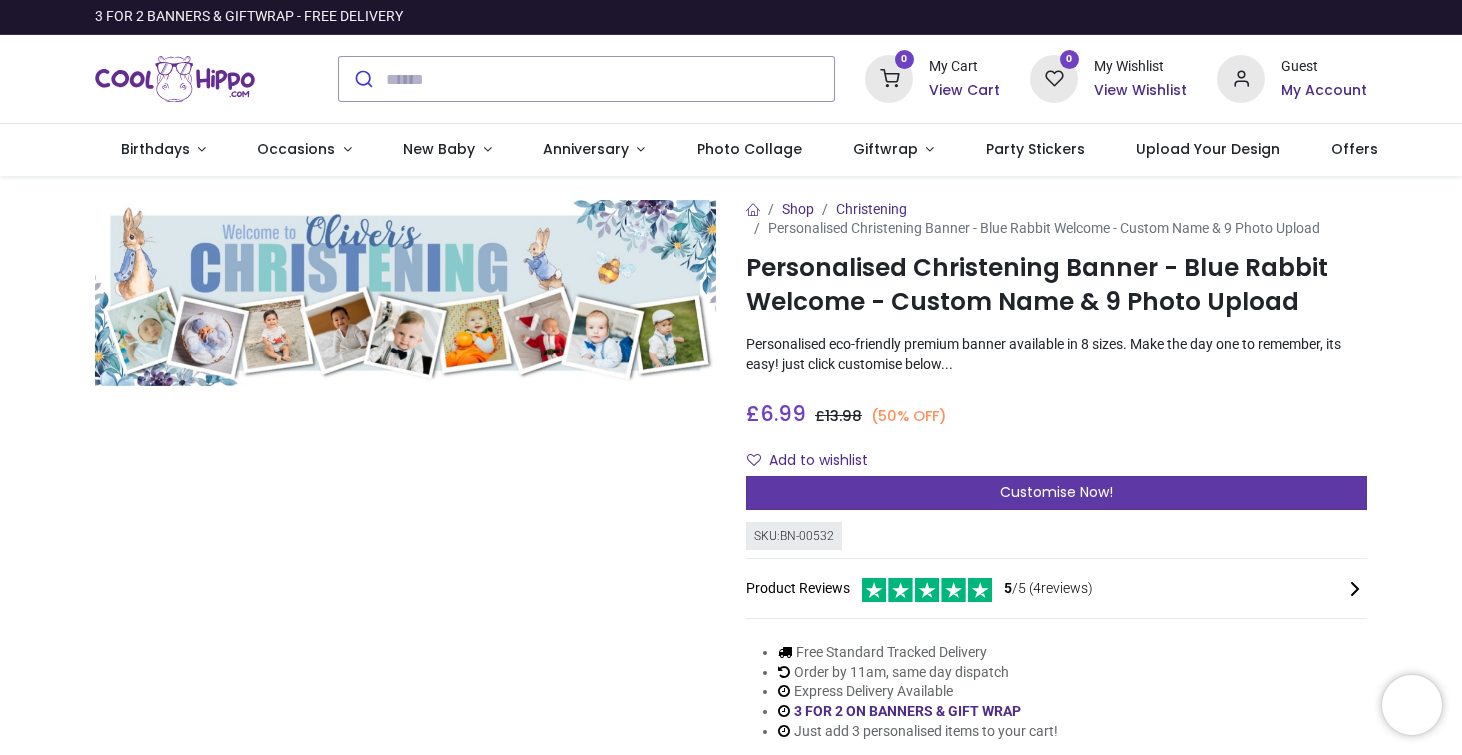click on "Customise Now!" at bounding box center [1056, 493] 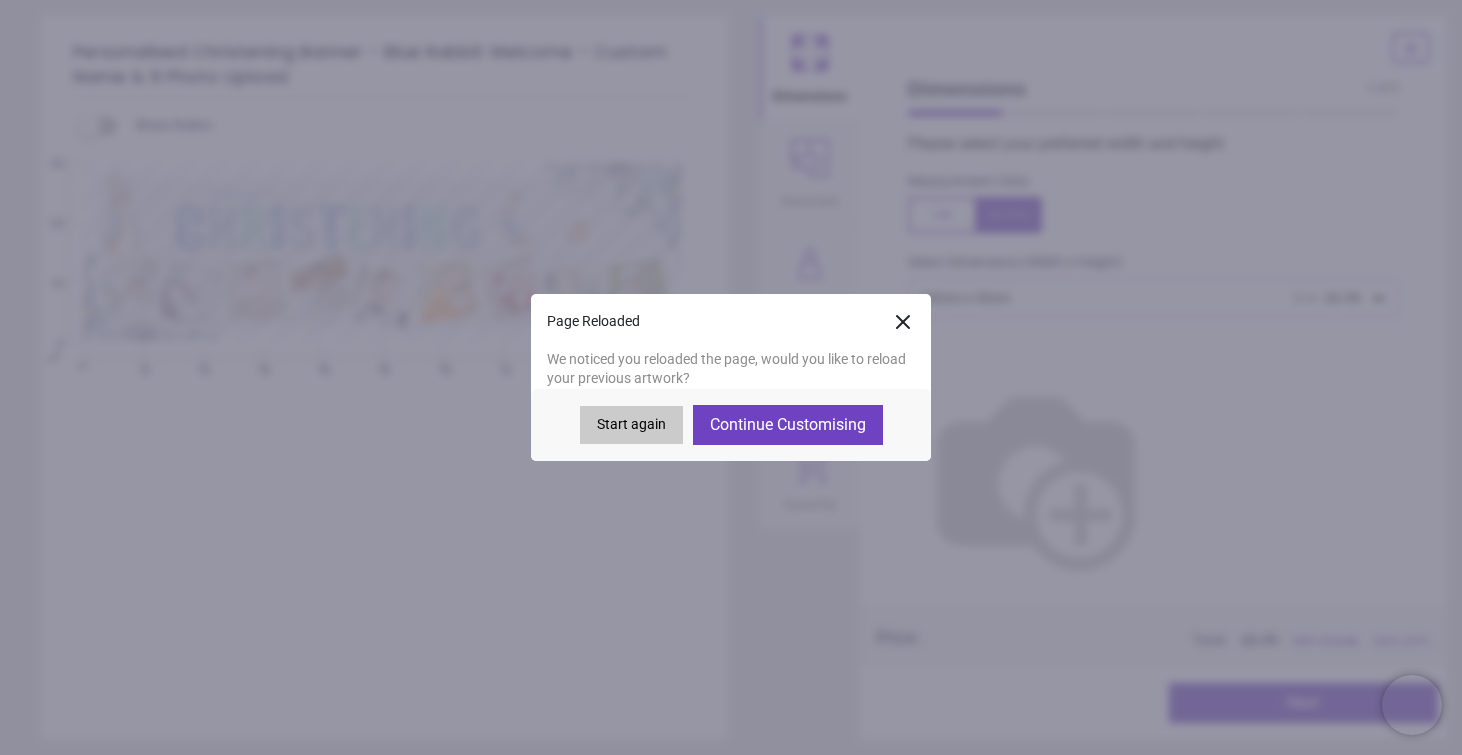 click on "Continue Customising" at bounding box center [788, 425] 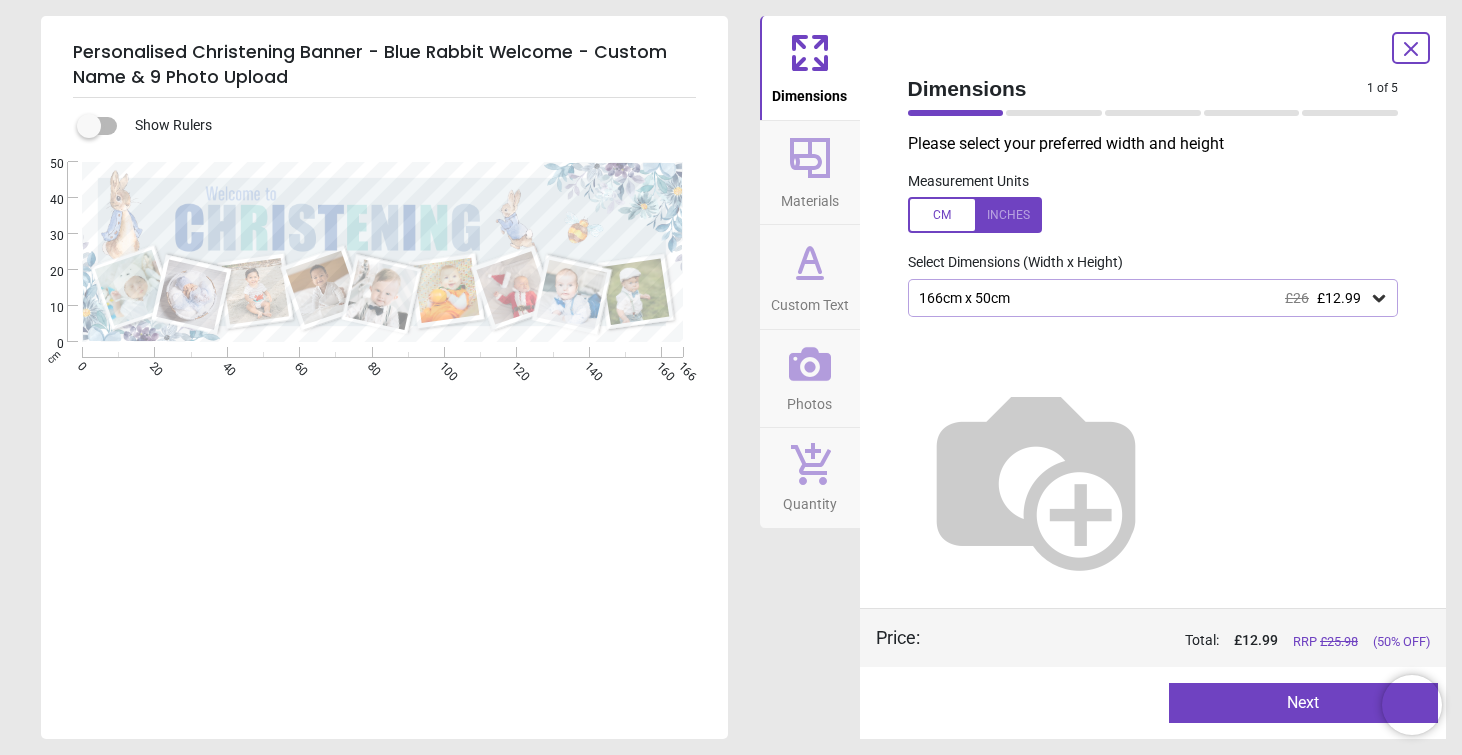 click on "166cm  x  50cm       £26 £12.99" at bounding box center [1143, 298] 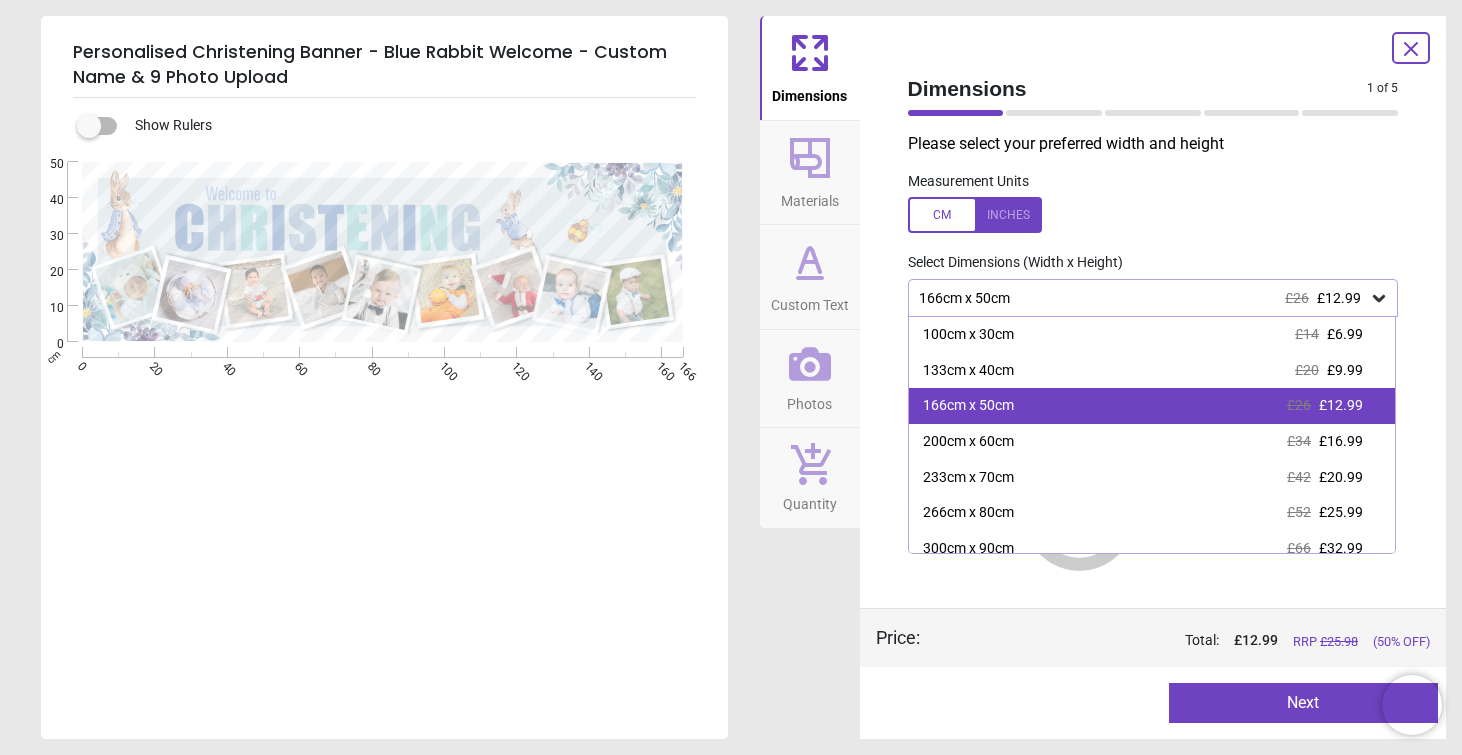 click on "166cm  x  50cm       £26 £12.99" at bounding box center [1152, 406] 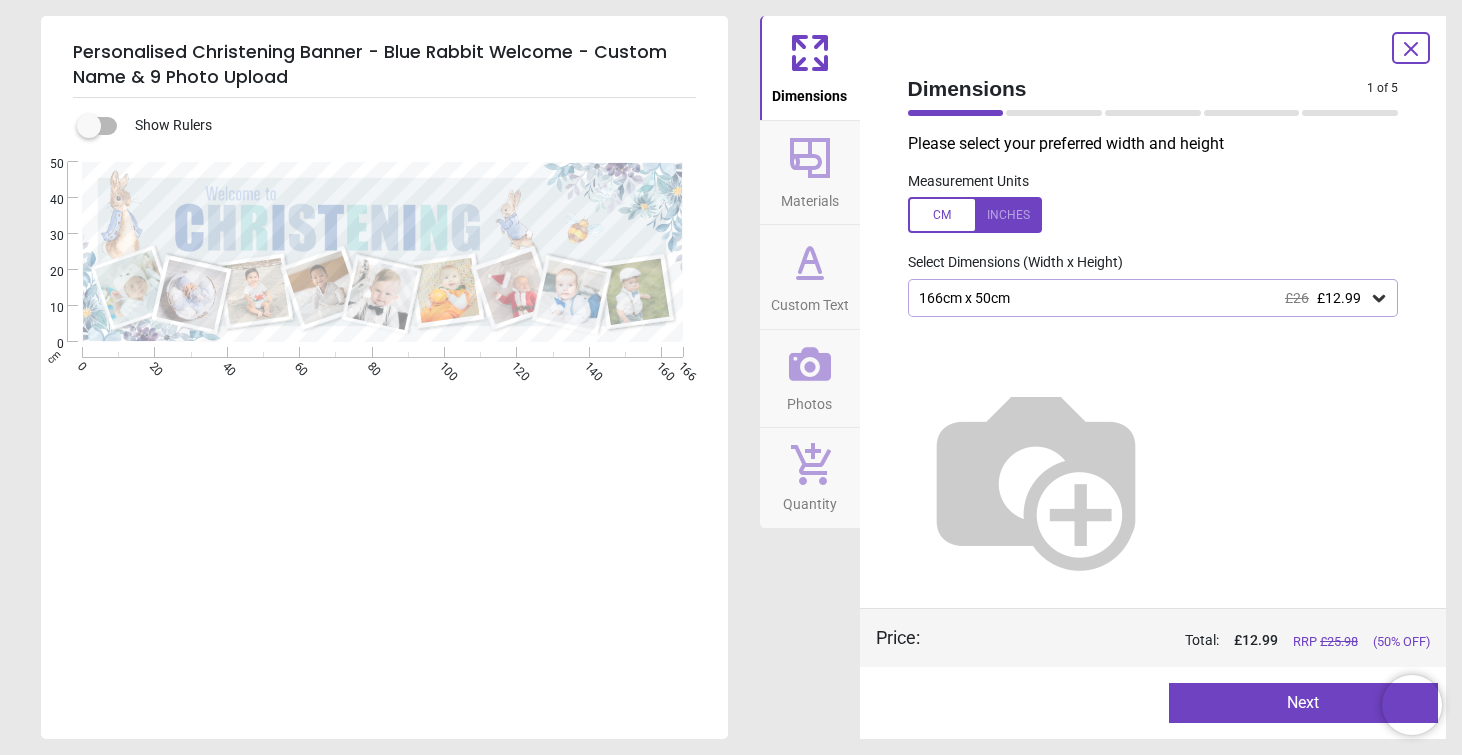 click on "Next" at bounding box center [1303, 703] 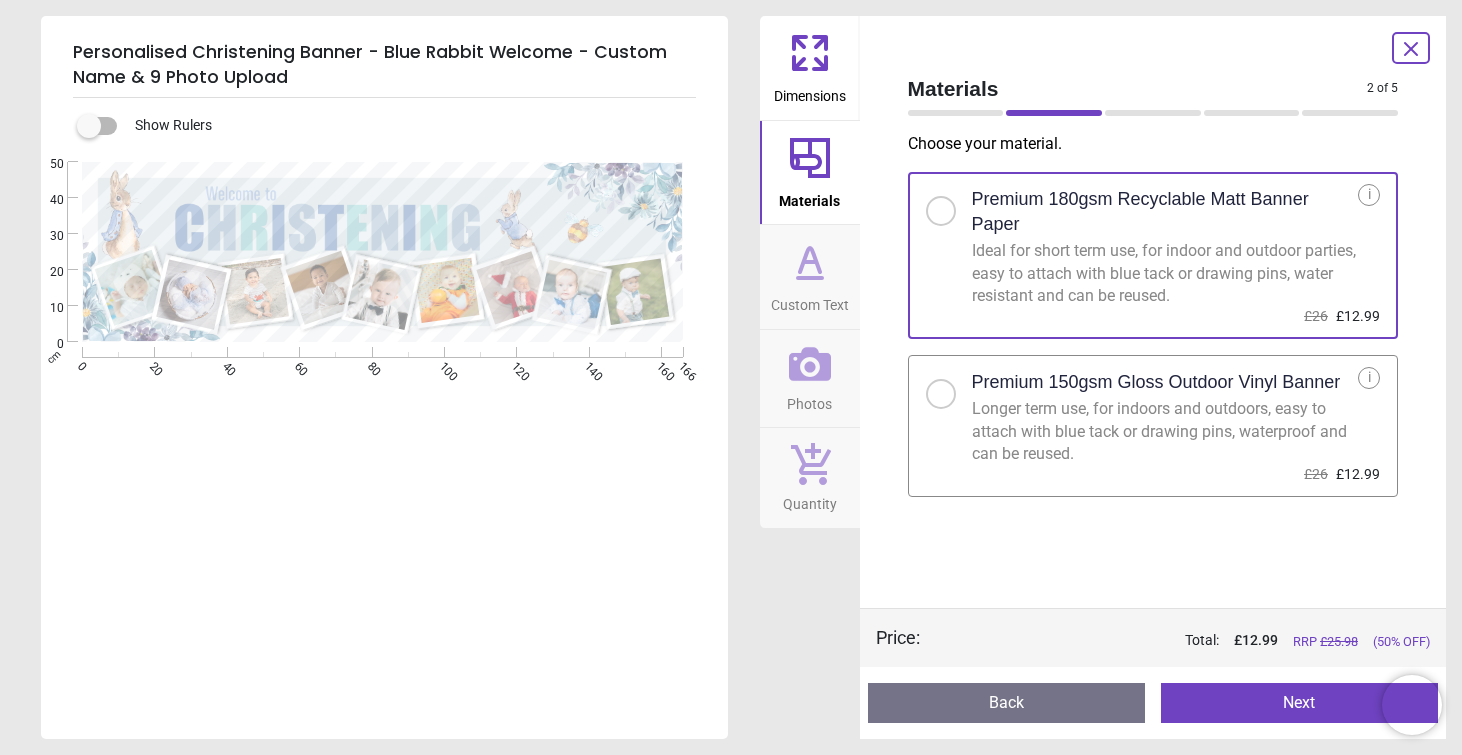 click on "Next" at bounding box center [1299, 703] 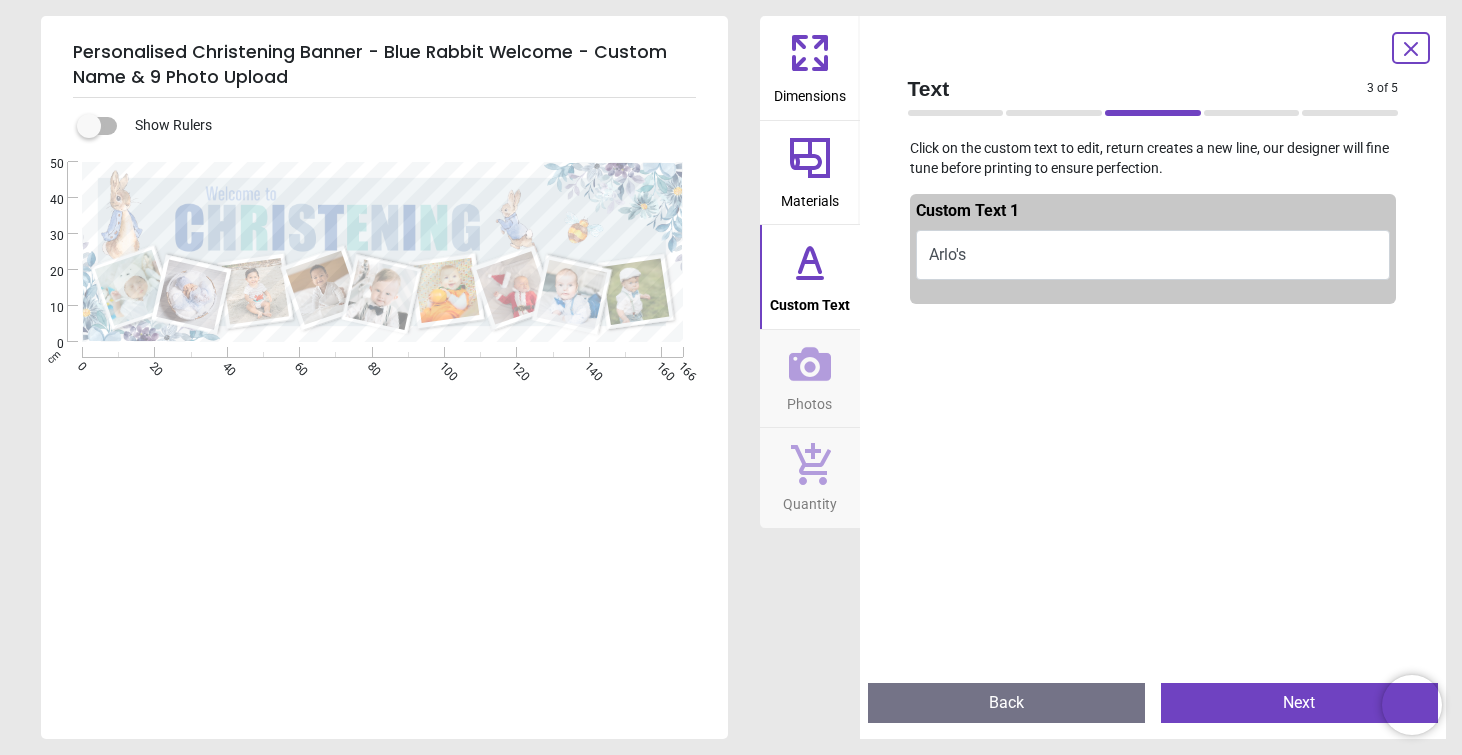 drag, startPoint x: 337, startPoint y: 191, endPoint x: 385, endPoint y: 189, distance: 48.04165 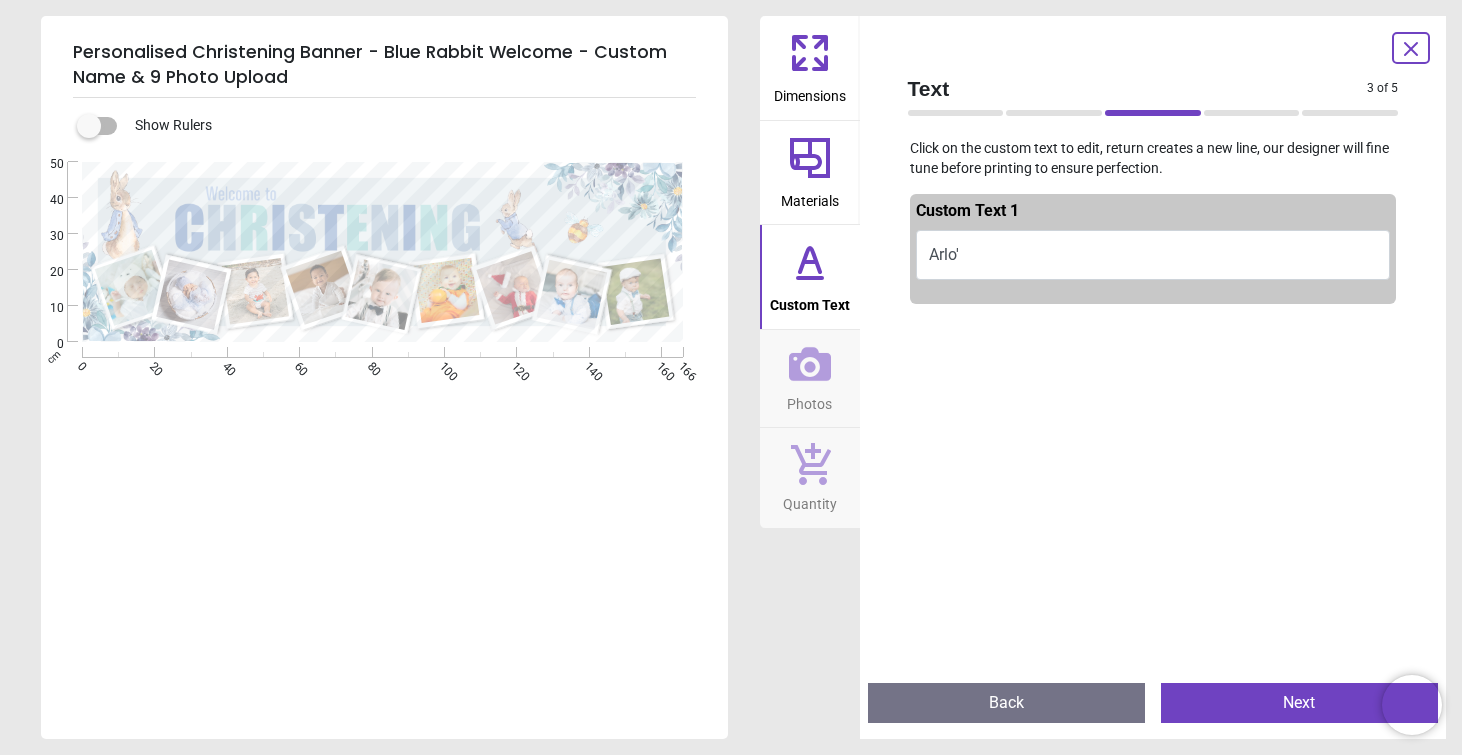 type on "******" 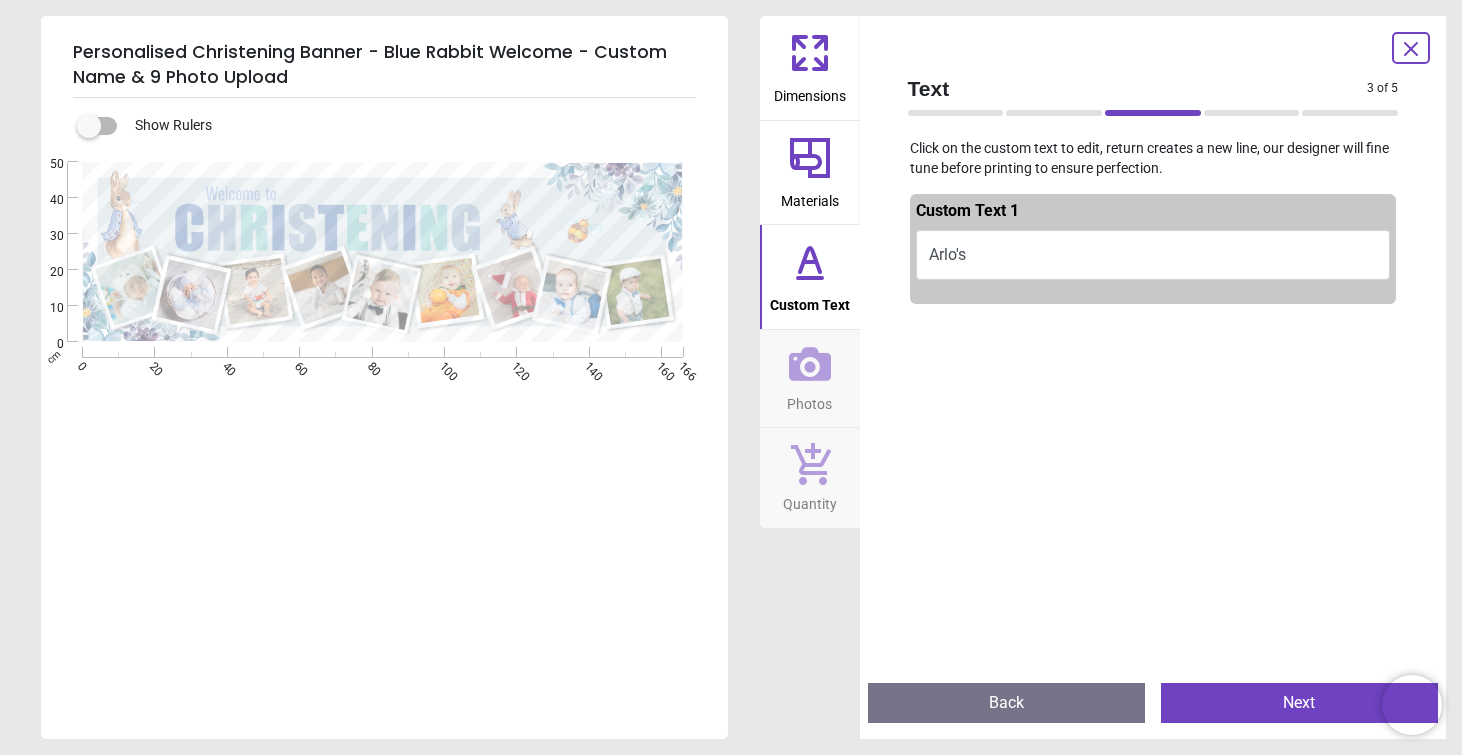 click on "Next" at bounding box center (1299, 703) 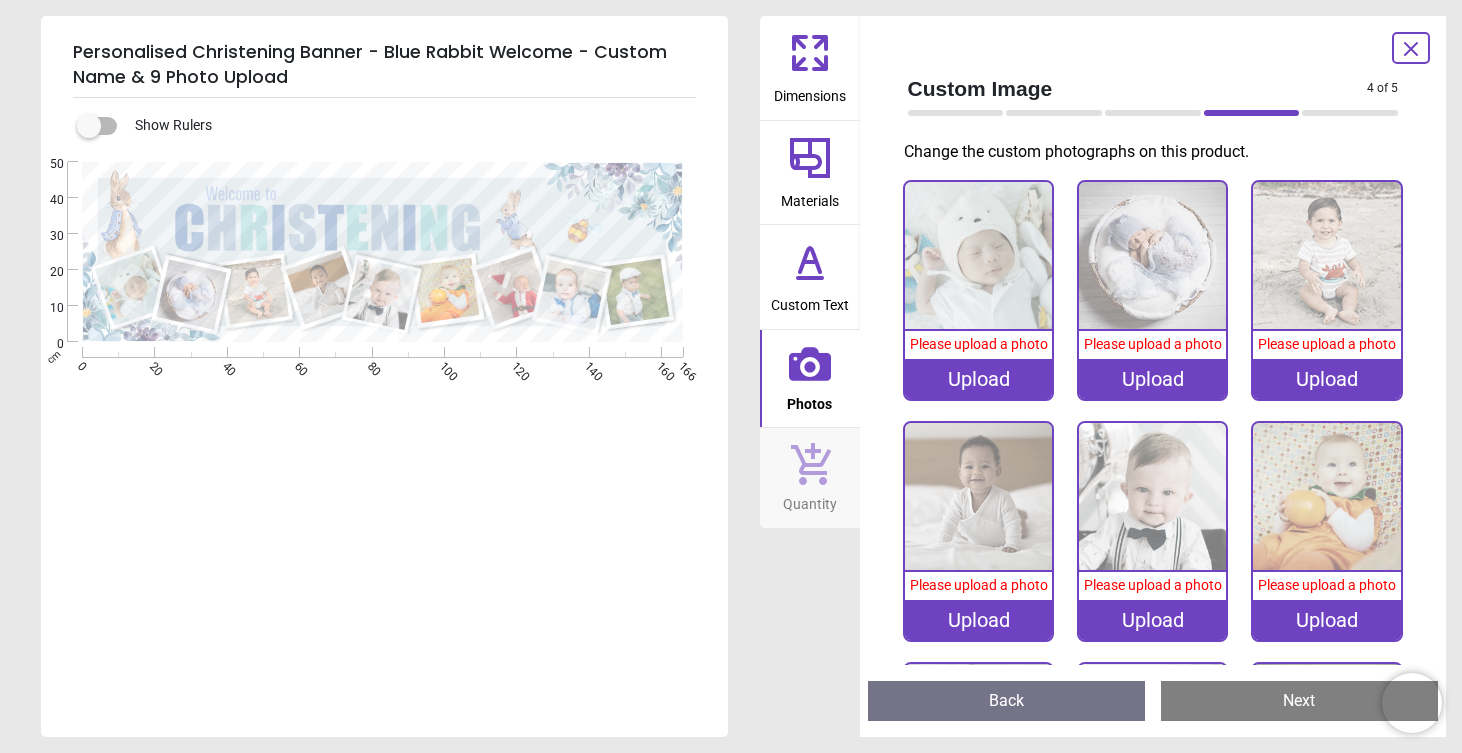 click on "Upload" at bounding box center [979, 379] 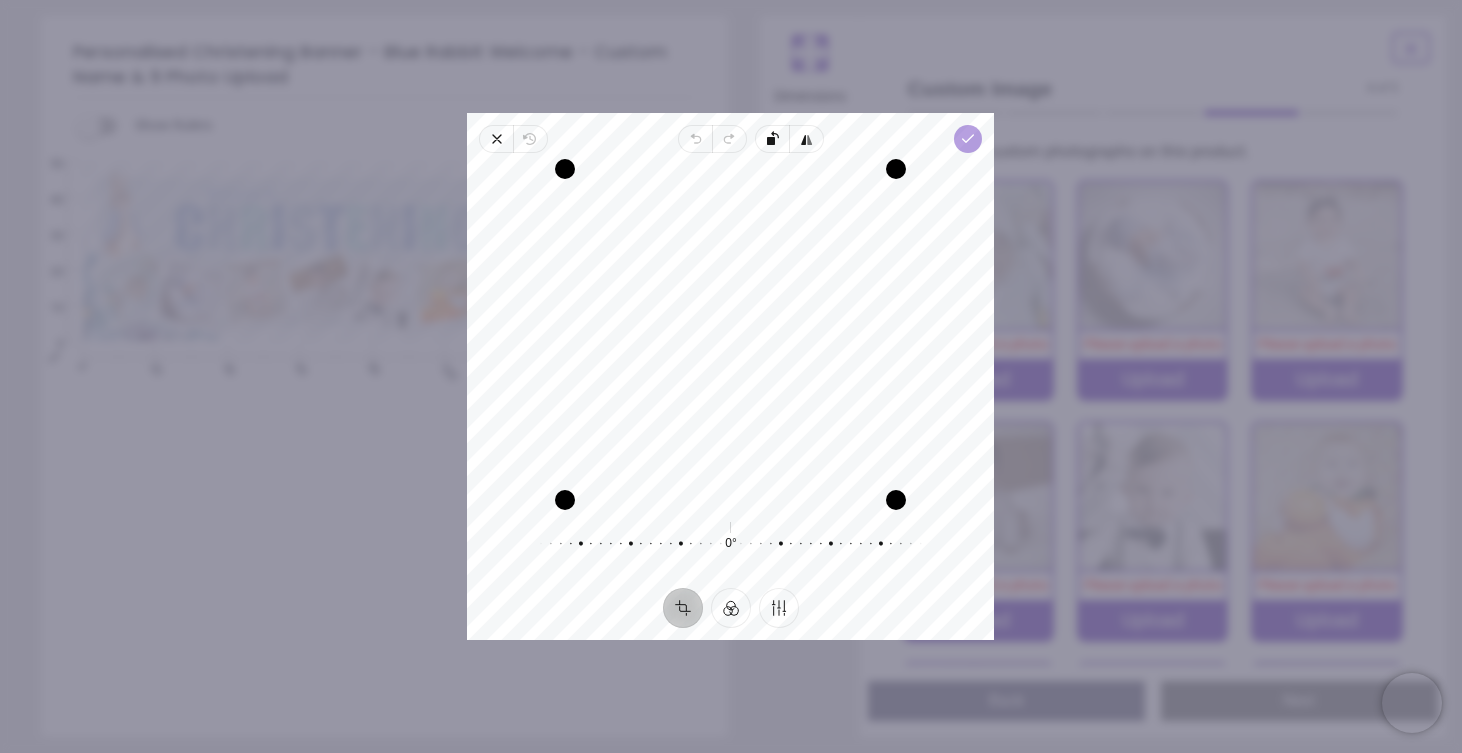 click 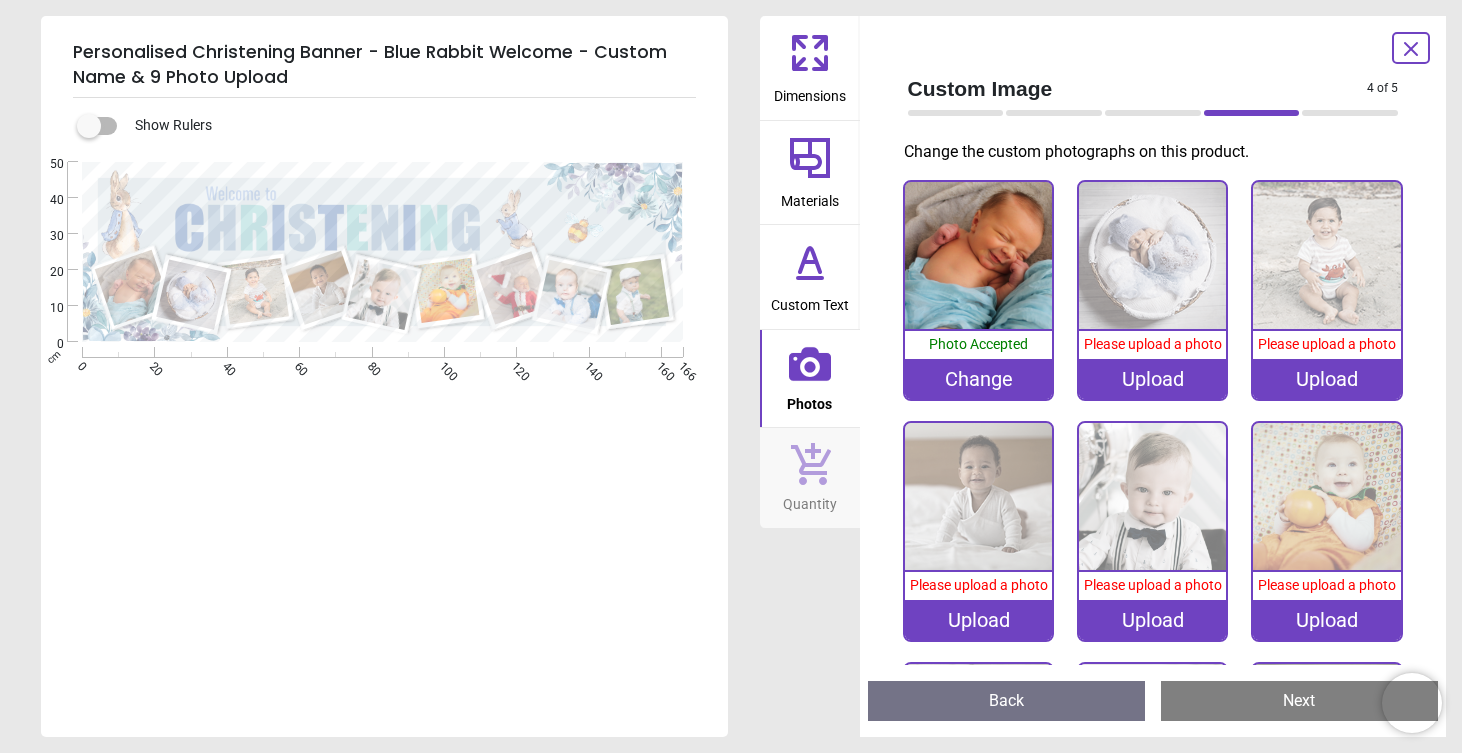 click on "Upload" at bounding box center (1153, 379) 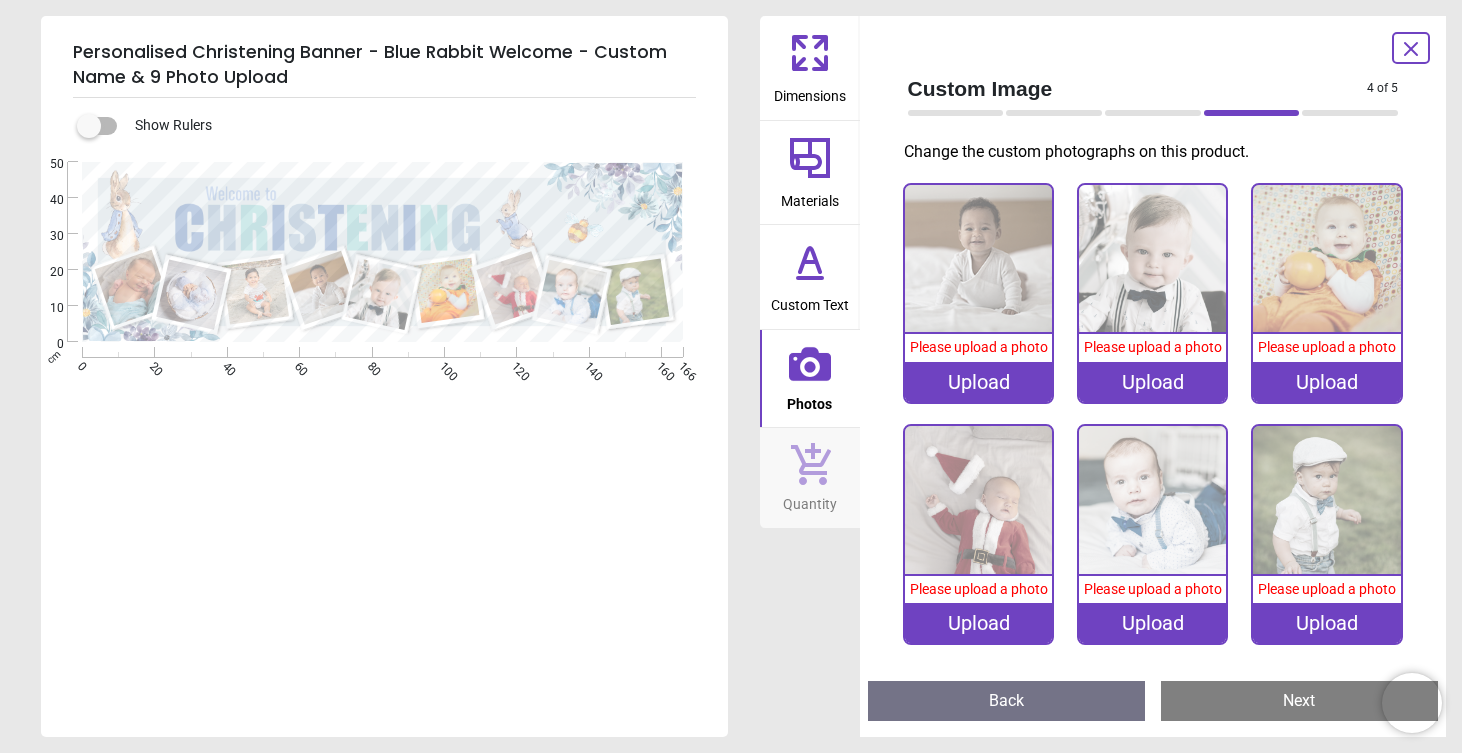 scroll, scrollTop: 236, scrollLeft: 0, axis: vertical 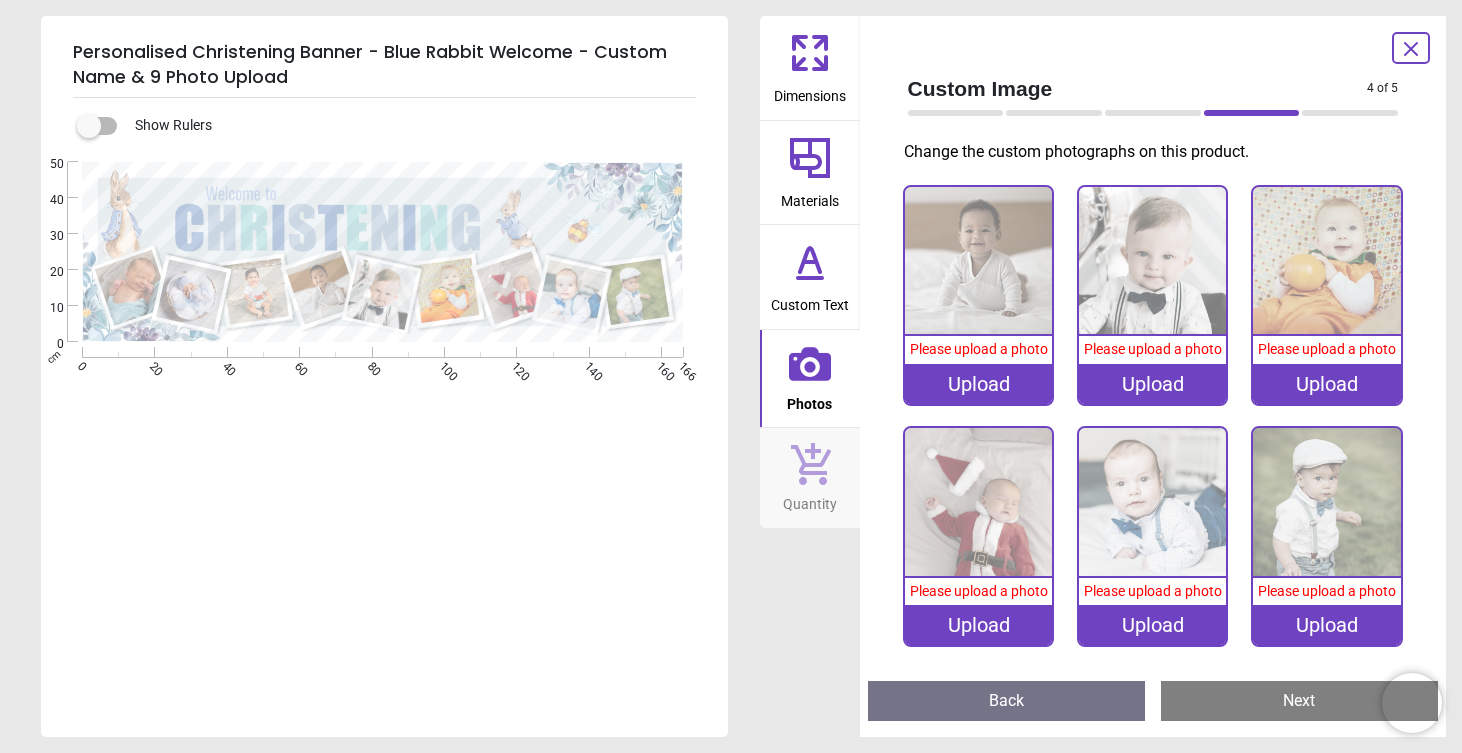 click on "Upload" at bounding box center (1327, 625) 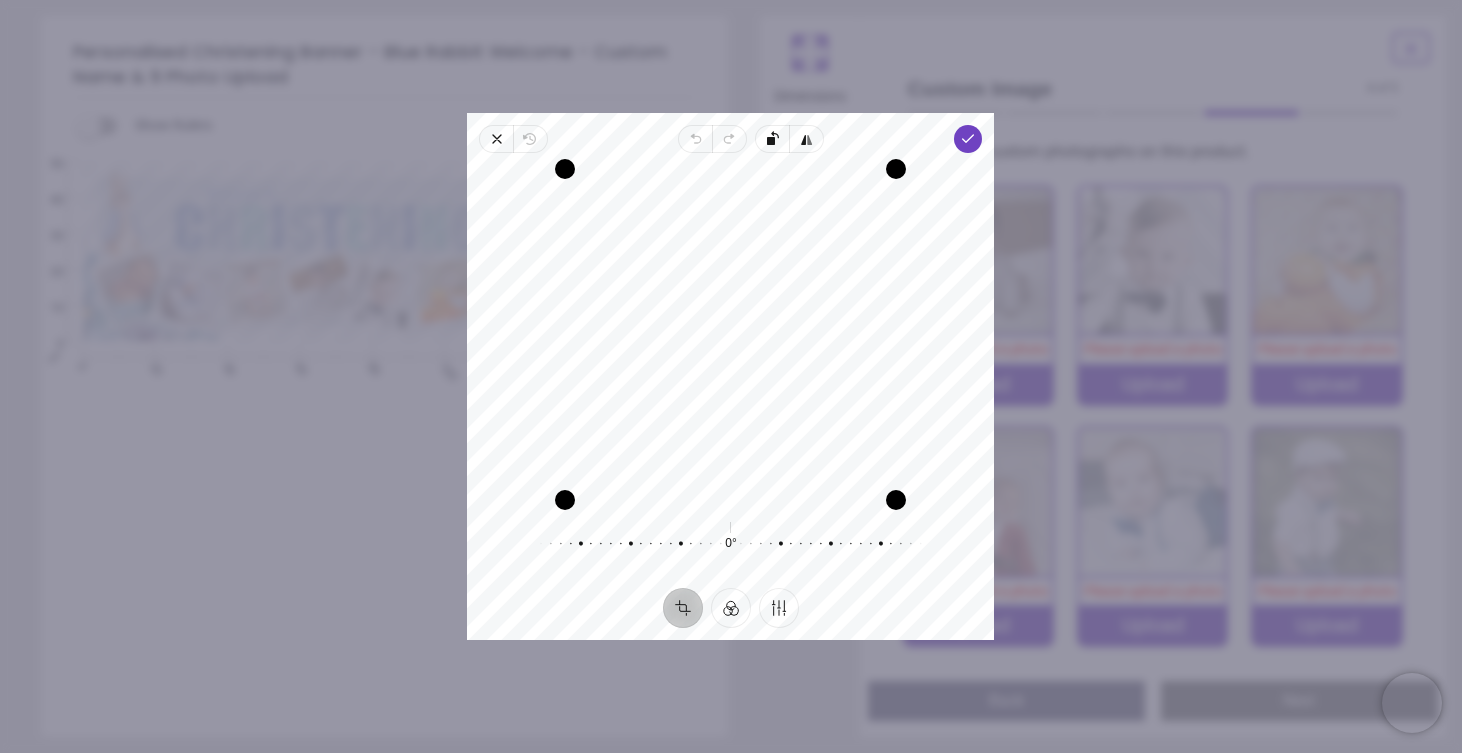drag, startPoint x: 846, startPoint y: 307, endPoint x: 846, endPoint y: 332, distance: 25 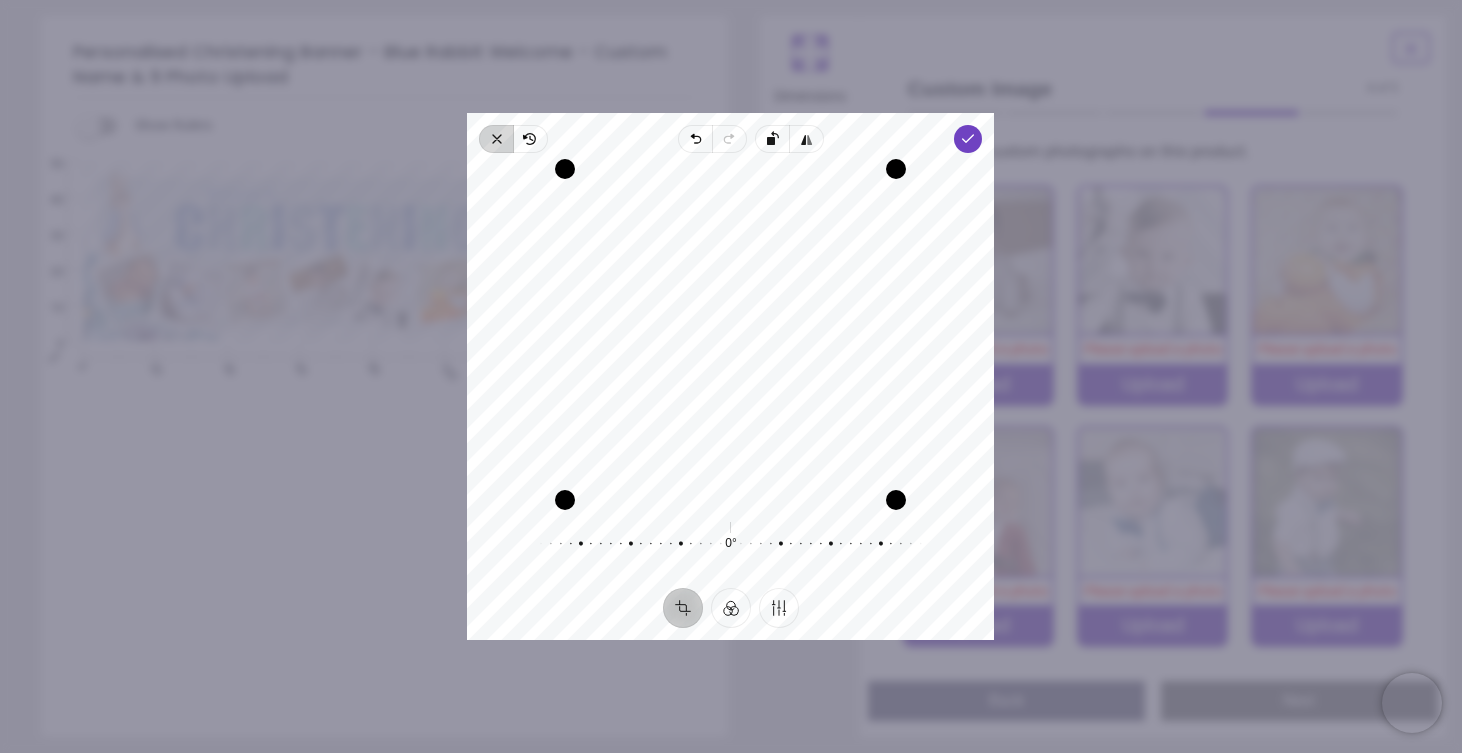 click 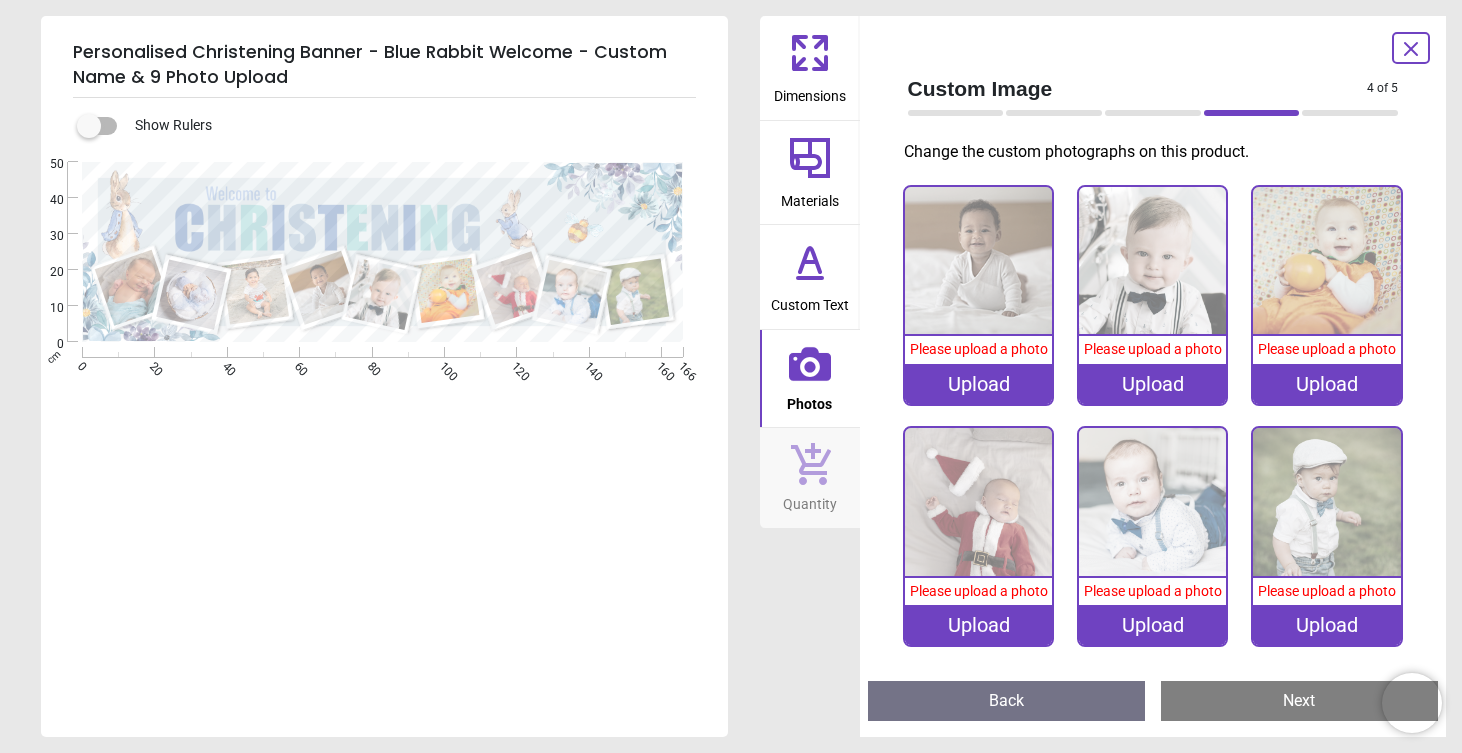 click on "Upload" at bounding box center [1153, 625] 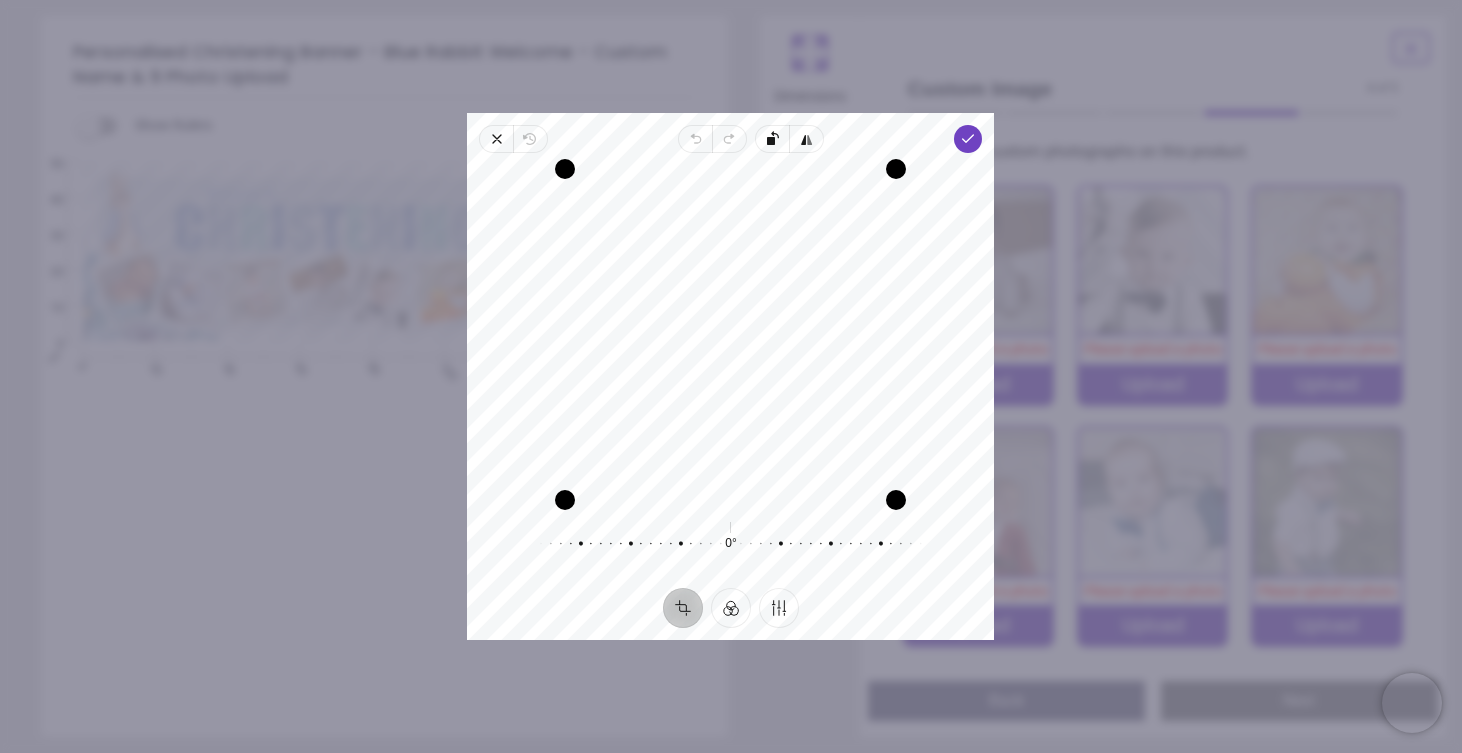 drag, startPoint x: 795, startPoint y: 288, endPoint x: 797, endPoint y: 318, distance: 30.066593 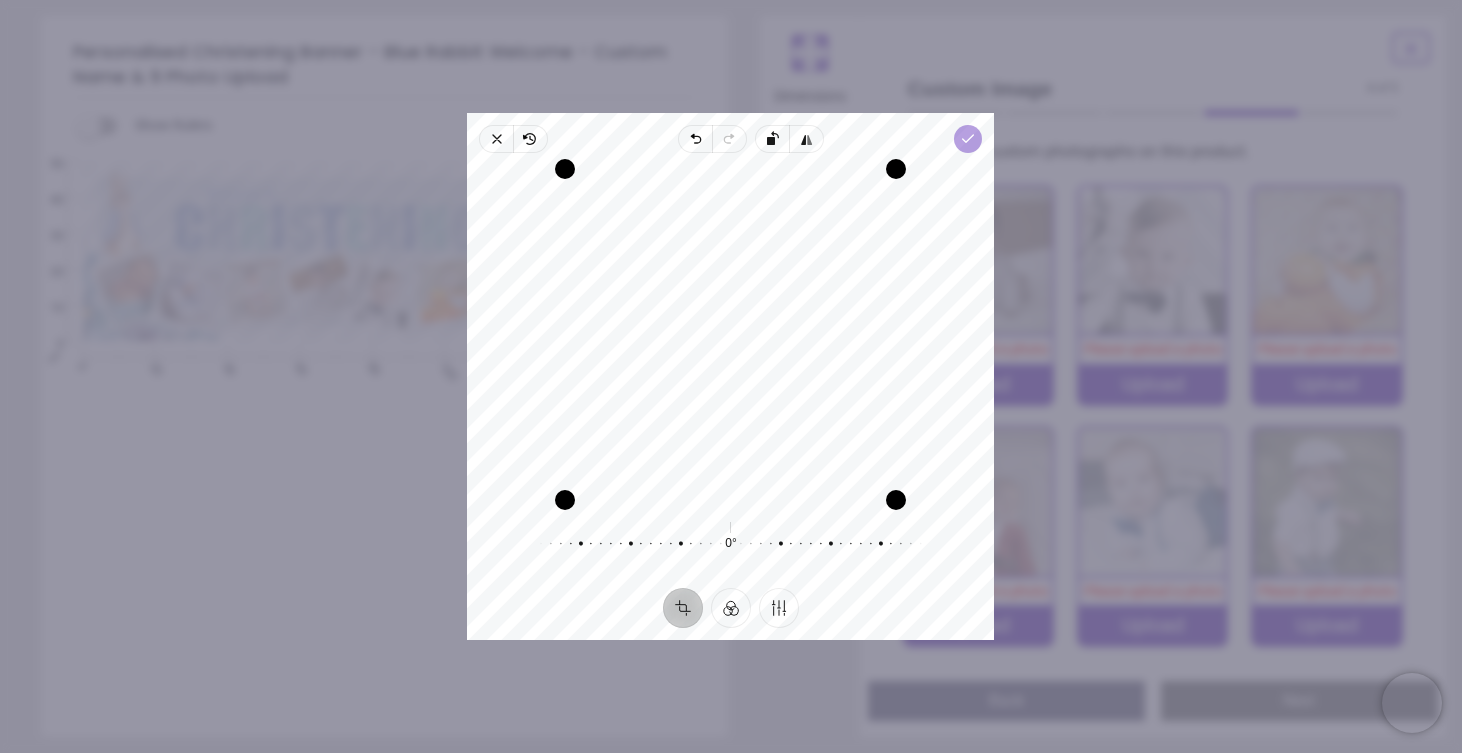 click 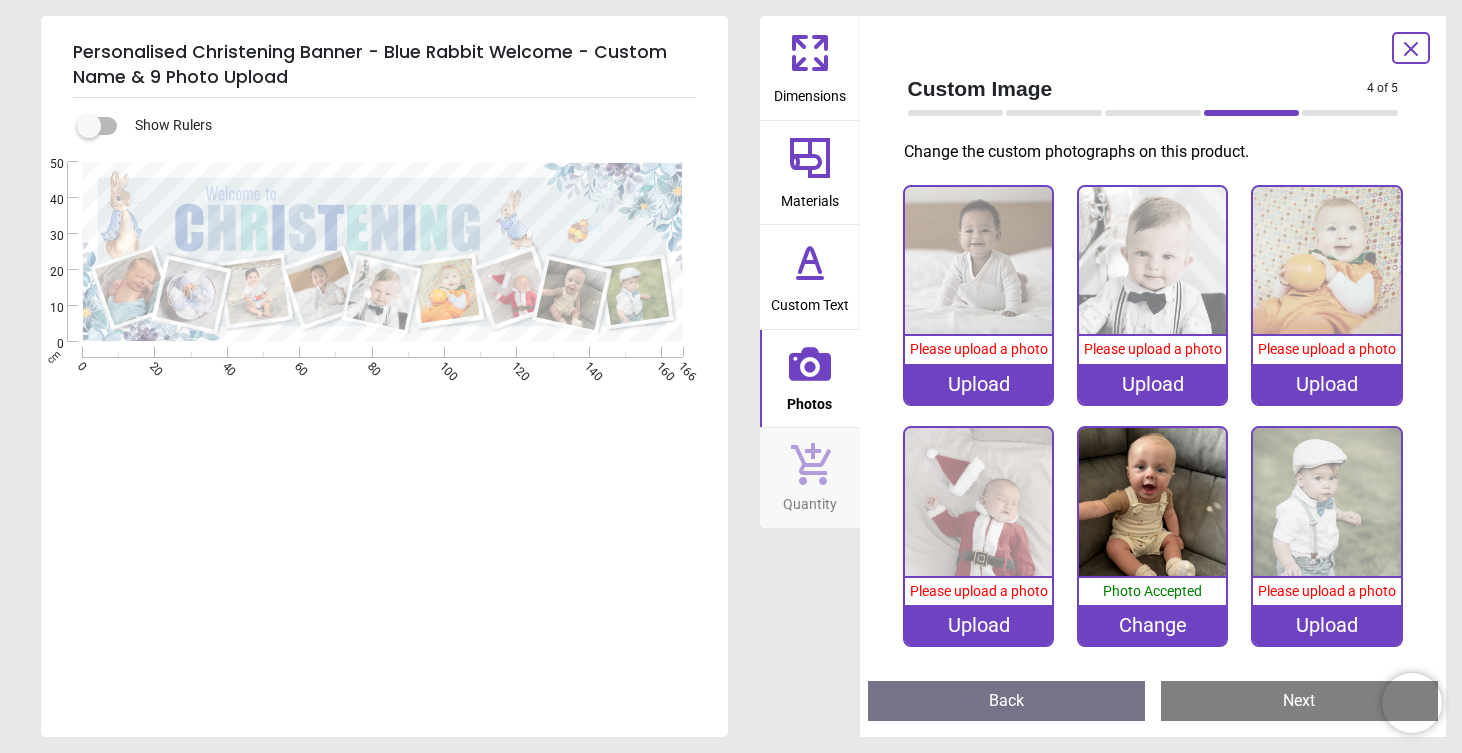 click at bounding box center (1327, 502) 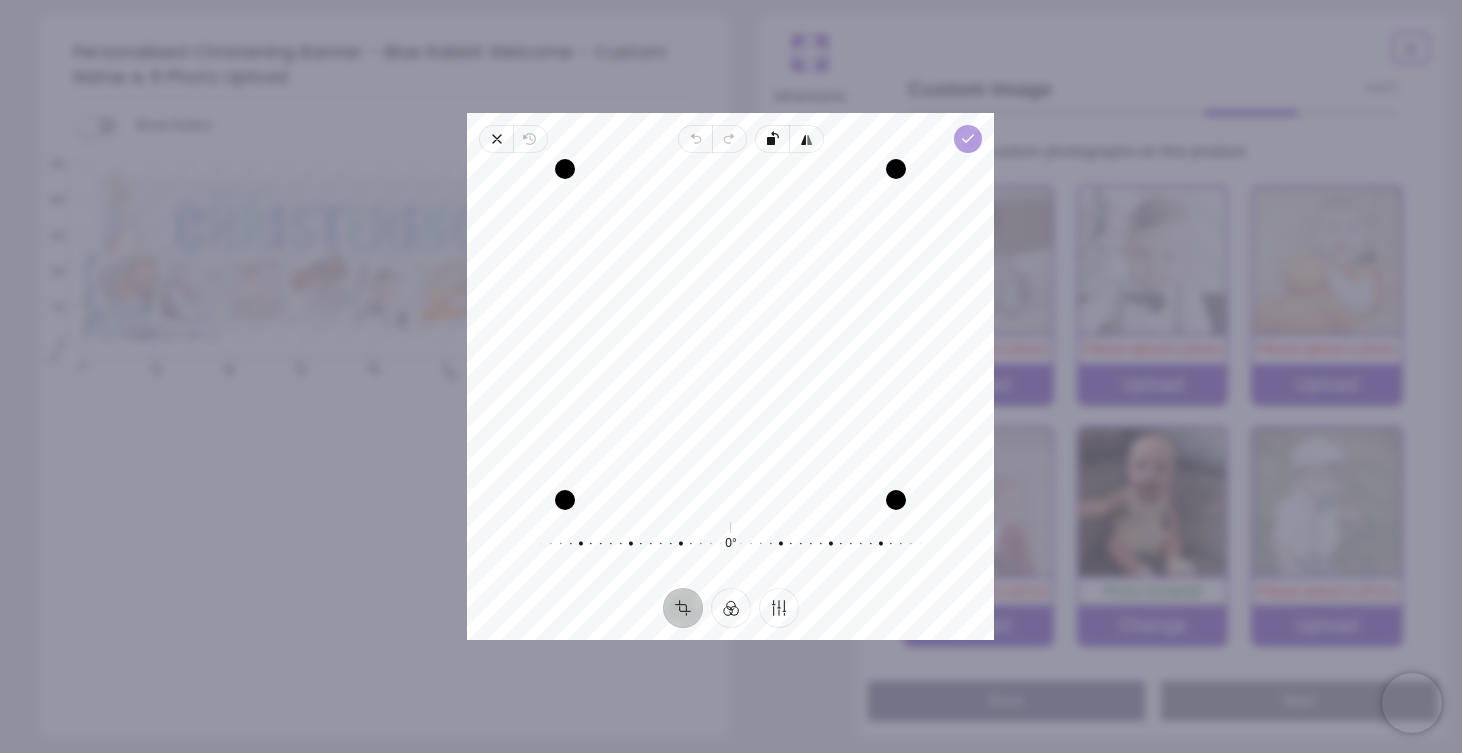 click on "Done" at bounding box center [969, 139] 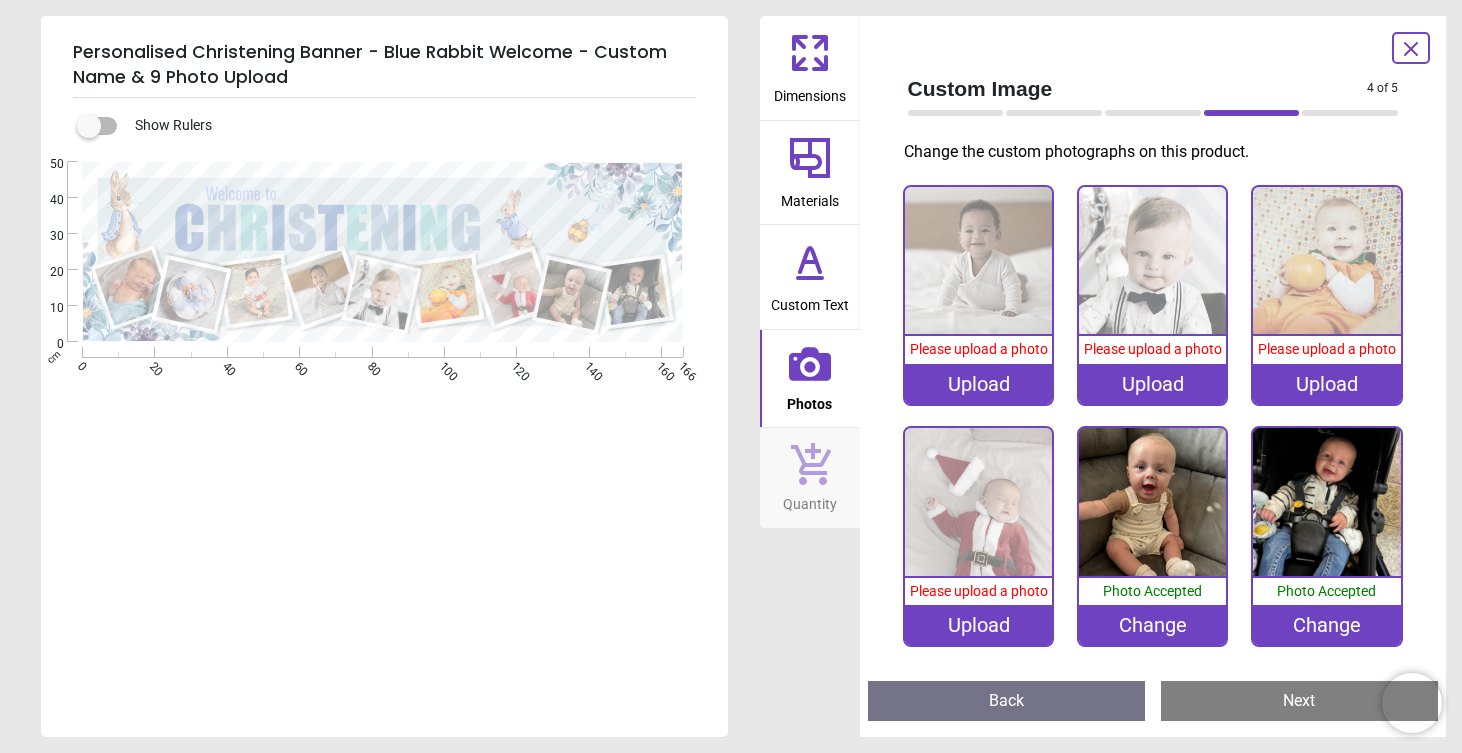 click on "Upload" at bounding box center [979, 625] 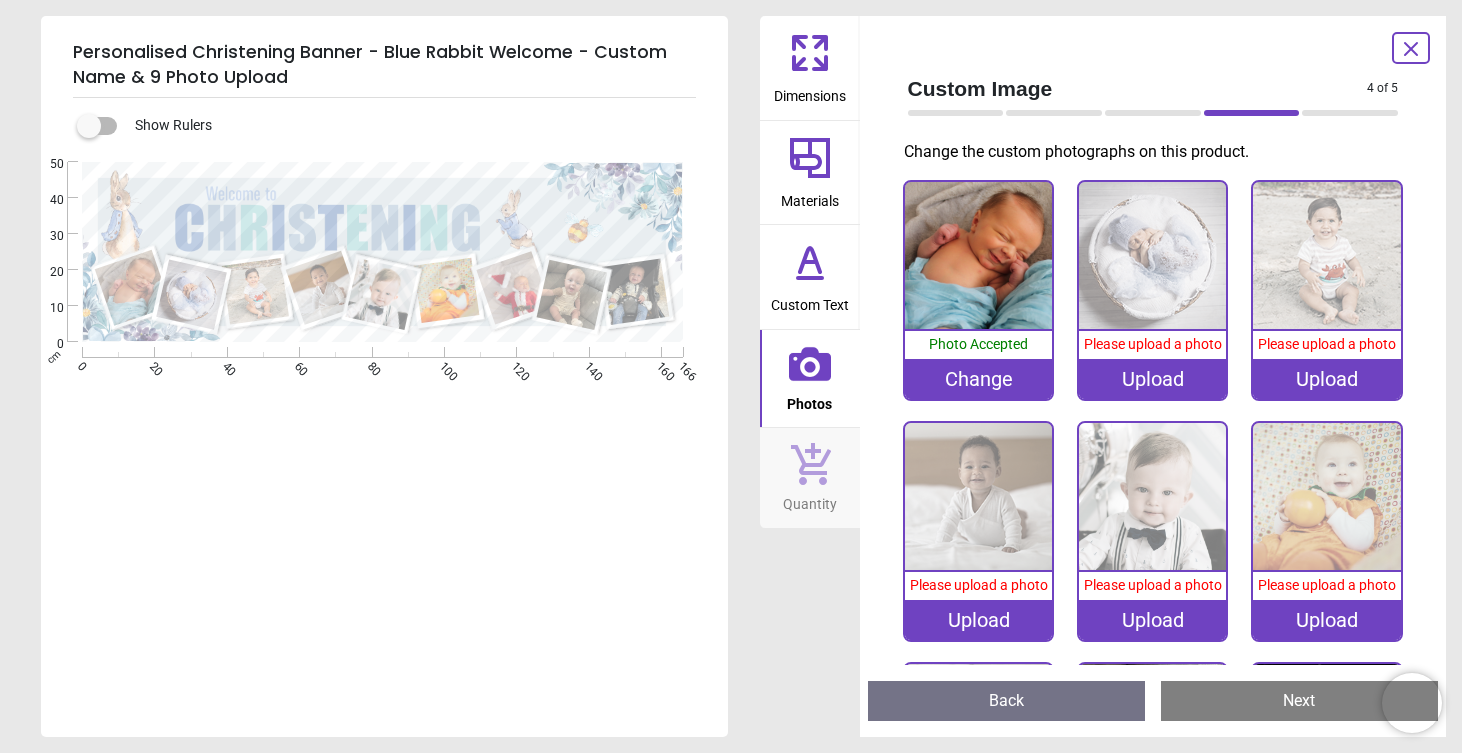 scroll, scrollTop: 0, scrollLeft: 0, axis: both 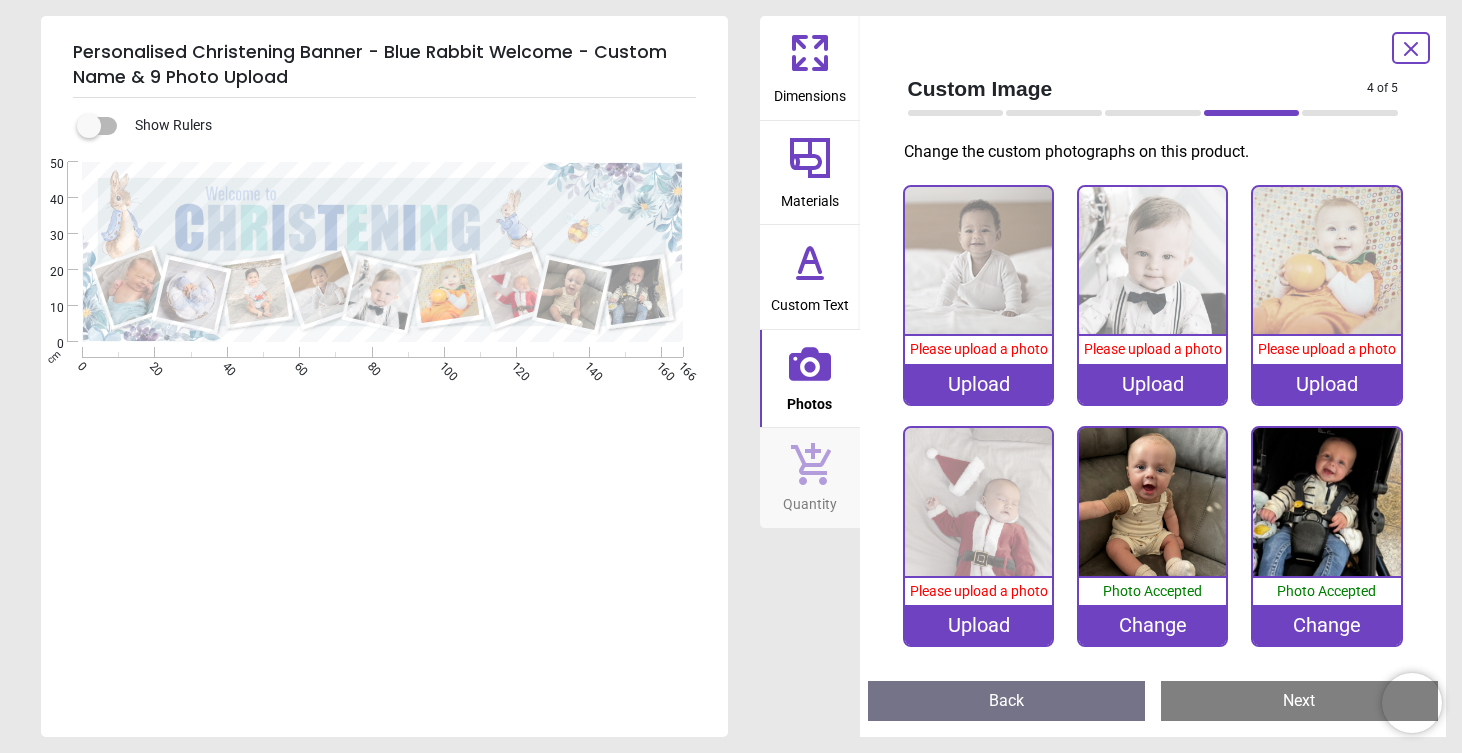 click on "Upload" at bounding box center (979, 625) 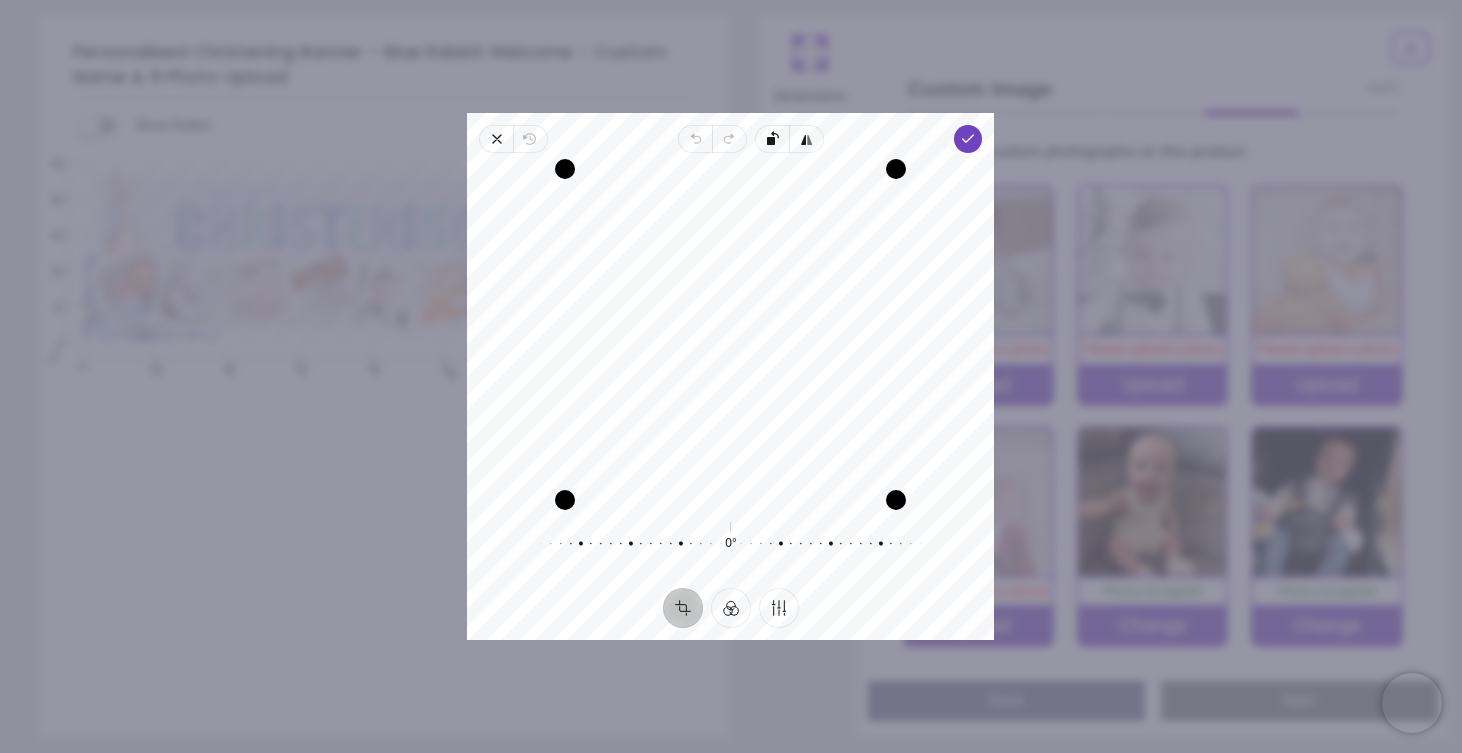 drag, startPoint x: 843, startPoint y: 369, endPoint x: 844, endPoint y: 295, distance: 74.00676 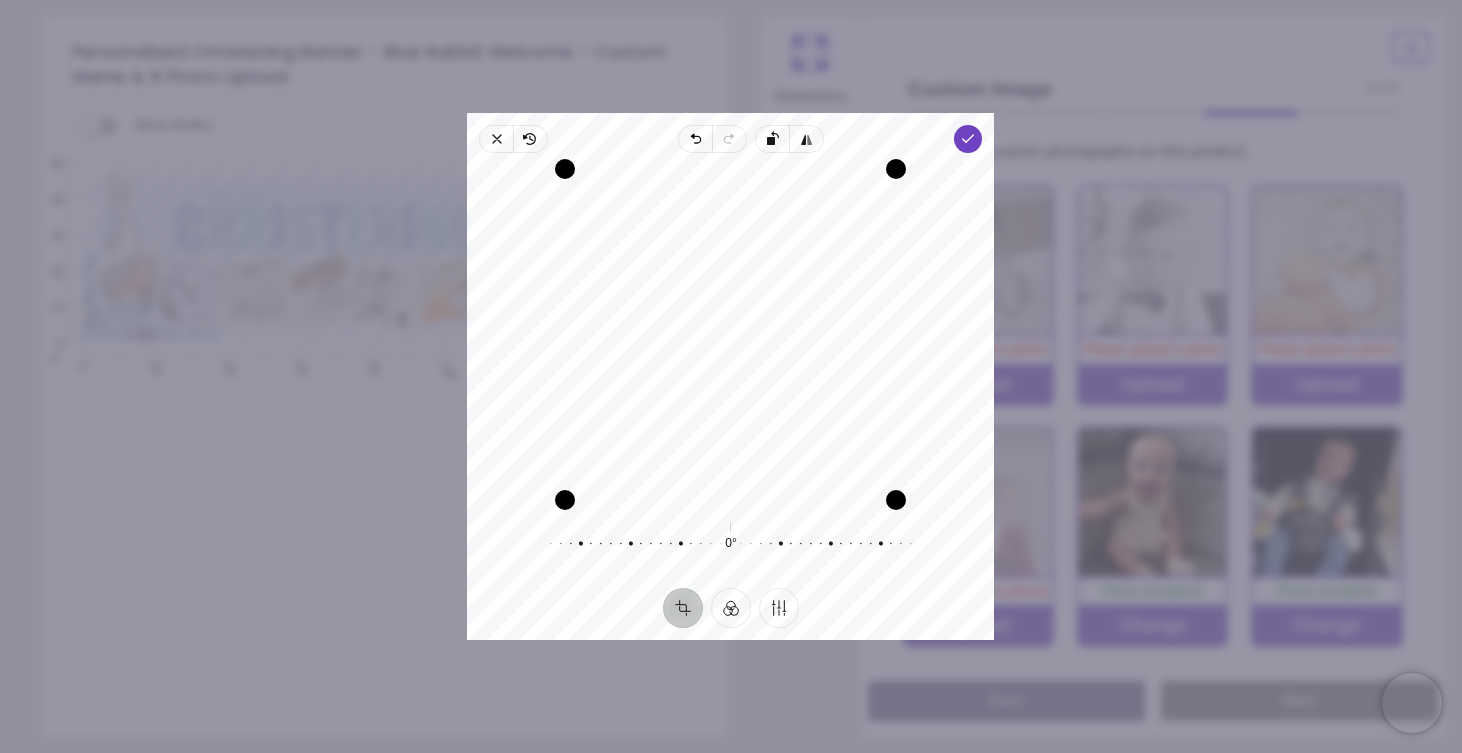 click on "Recenter" at bounding box center (730, 334) 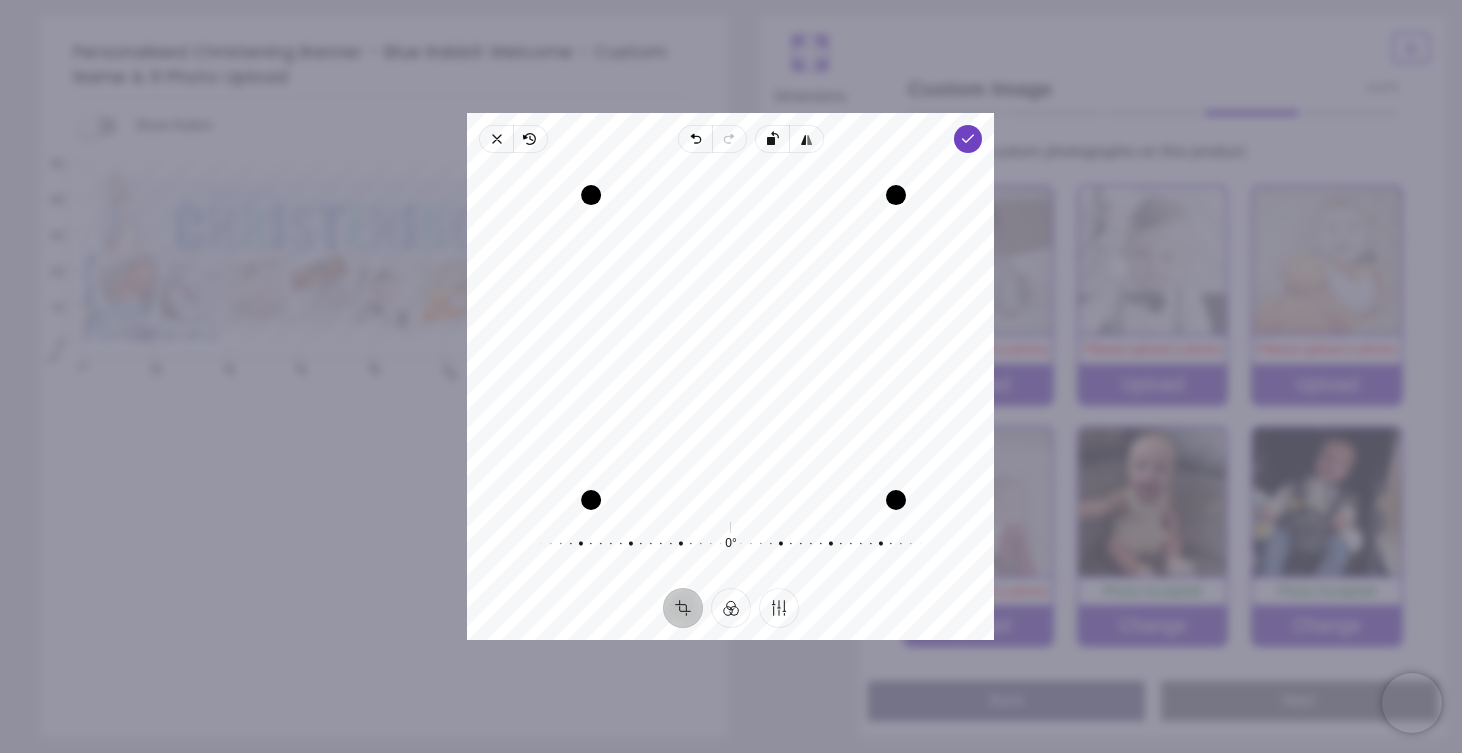 drag, startPoint x: 573, startPoint y: 168, endPoint x: 614, endPoint y: 177, distance: 41.976185 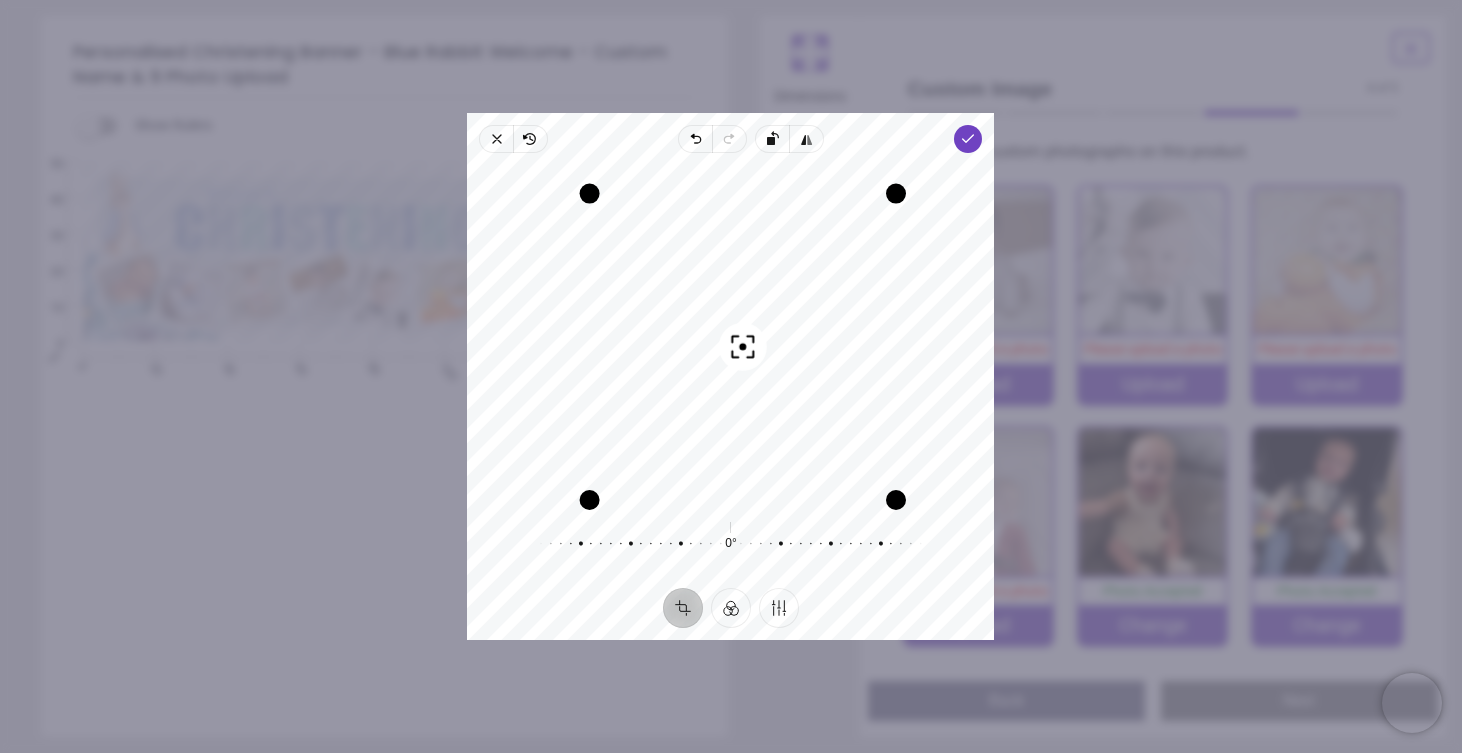 drag, startPoint x: 738, startPoint y: 304, endPoint x: 709, endPoint y: 313, distance: 30.364452 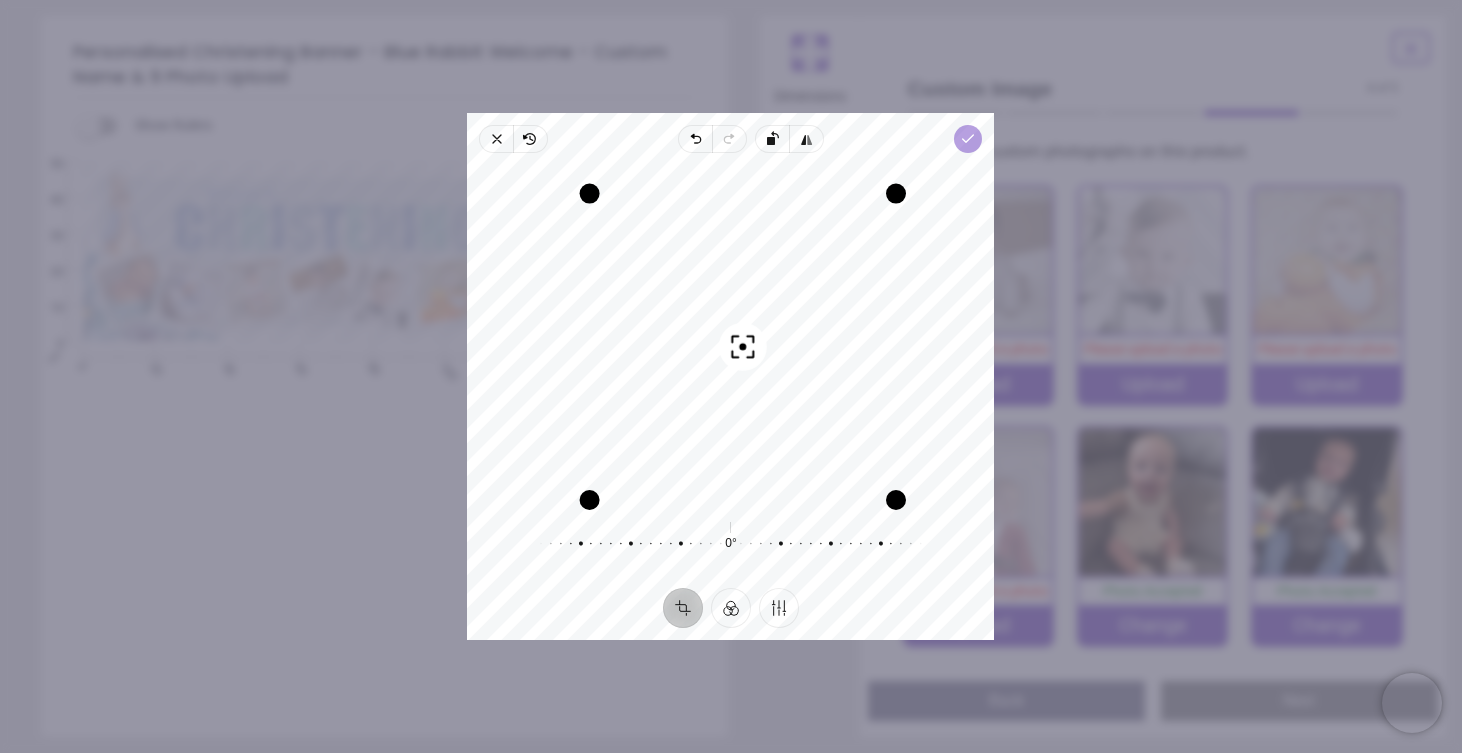 click 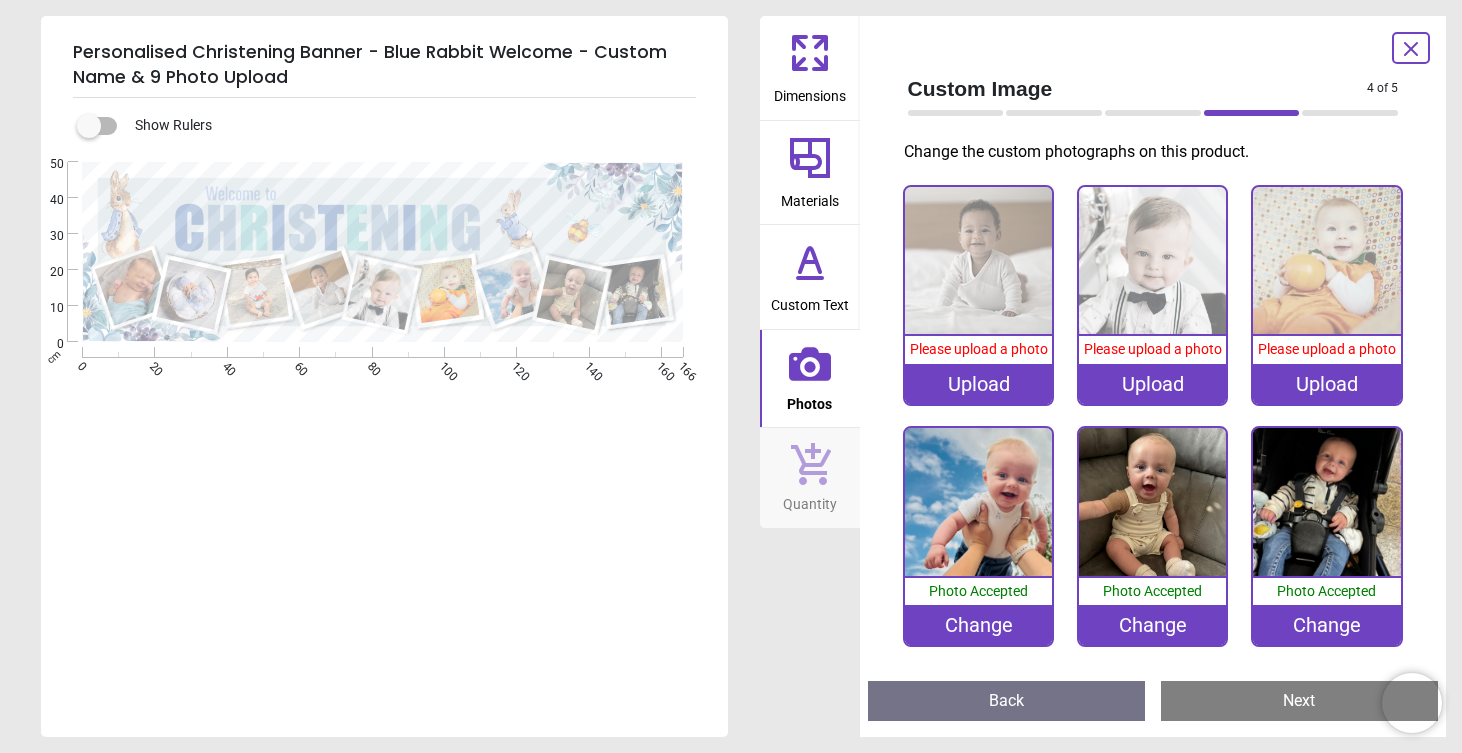 click on "Upload" at bounding box center [1327, 384] 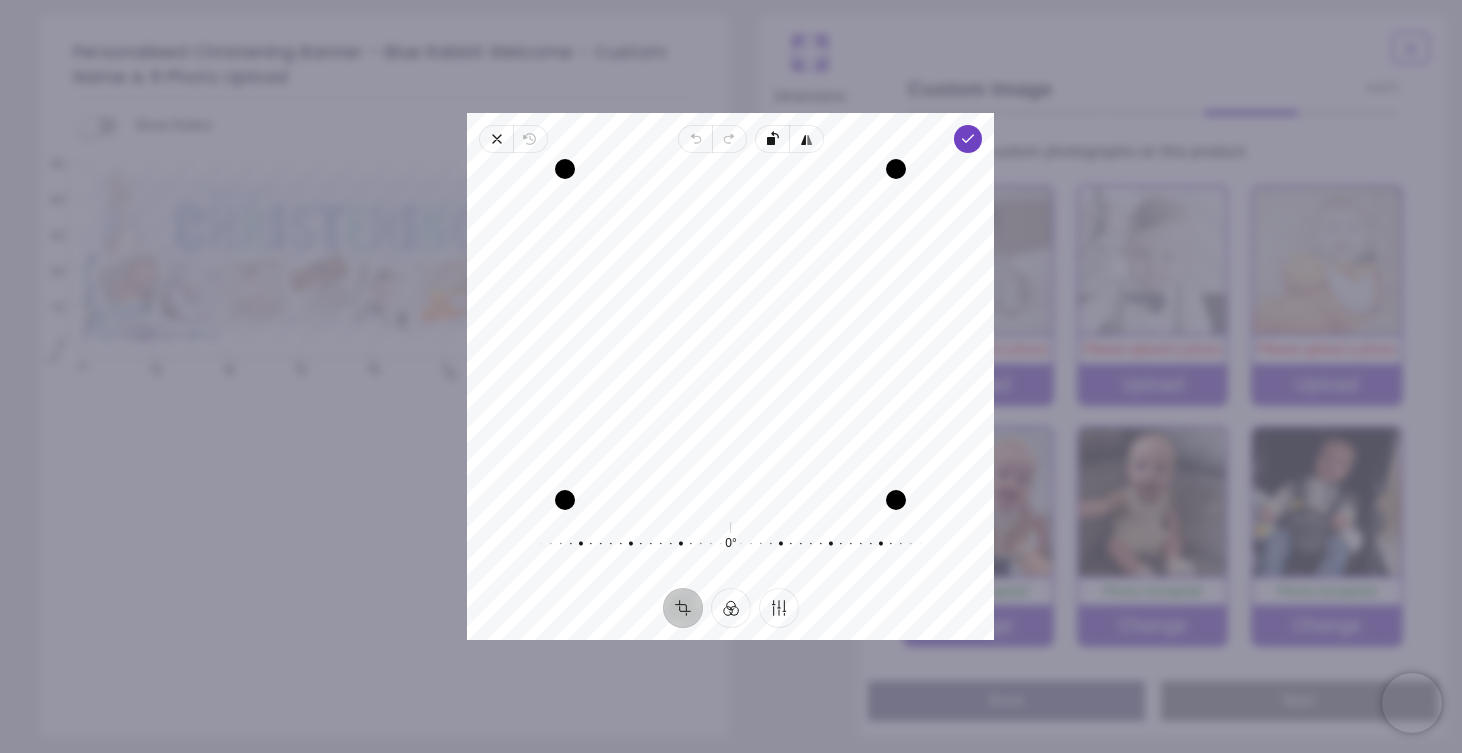 drag, startPoint x: 857, startPoint y: 352, endPoint x: 860, endPoint y: 373, distance: 21.213203 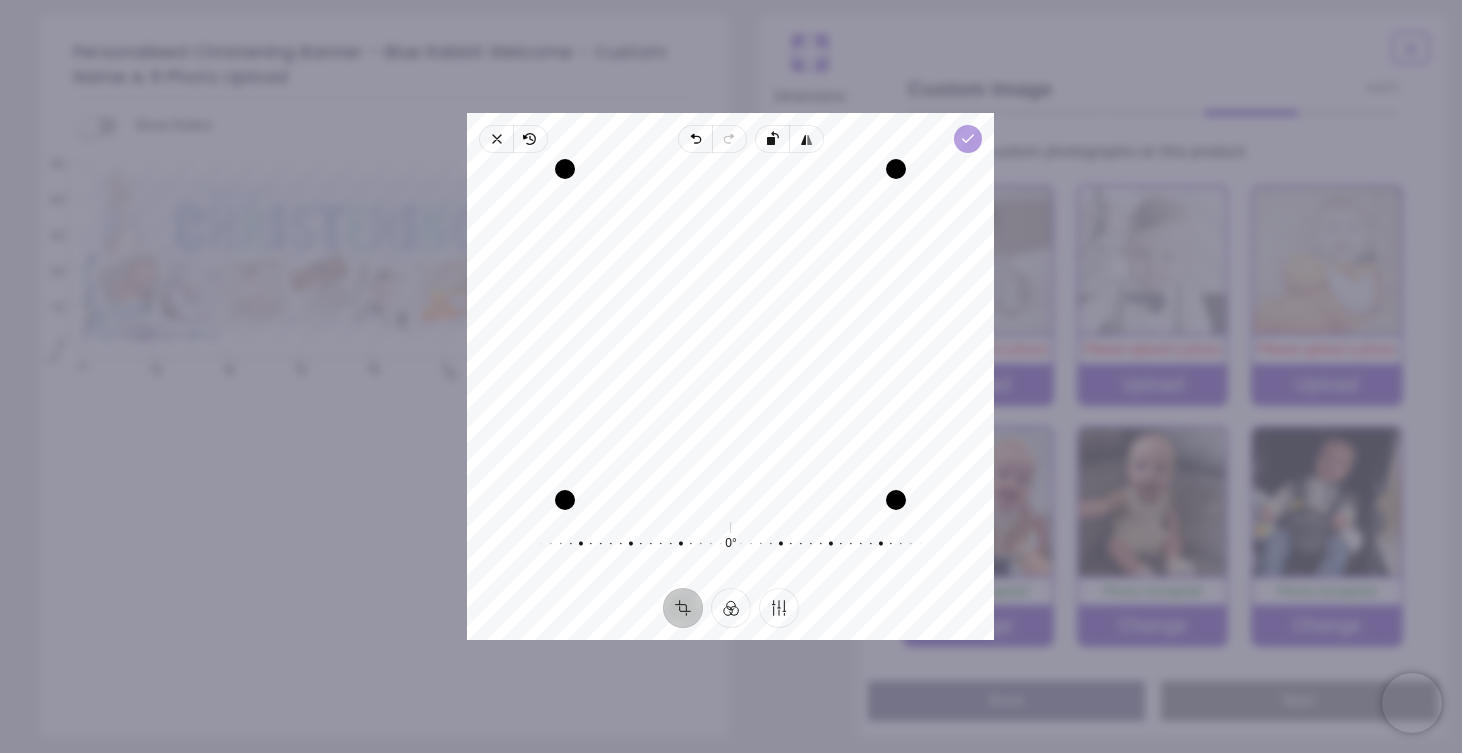 click 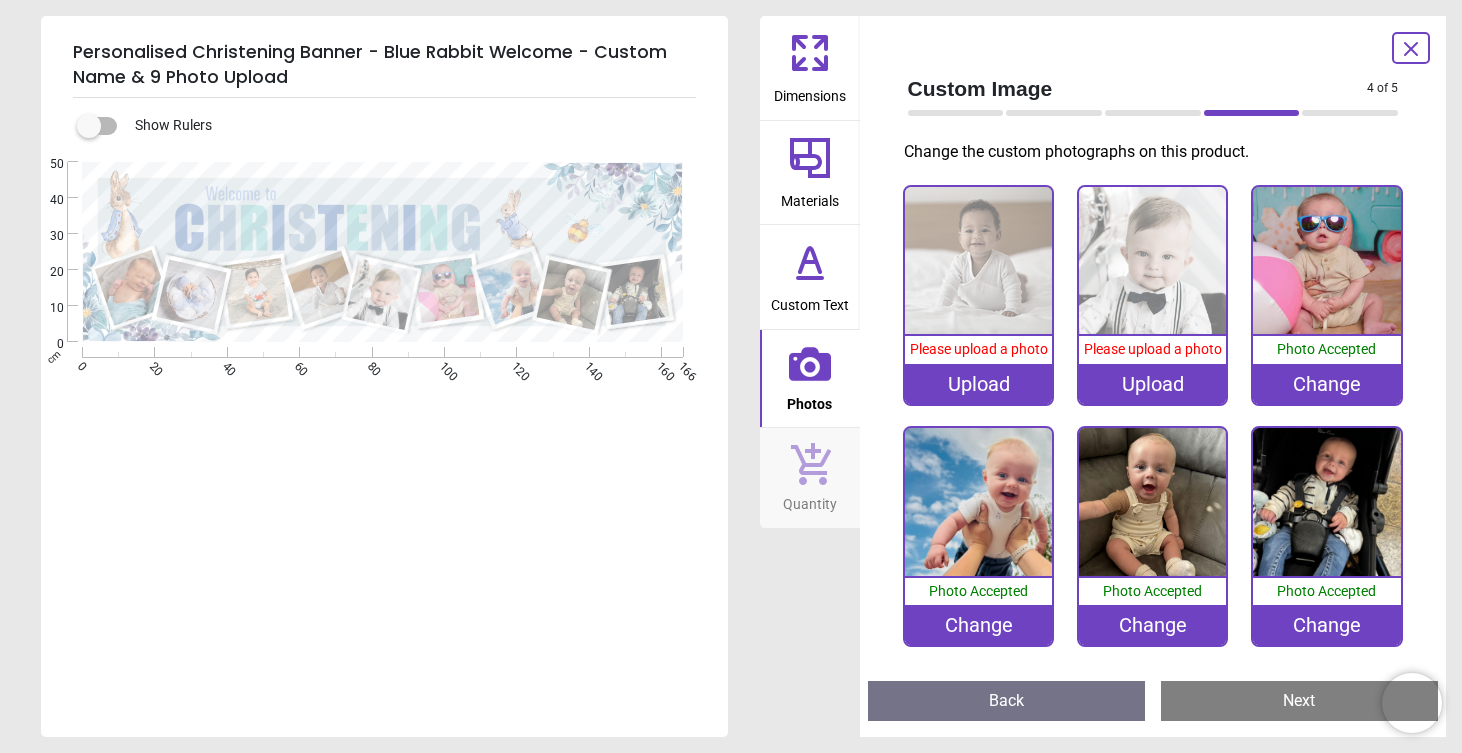 click on "Upload" at bounding box center (1153, 384) 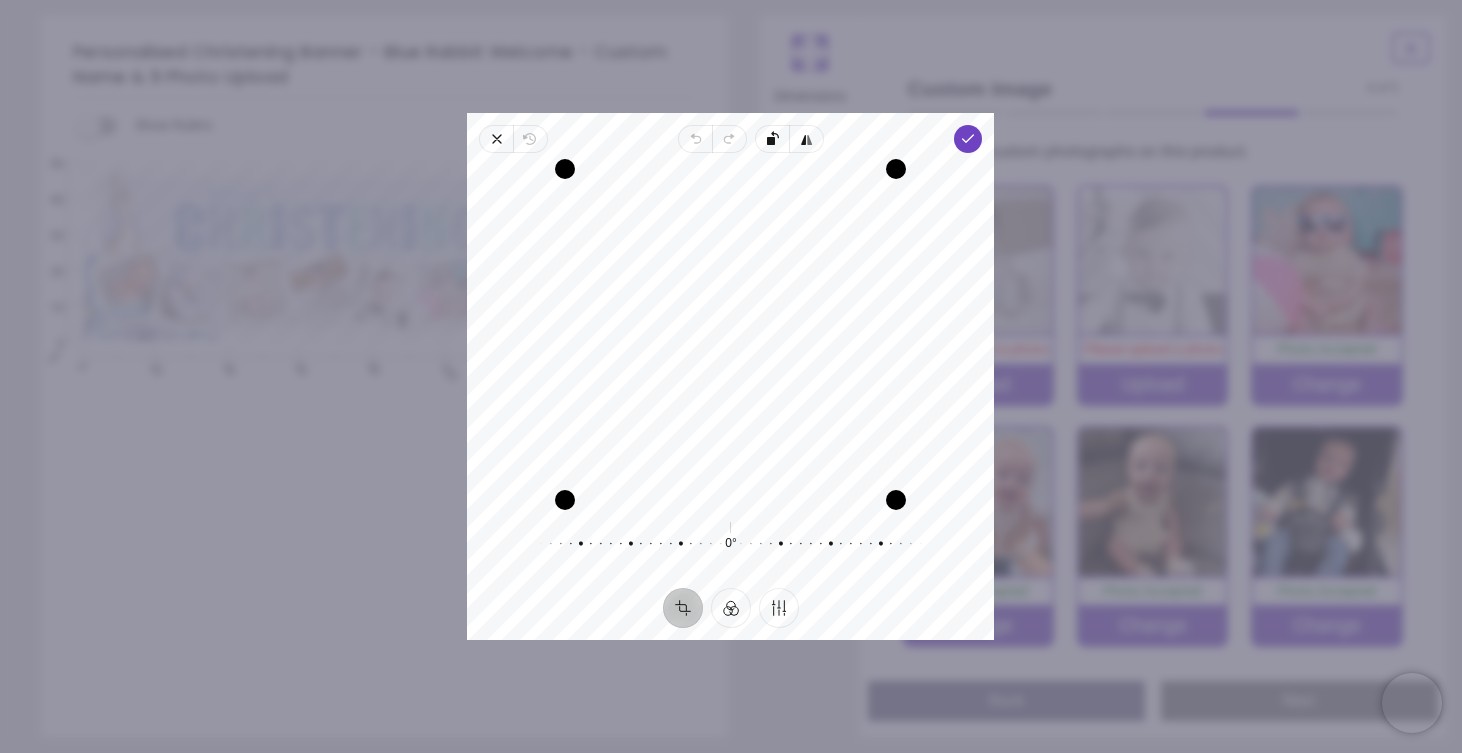 drag, startPoint x: 802, startPoint y: 370, endPoint x: 802, endPoint y: 411, distance: 41 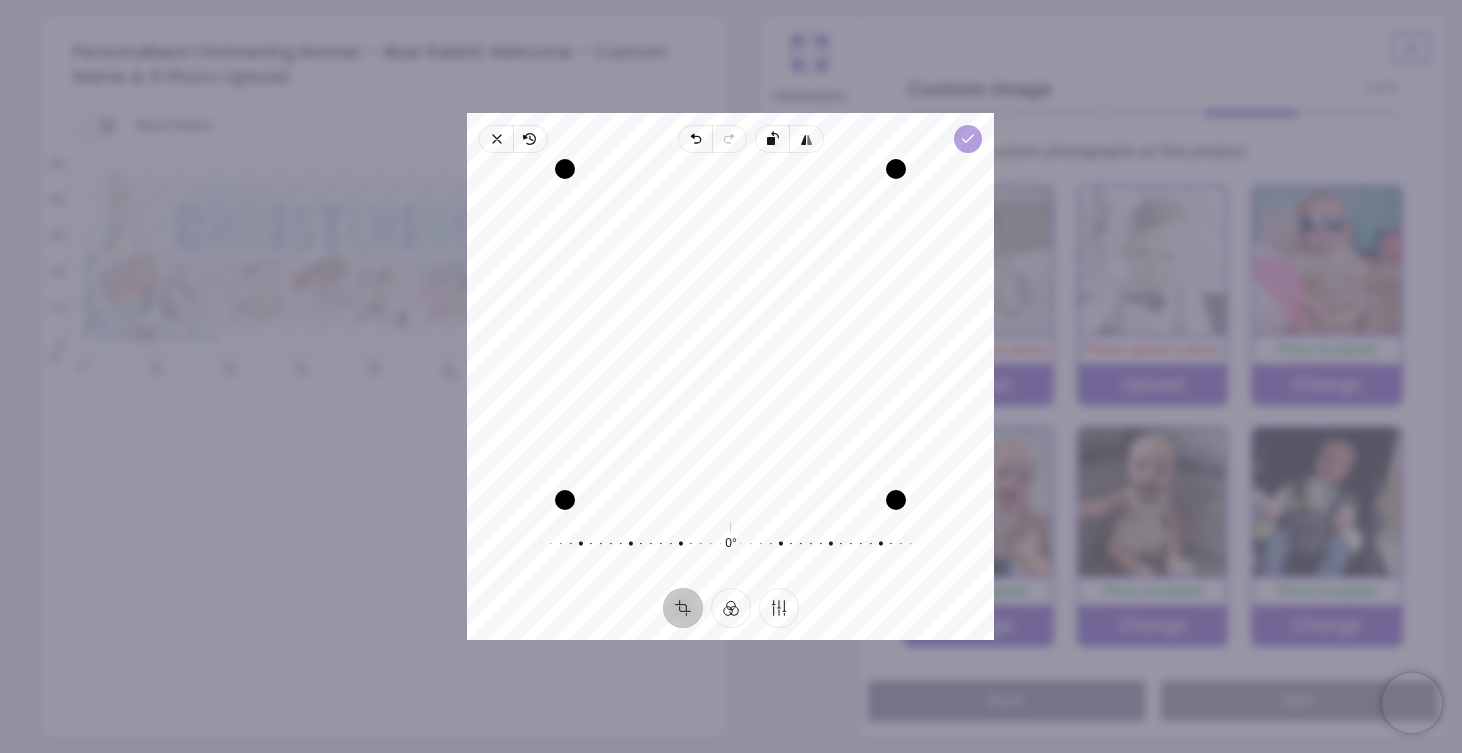 click on "Done" at bounding box center (969, 139) 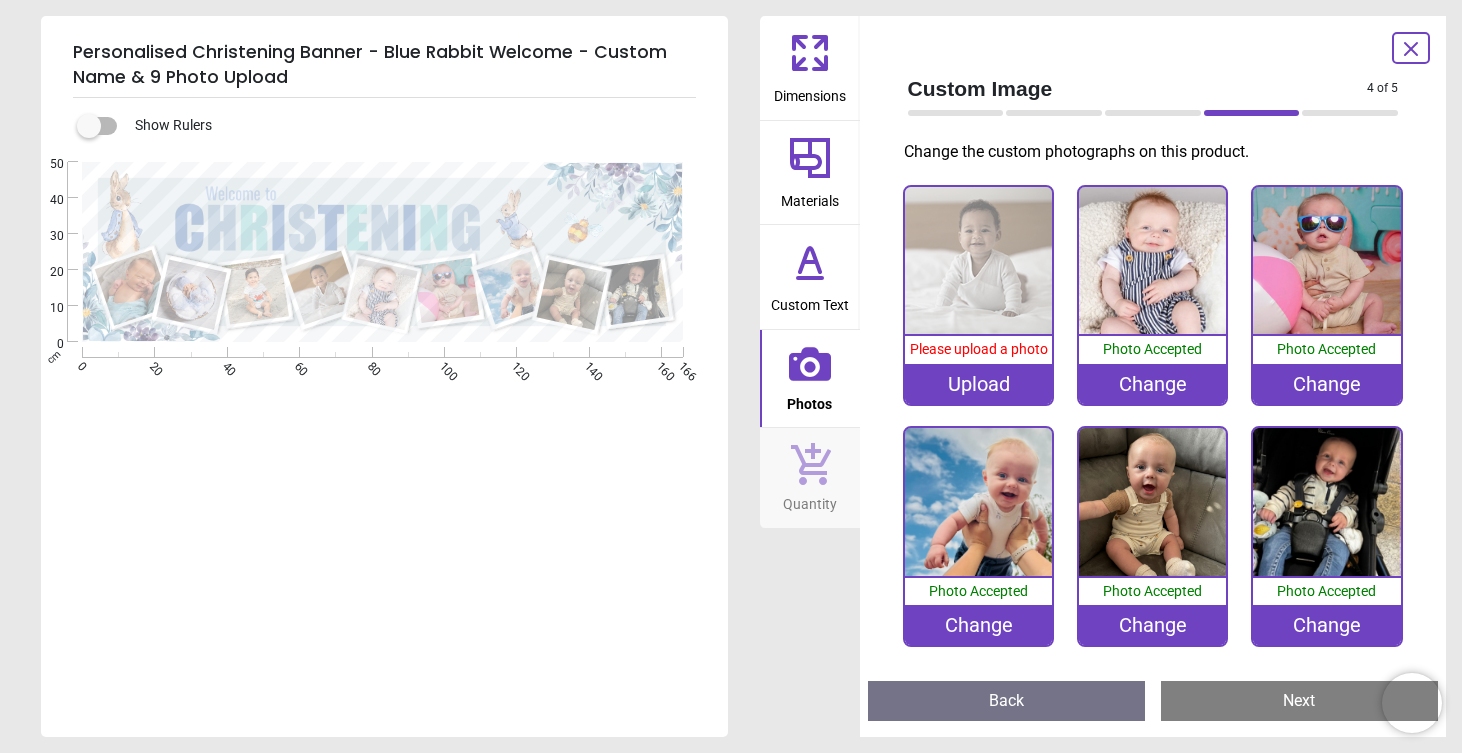 click on "Upload" at bounding box center [979, 384] 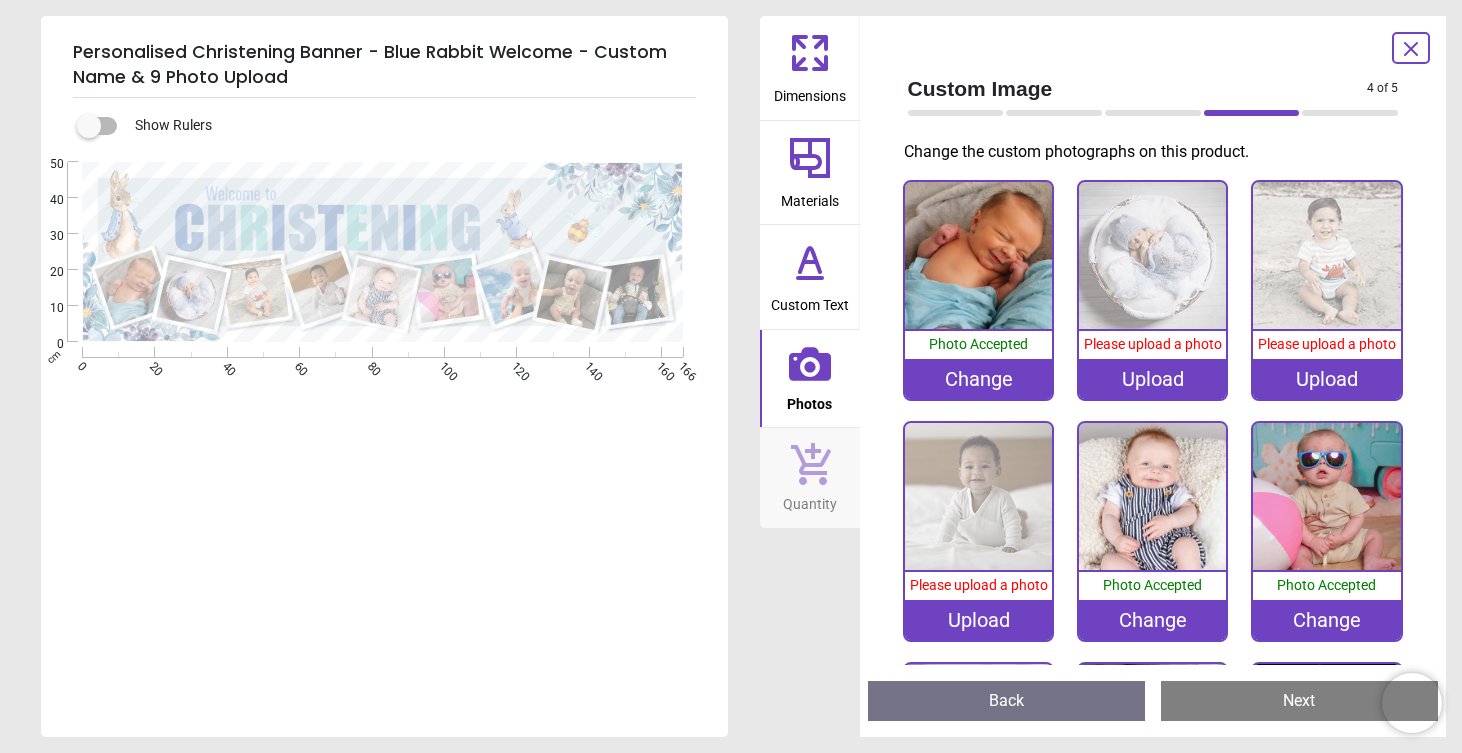scroll, scrollTop: 0, scrollLeft: 0, axis: both 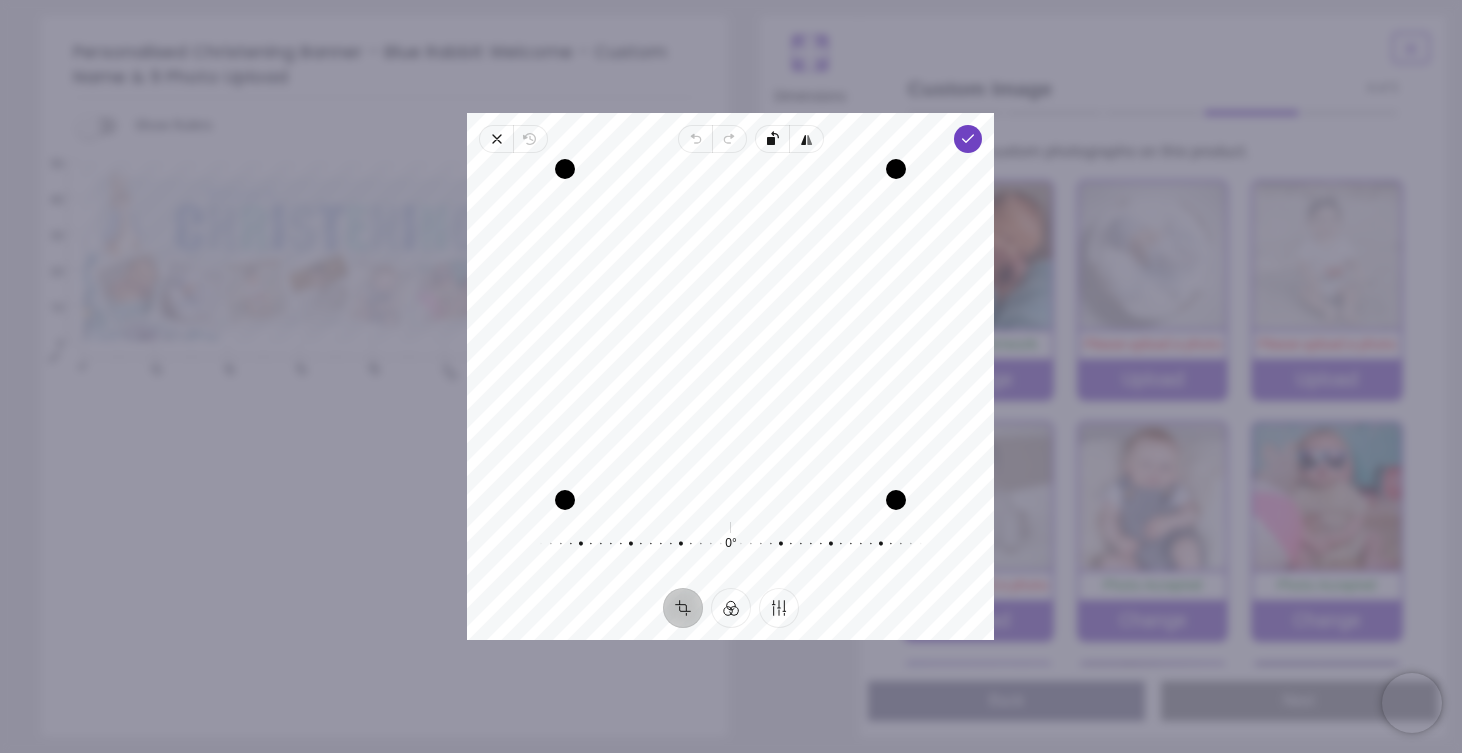 drag, startPoint x: 760, startPoint y: 263, endPoint x: 758, endPoint y: 308, distance: 45.044422 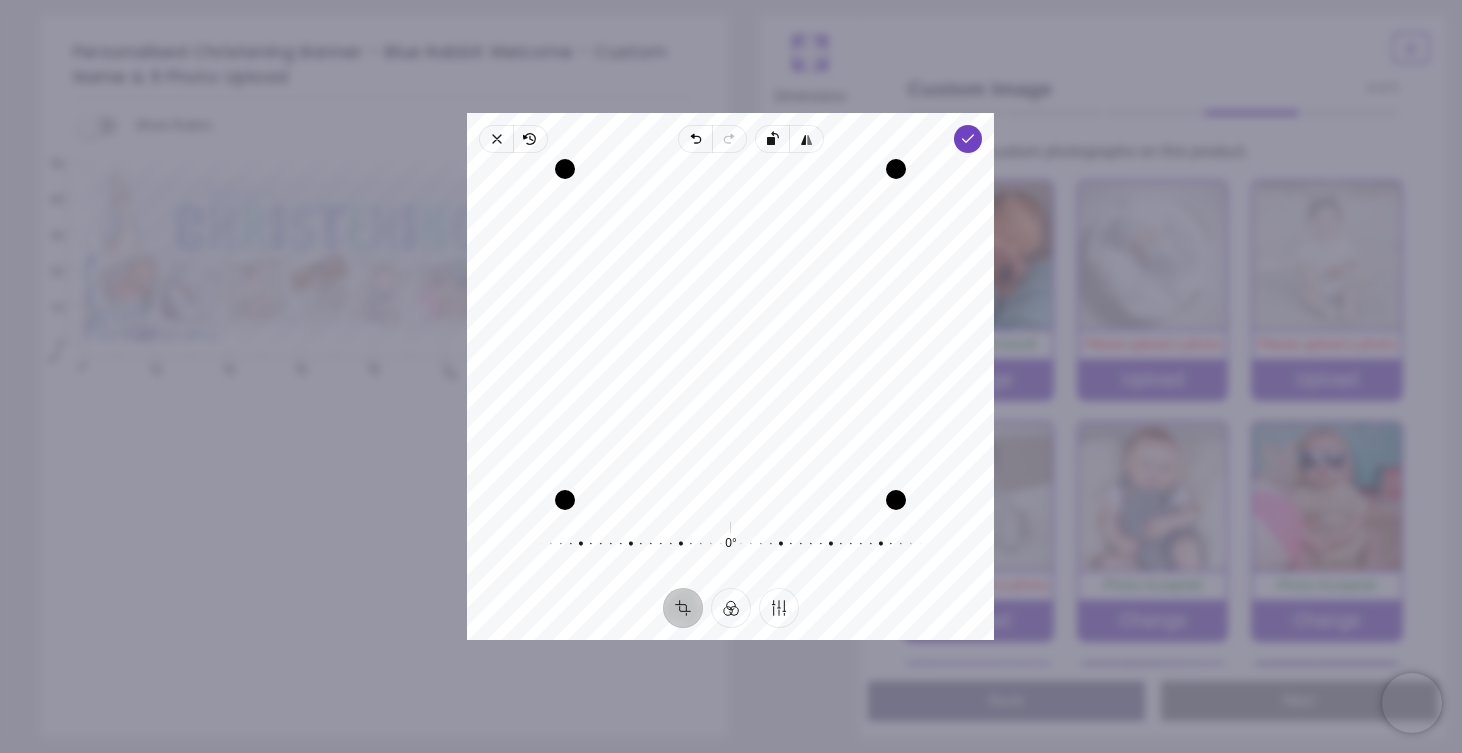 click on "Recenter" at bounding box center (730, 334) 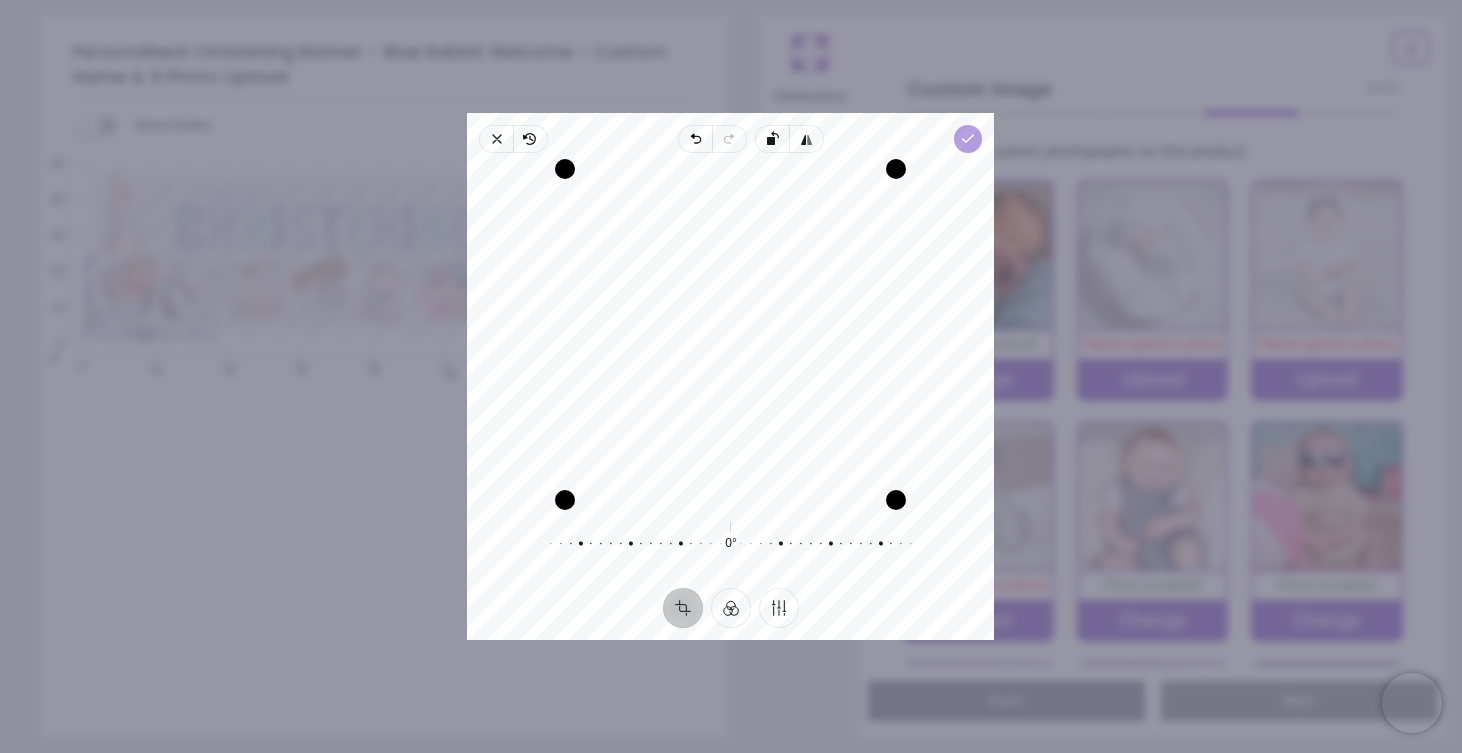 click on "Done" at bounding box center [969, 139] 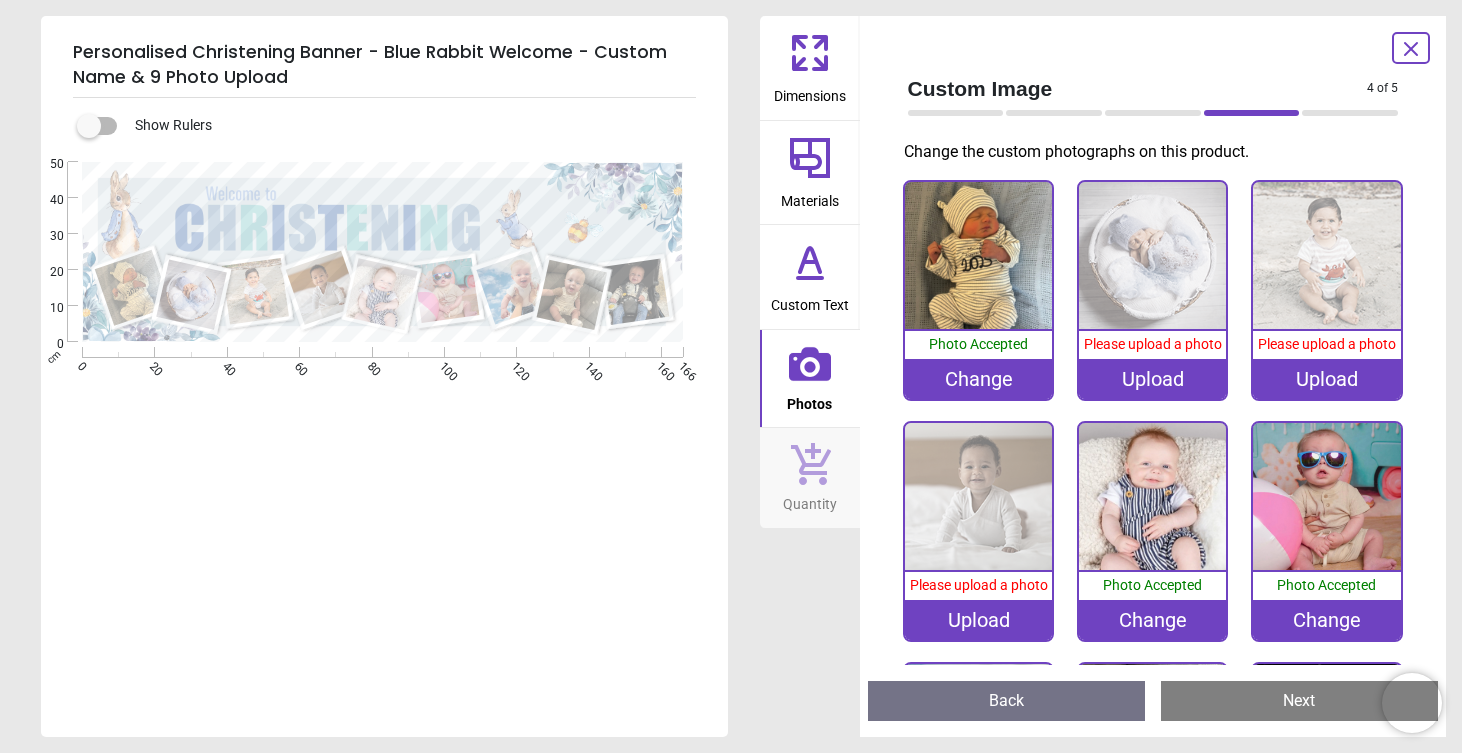 click on "Upload" at bounding box center [1153, 379] 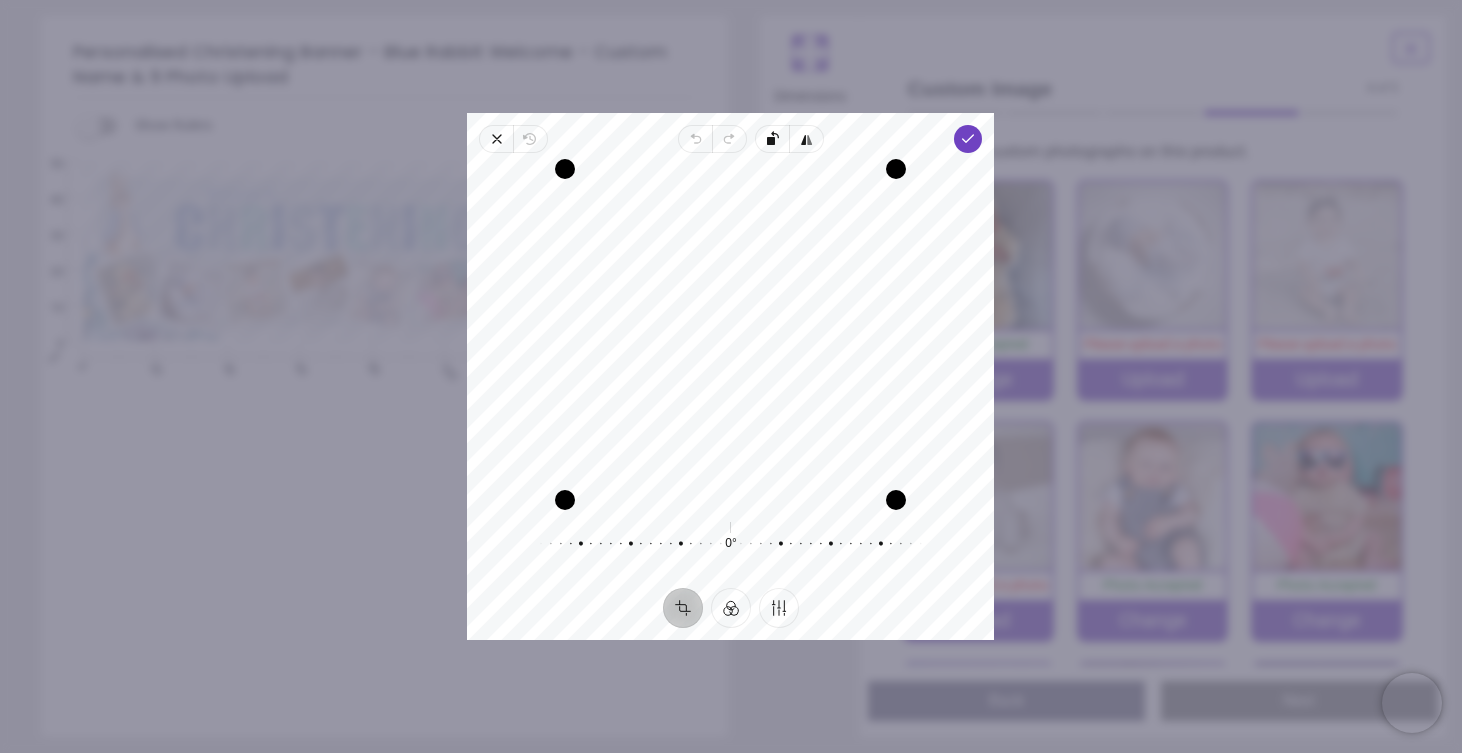 drag, startPoint x: 801, startPoint y: 297, endPoint x: 819, endPoint y: 297, distance: 18 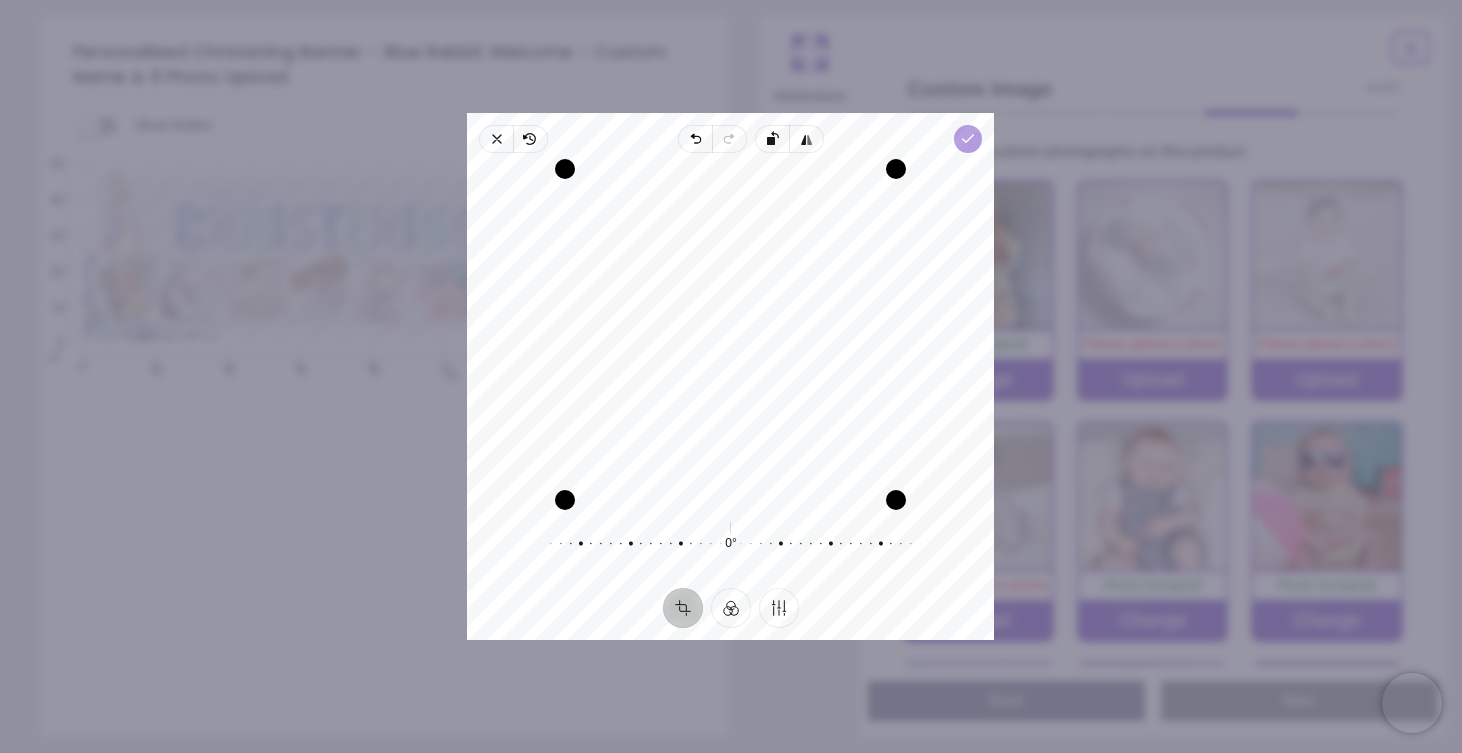 click 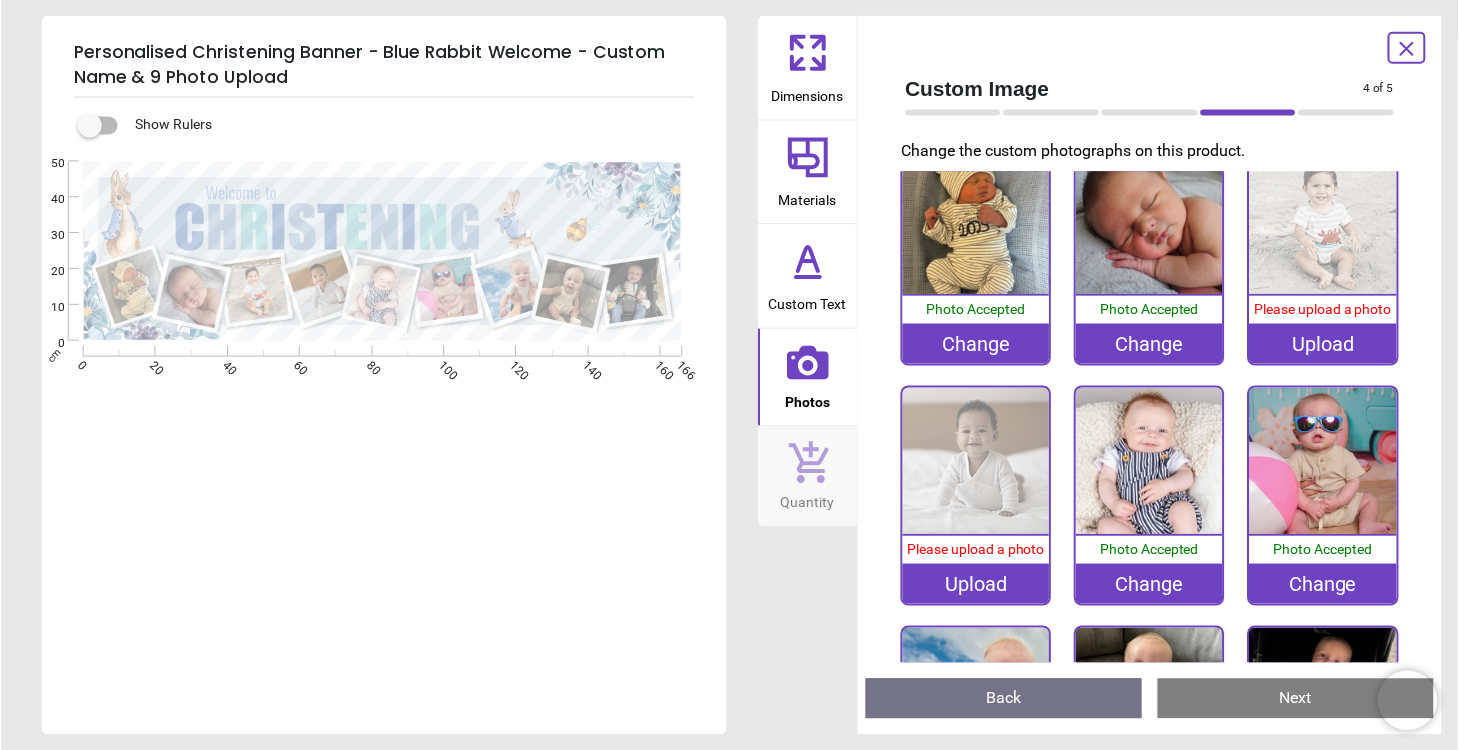scroll, scrollTop: 39, scrollLeft: 0, axis: vertical 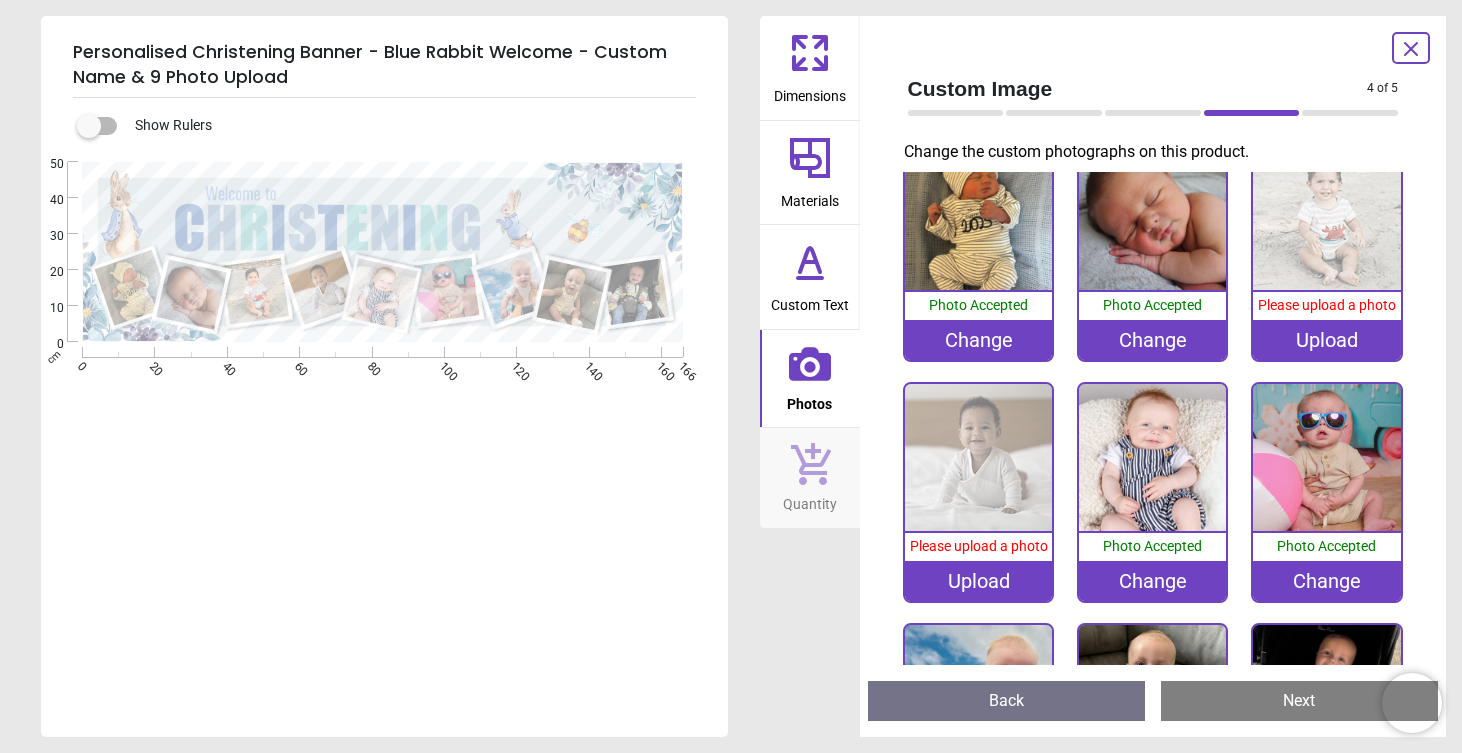 click on "Upload" at bounding box center (1327, 340) 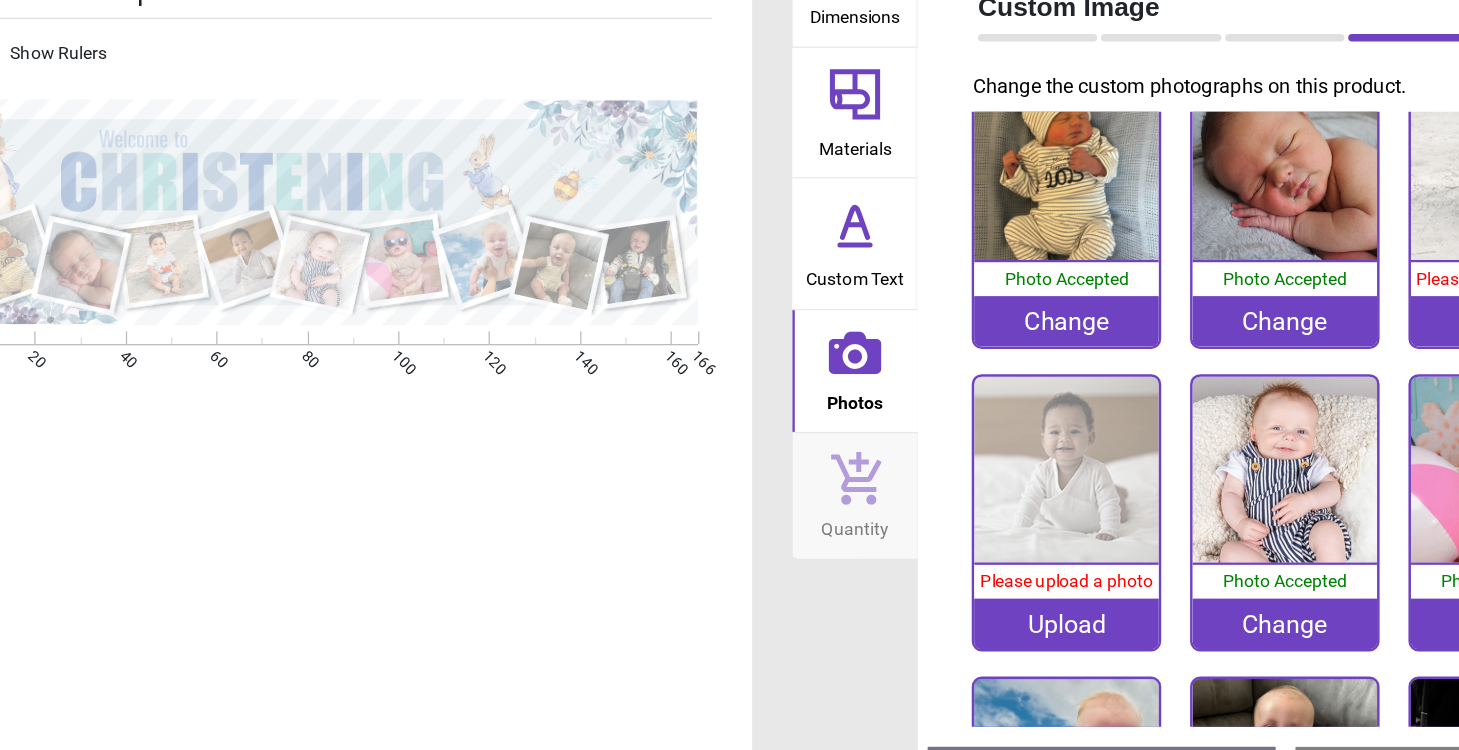 drag, startPoint x: 343, startPoint y: 253, endPoint x: 466, endPoint y: 255, distance: 123.01626 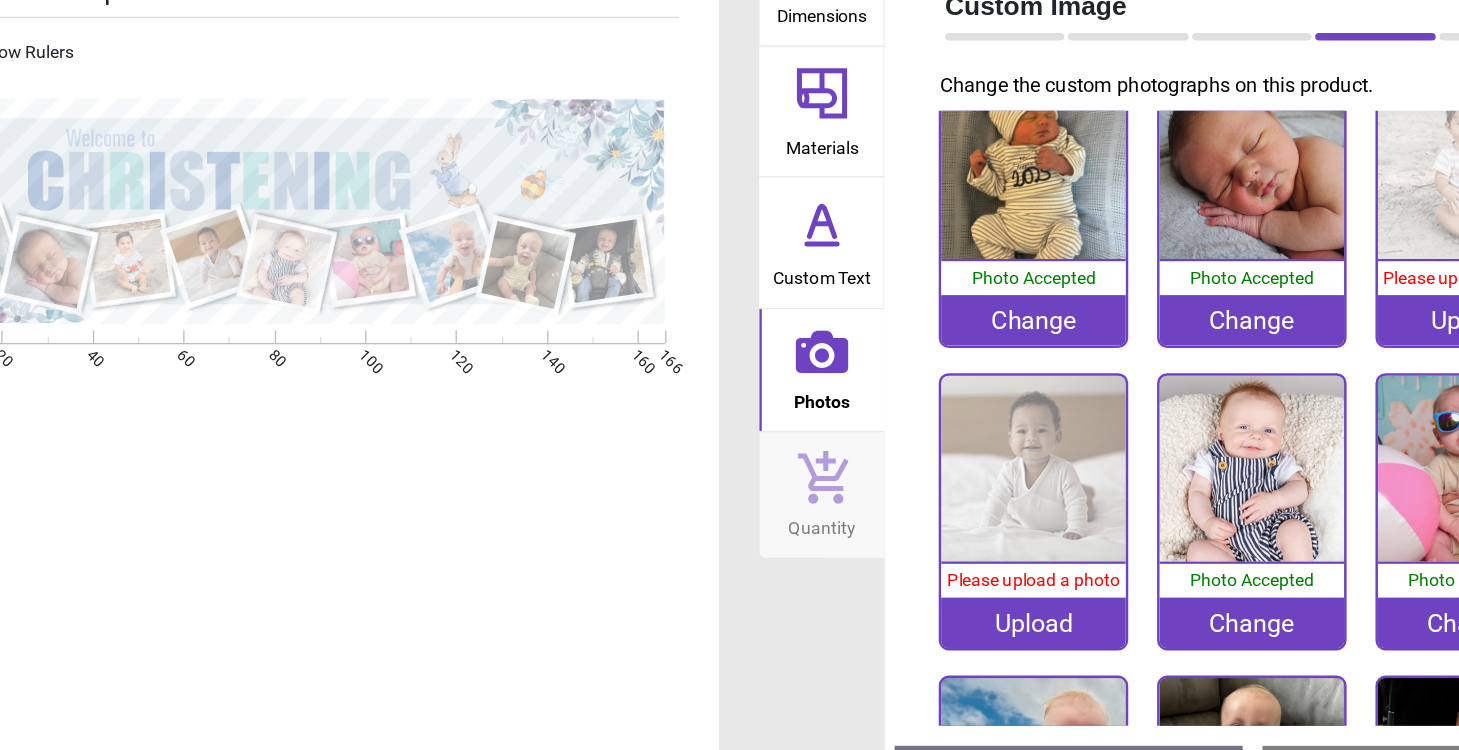 click on "Upload" at bounding box center (976, 580) 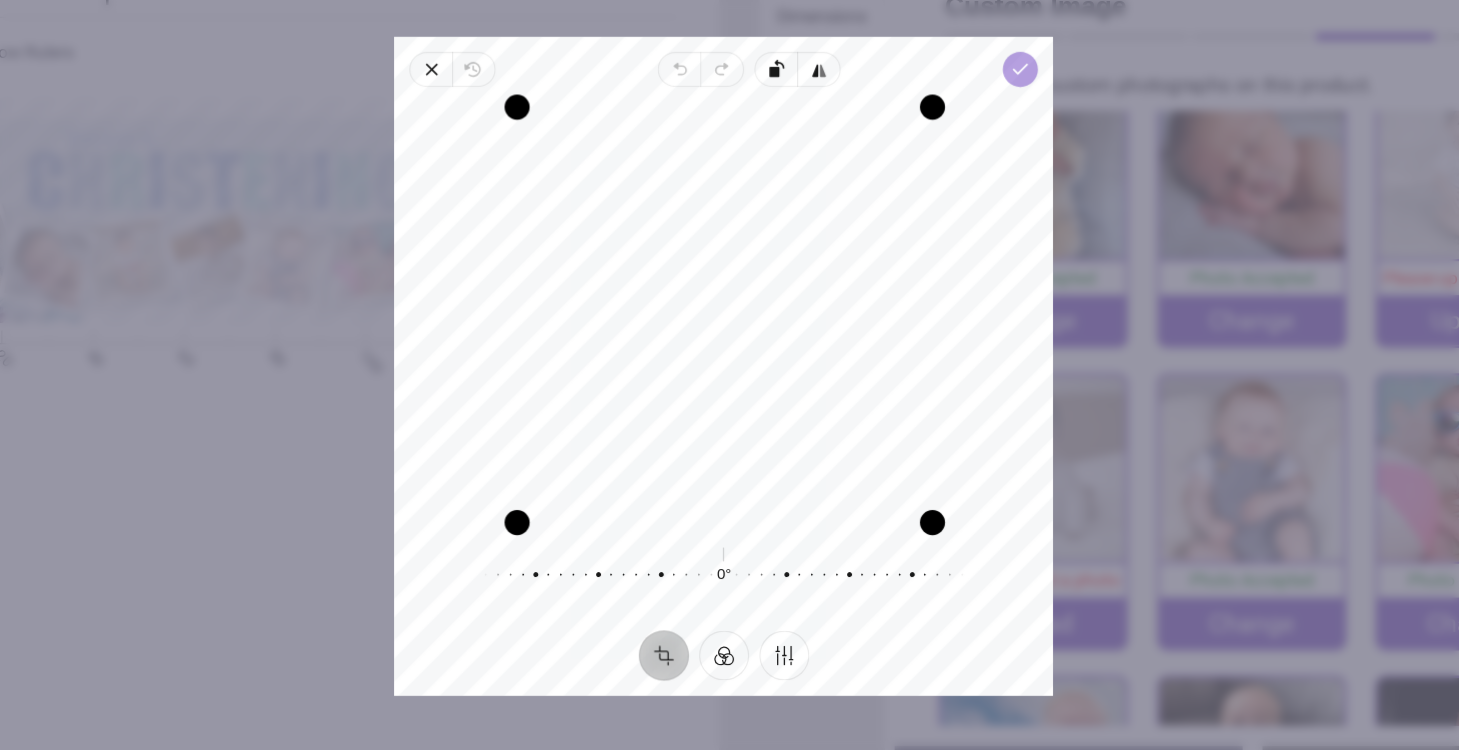 click on "Done" at bounding box center (966, 139) 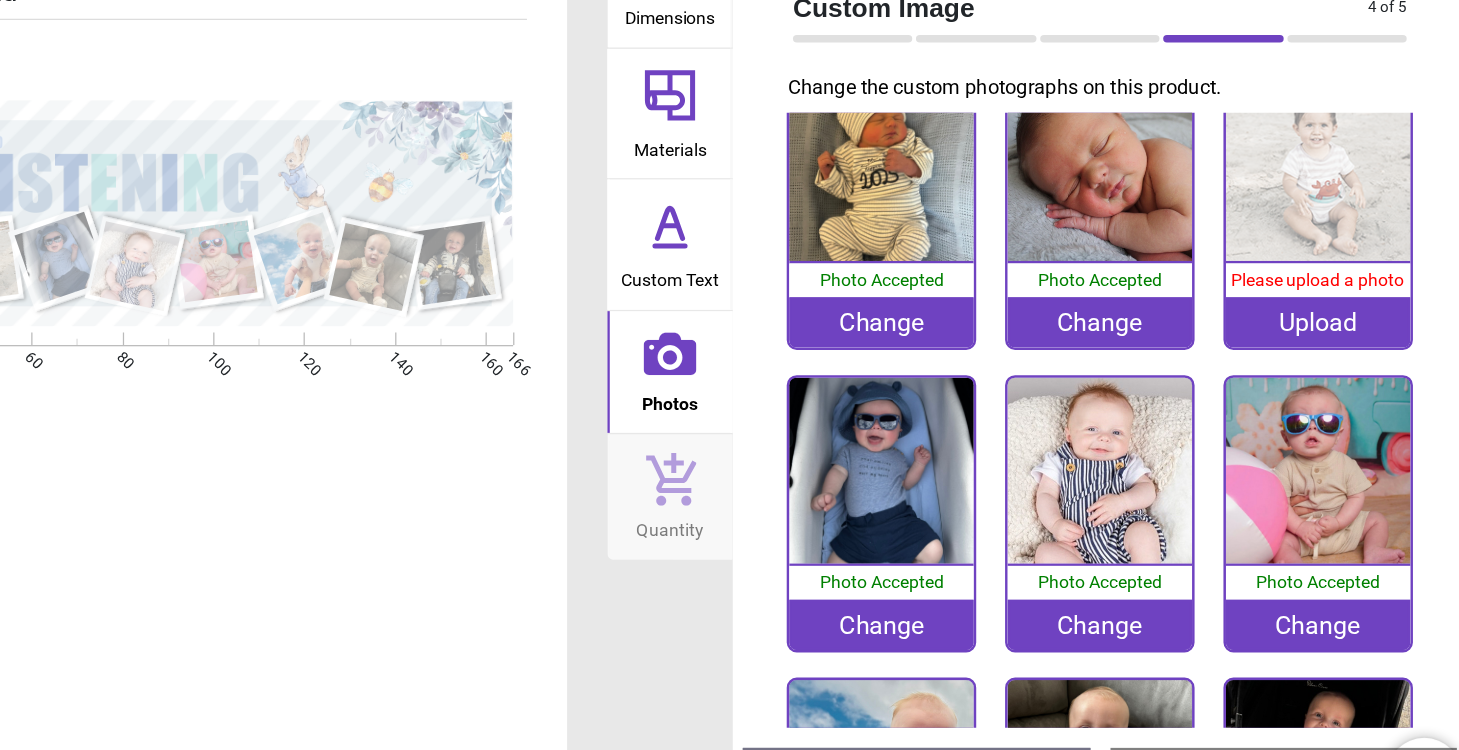 click on "Upload" at bounding box center (1324, 339) 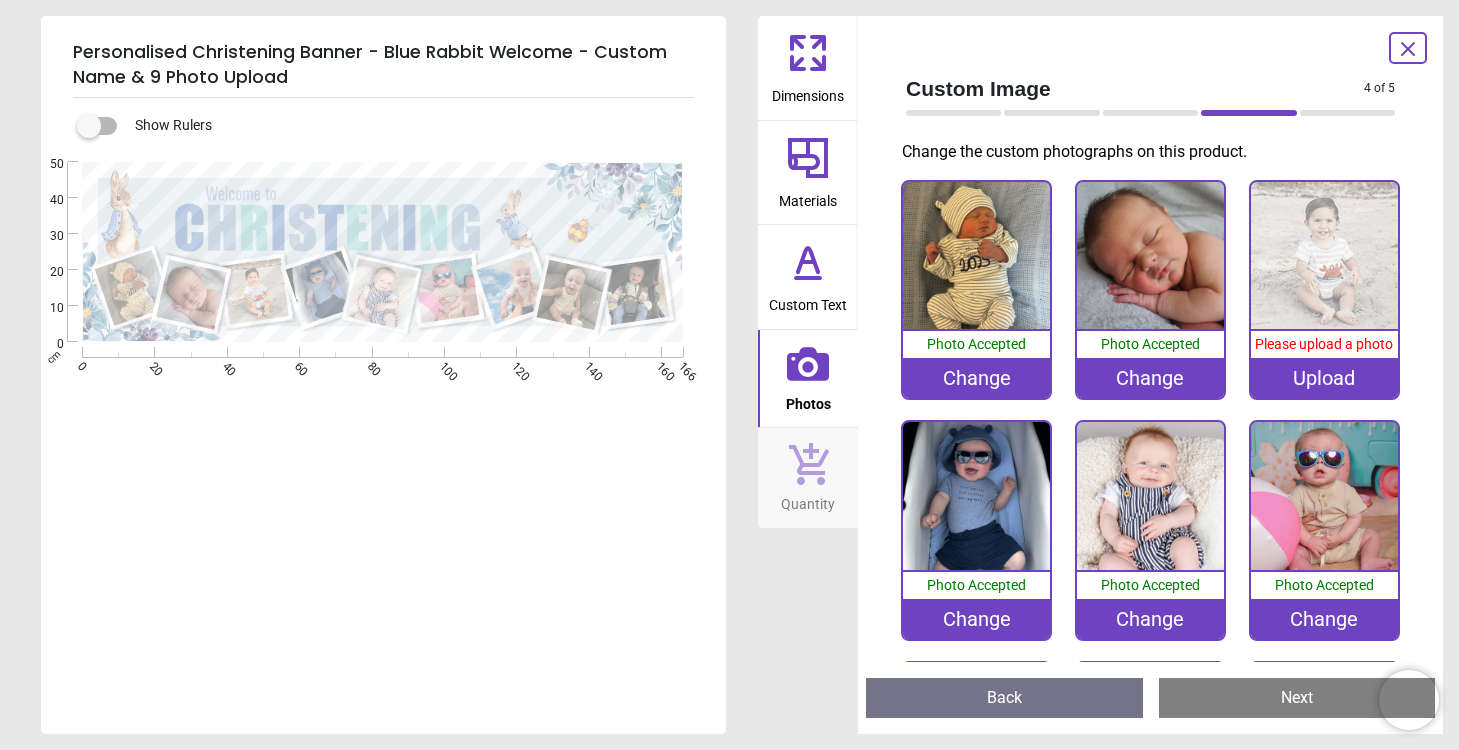 scroll, scrollTop: 82, scrollLeft: 274, axis: both 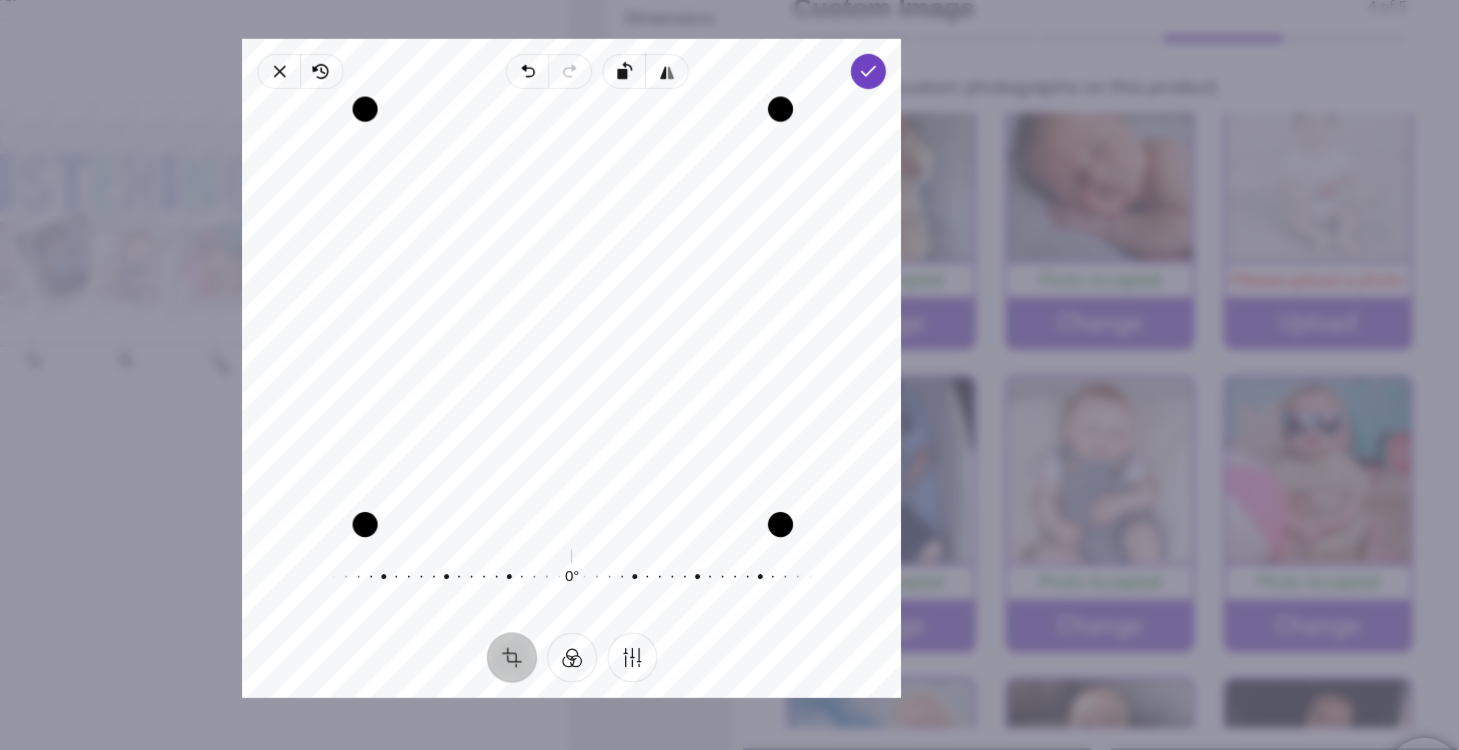 drag, startPoint x: 486, startPoint y: 176, endPoint x: 486, endPoint y: 272, distance: 96 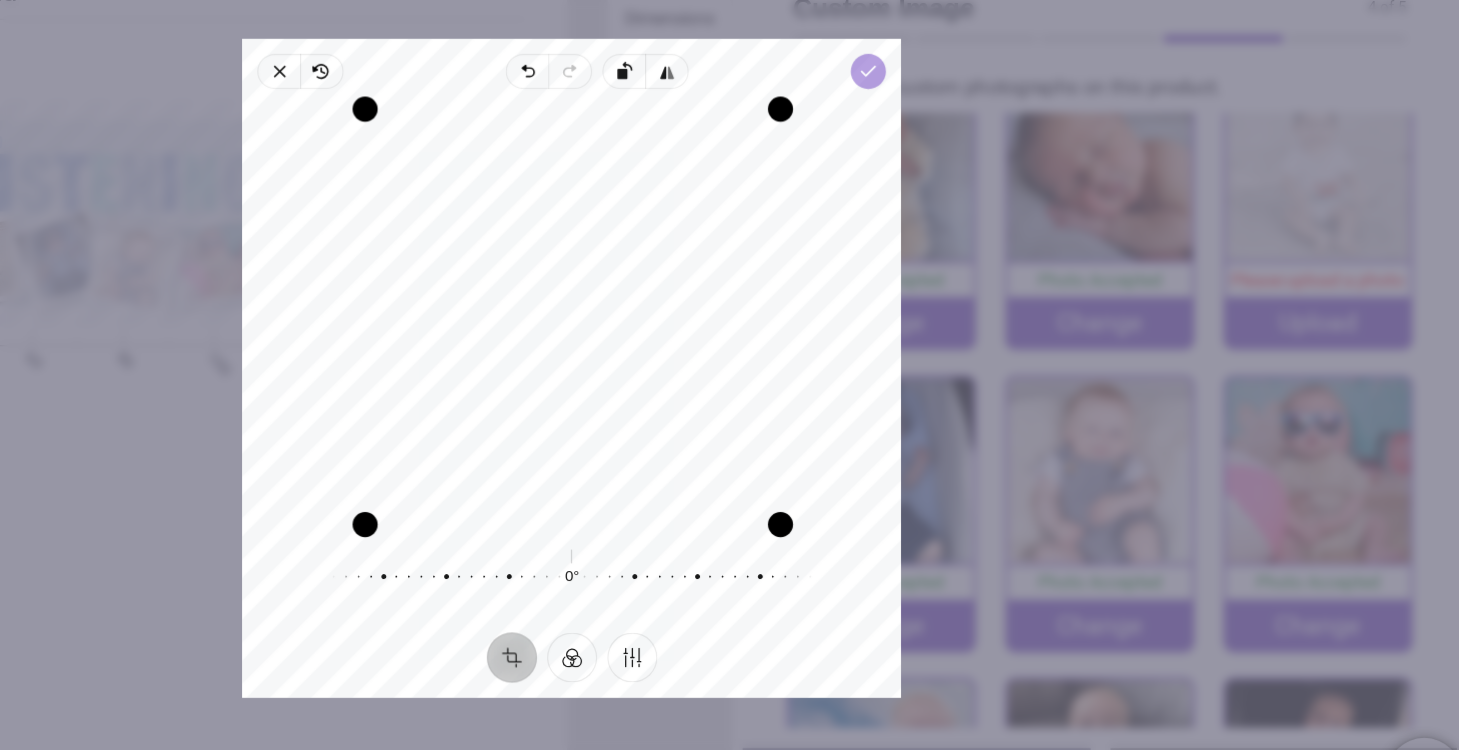 click 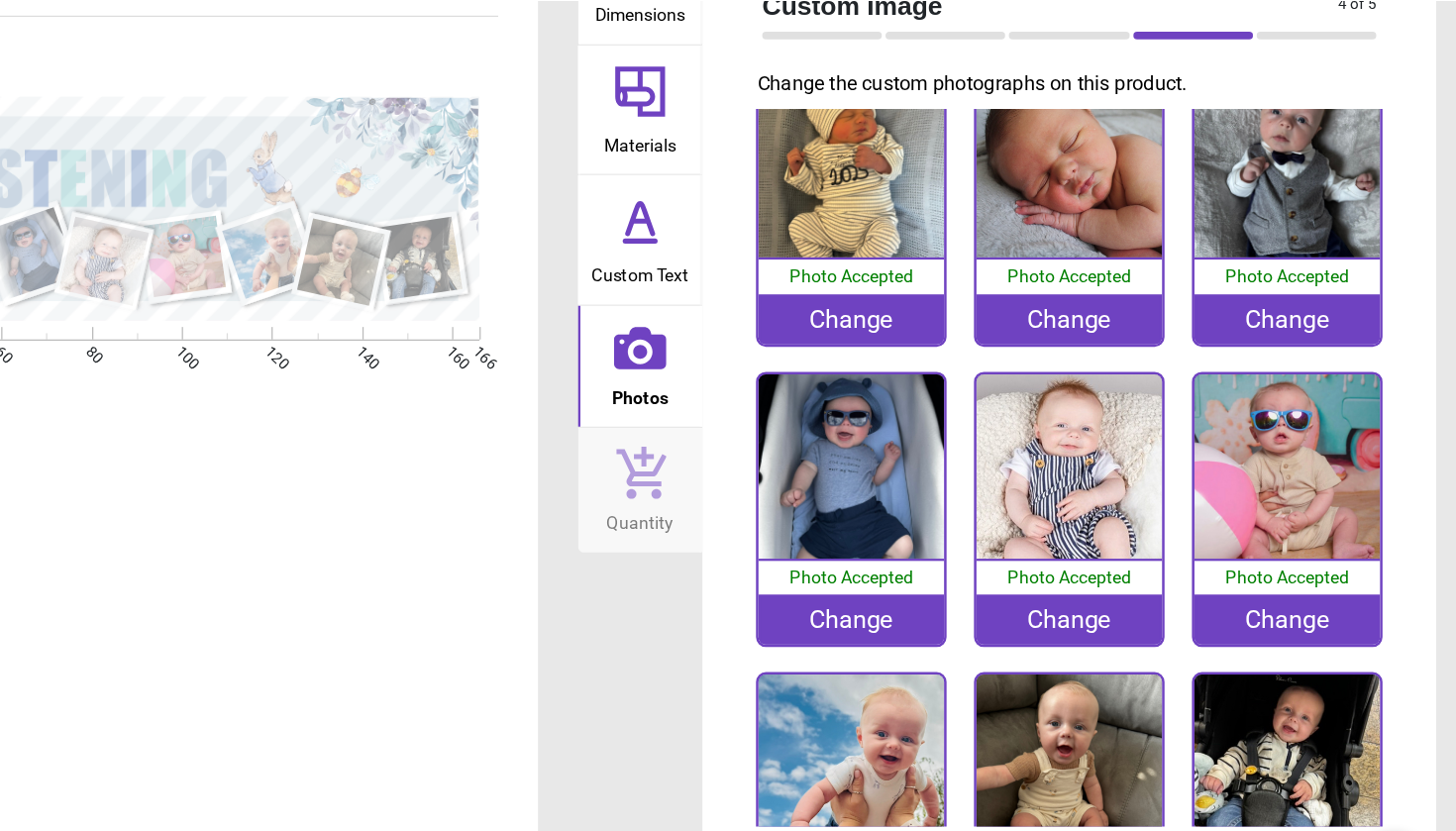 scroll, scrollTop: 0, scrollLeft: 0, axis: both 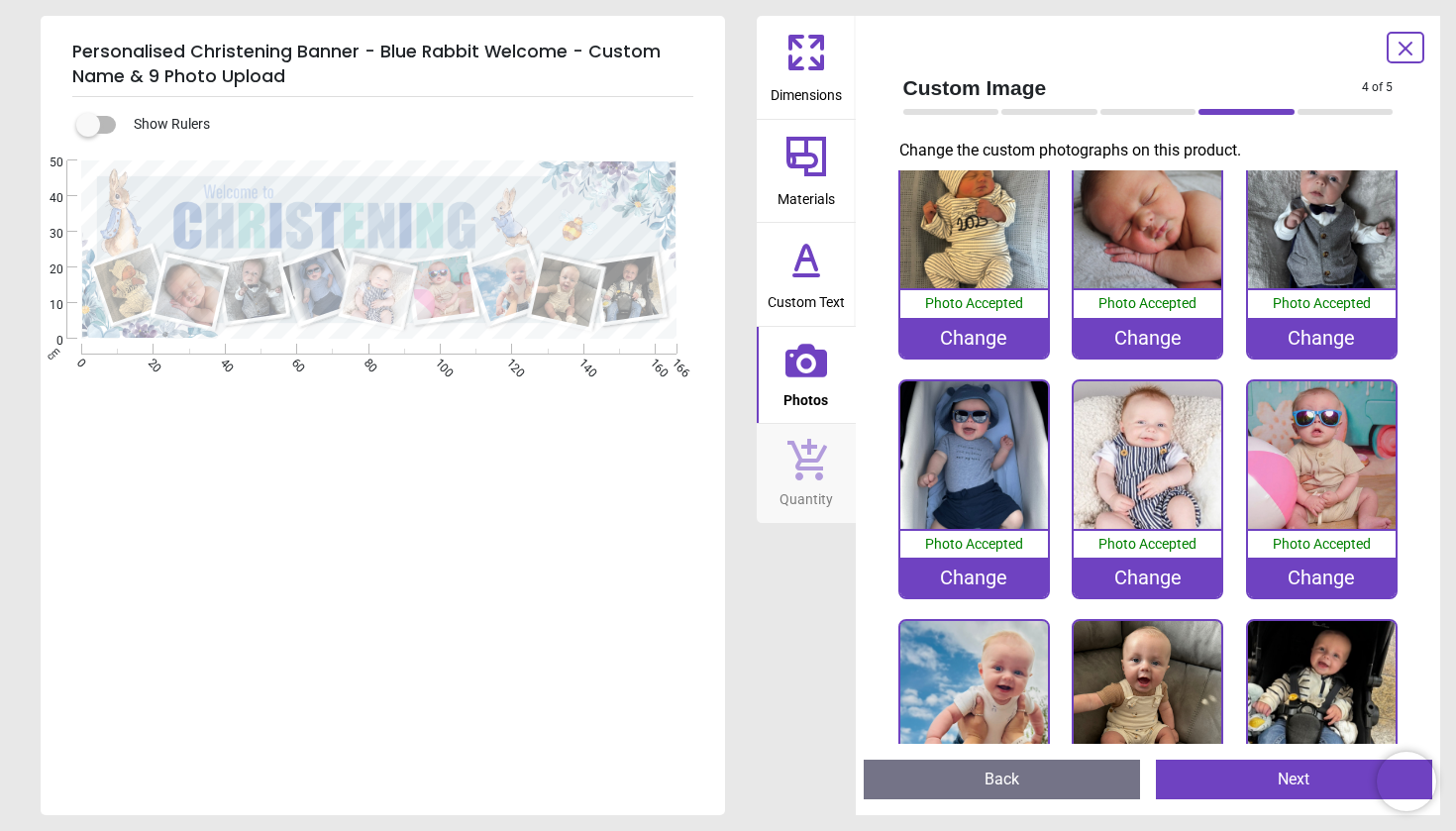click on "Next" at bounding box center (1294, 779) 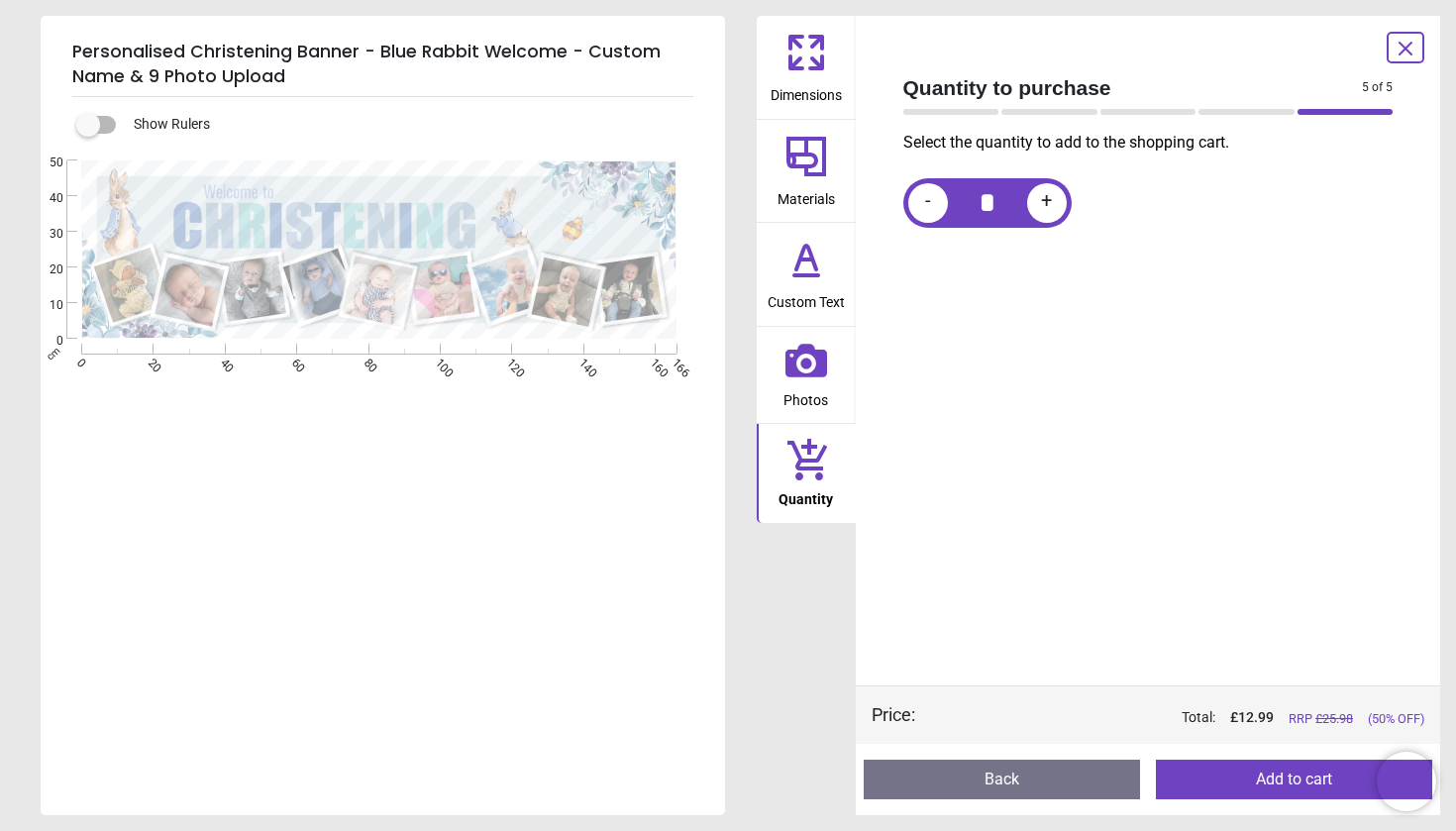 click 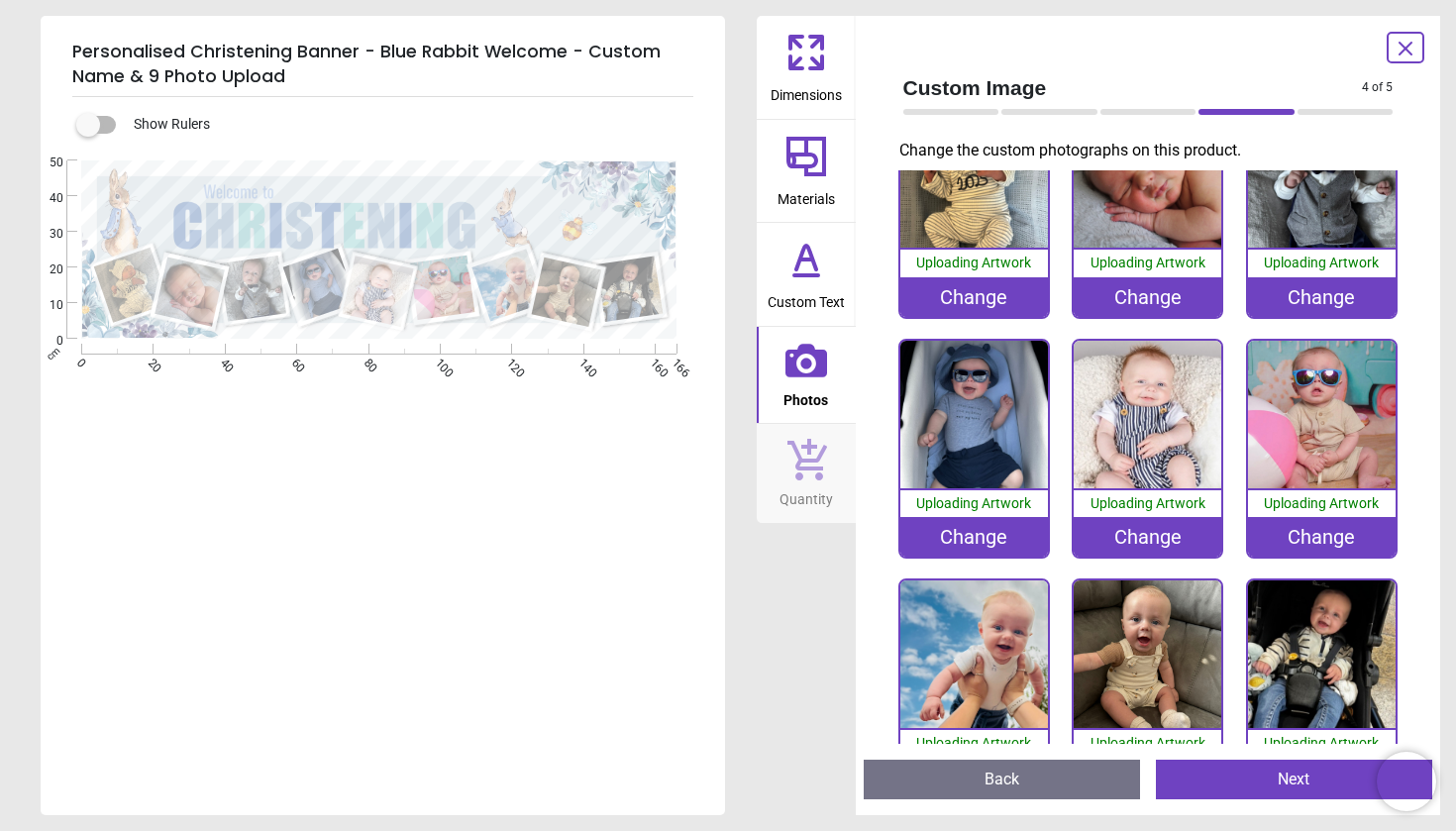 scroll, scrollTop: 84, scrollLeft: 0, axis: vertical 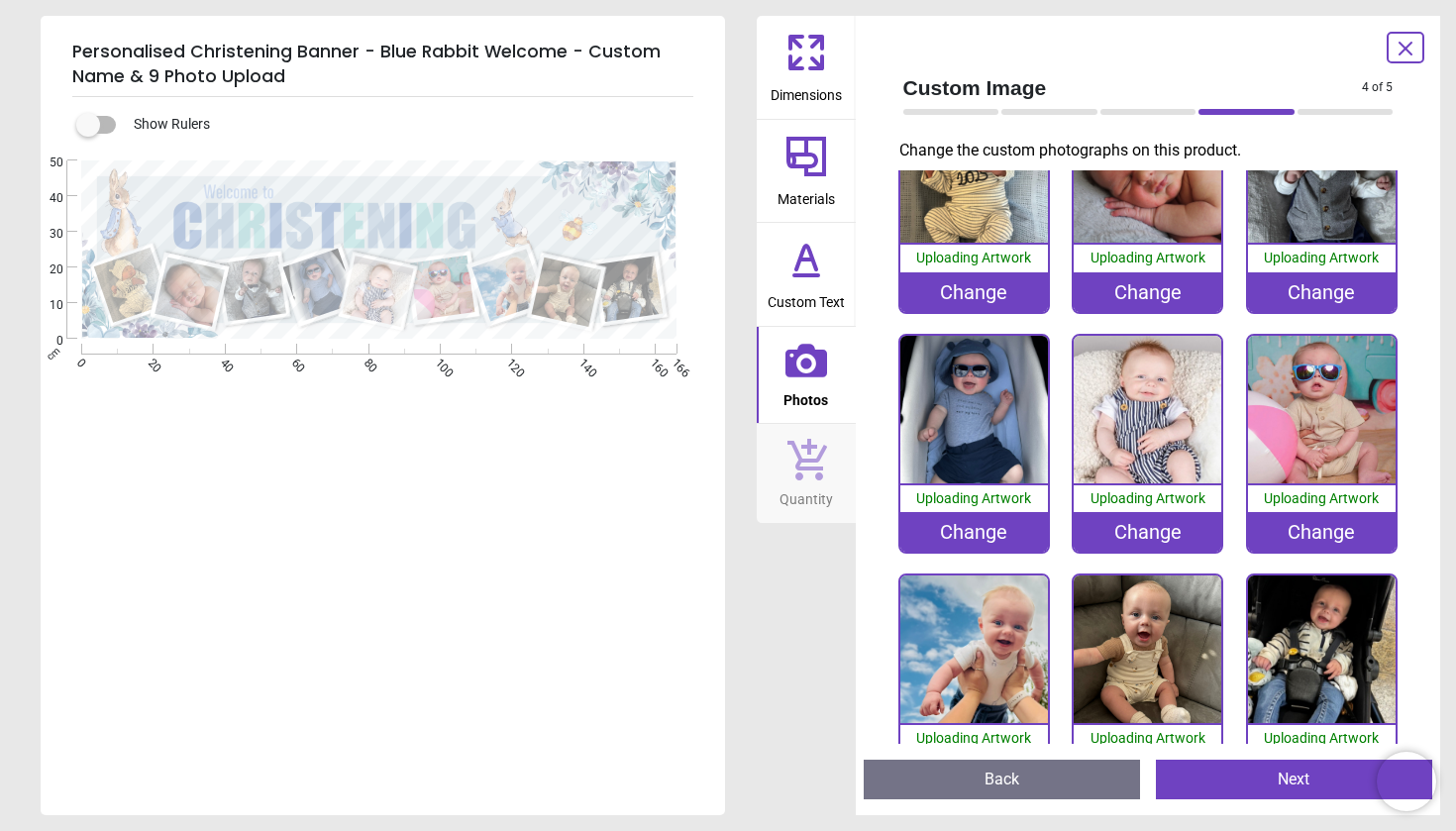 click on "Change" at bounding box center [1147, 532] 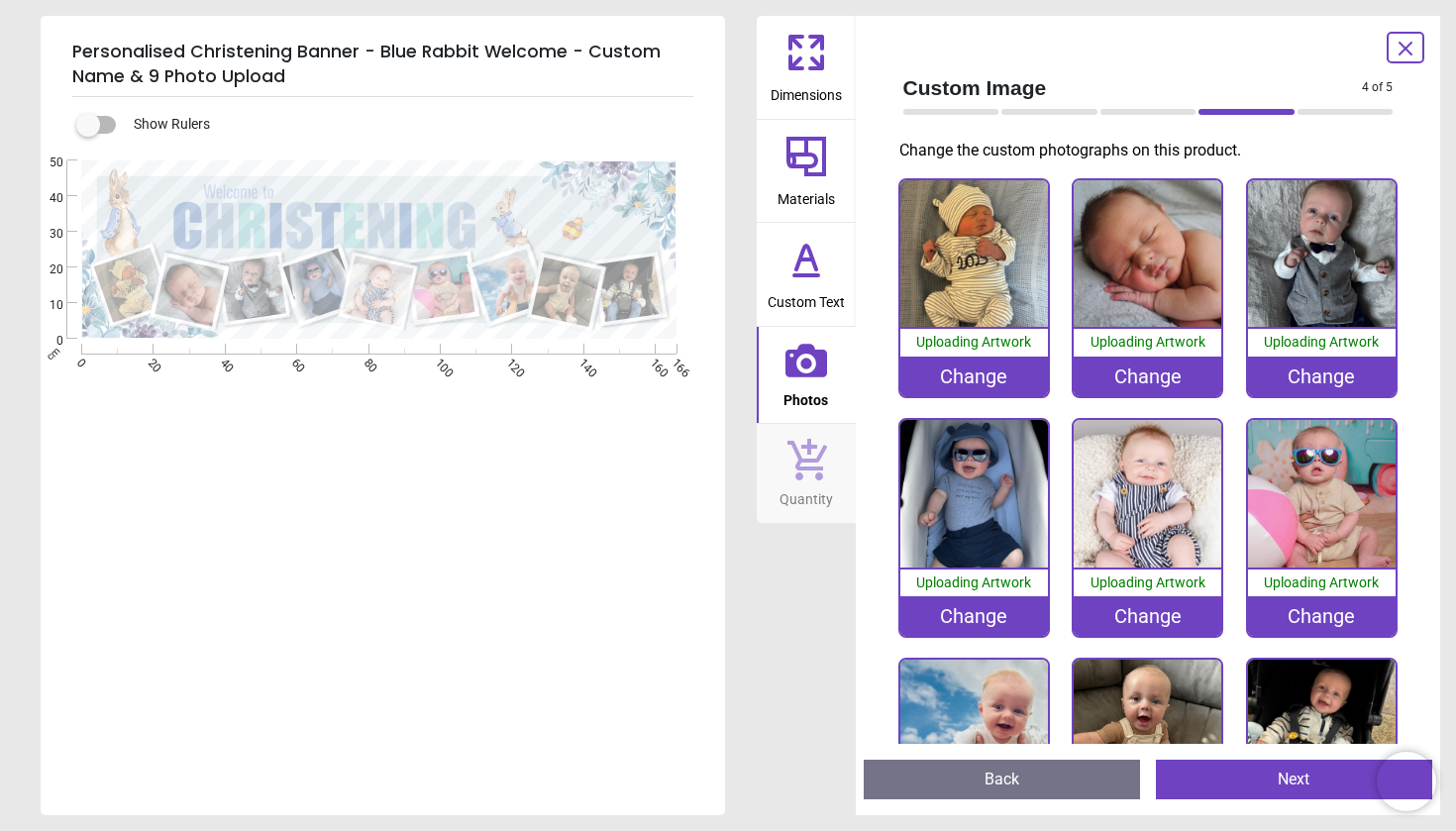 scroll, scrollTop: 0, scrollLeft: 0, axis: both 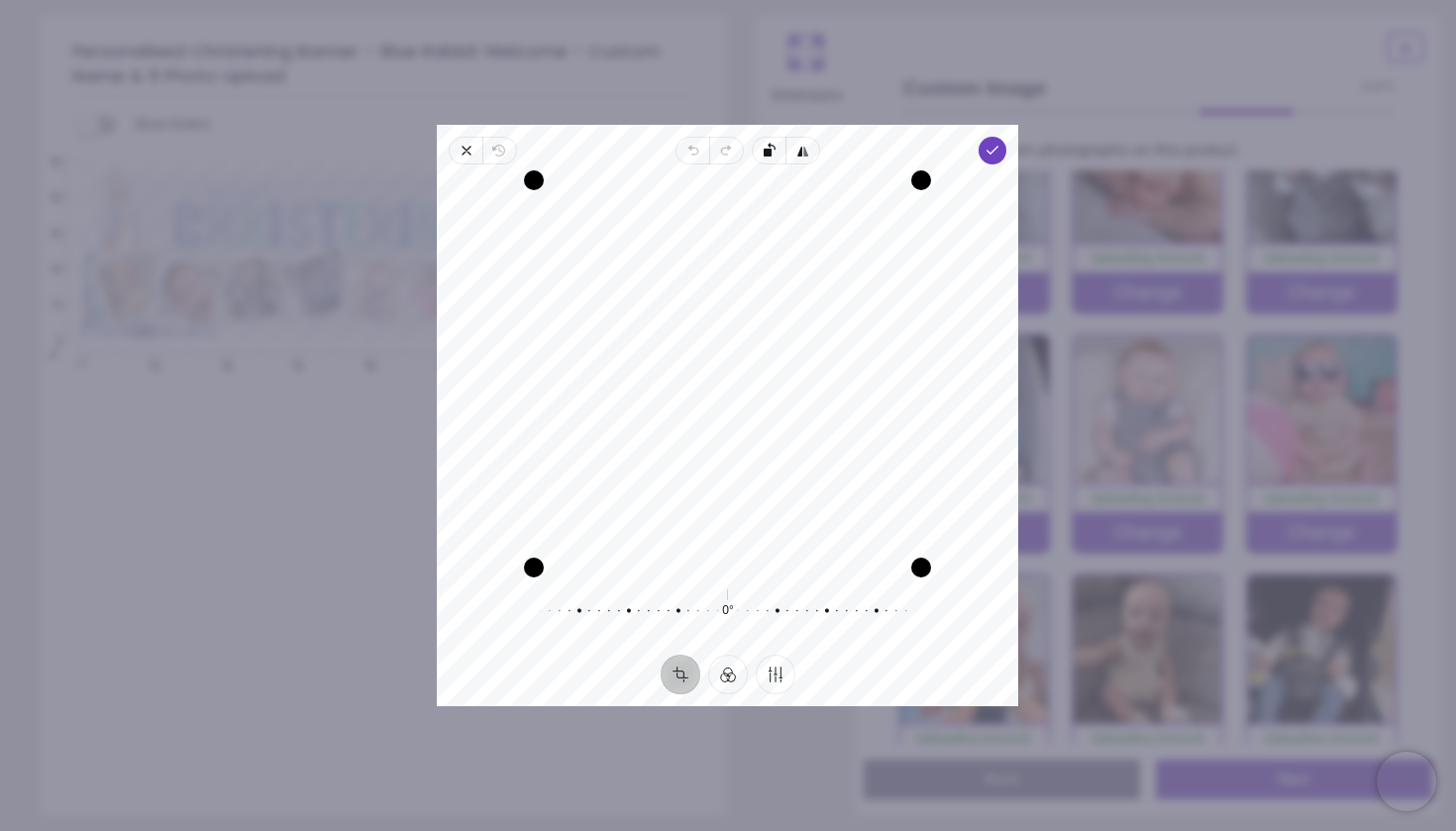 drag, startPoint x: 781, startPoint y: 400, endPoint x: 782, endPoint y: 413, distance: 13.038405 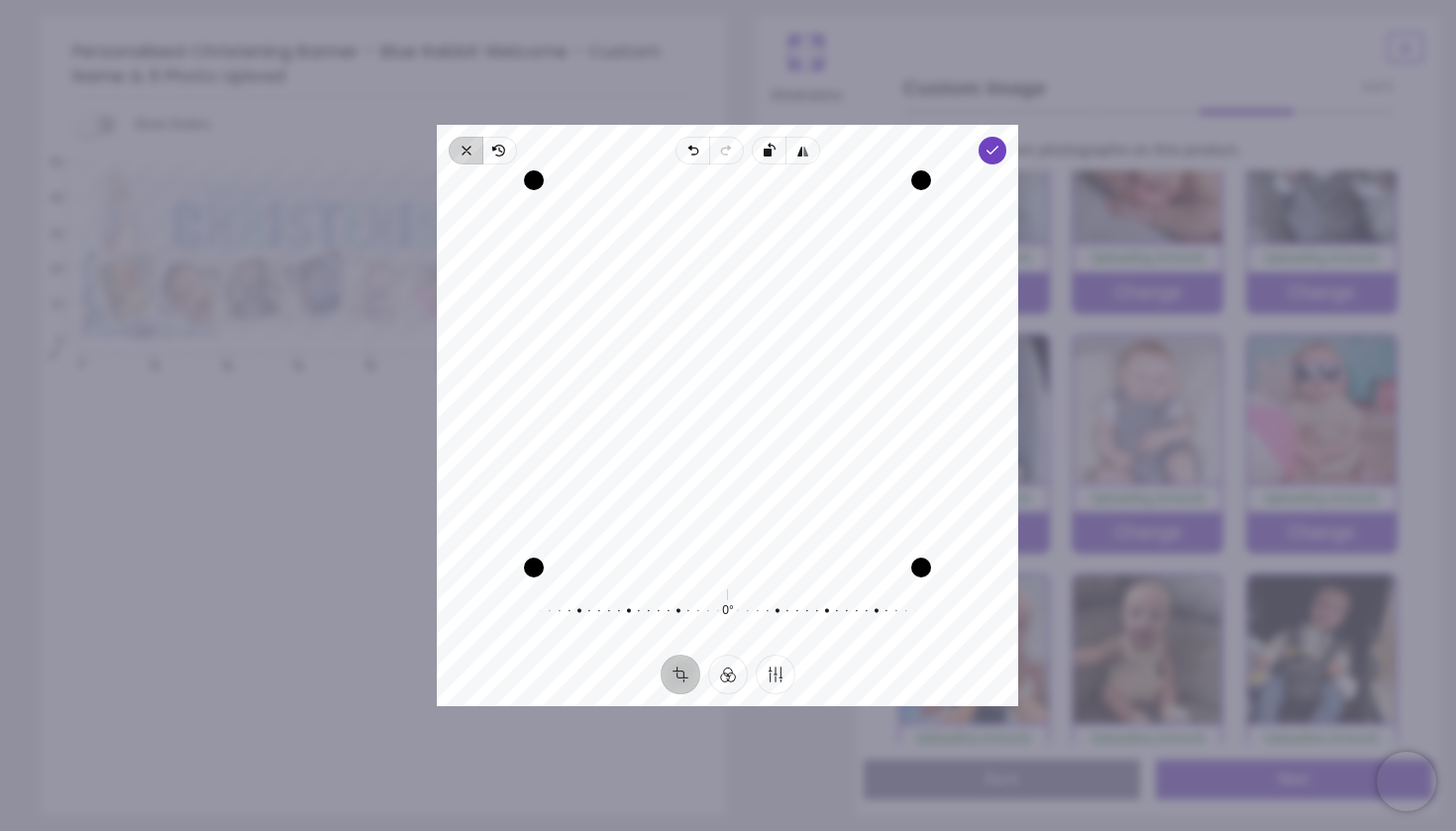 click on "Close" at bounding box center (466, 151) 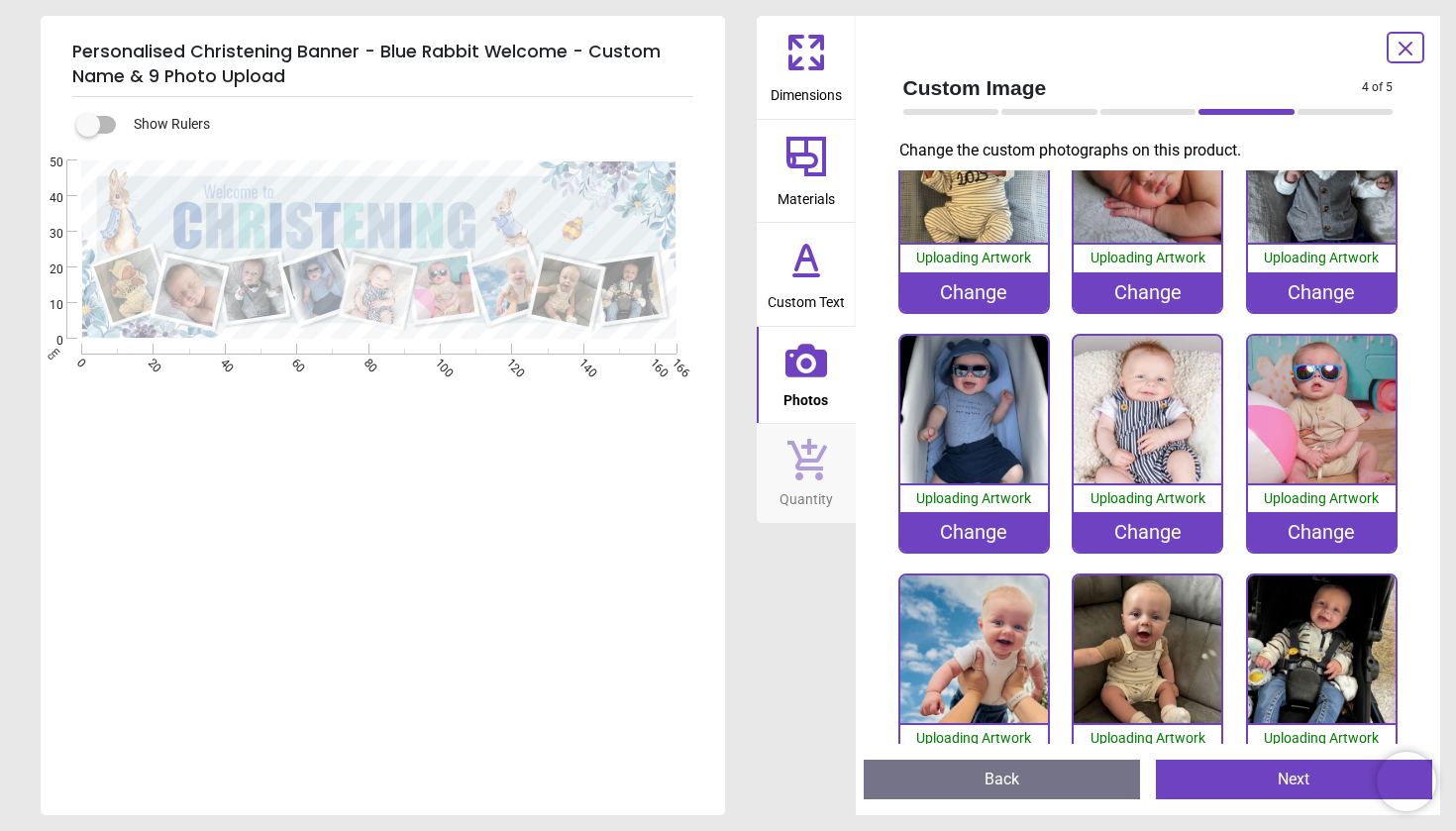 click on "Change" at bounding box center [1147, 532] 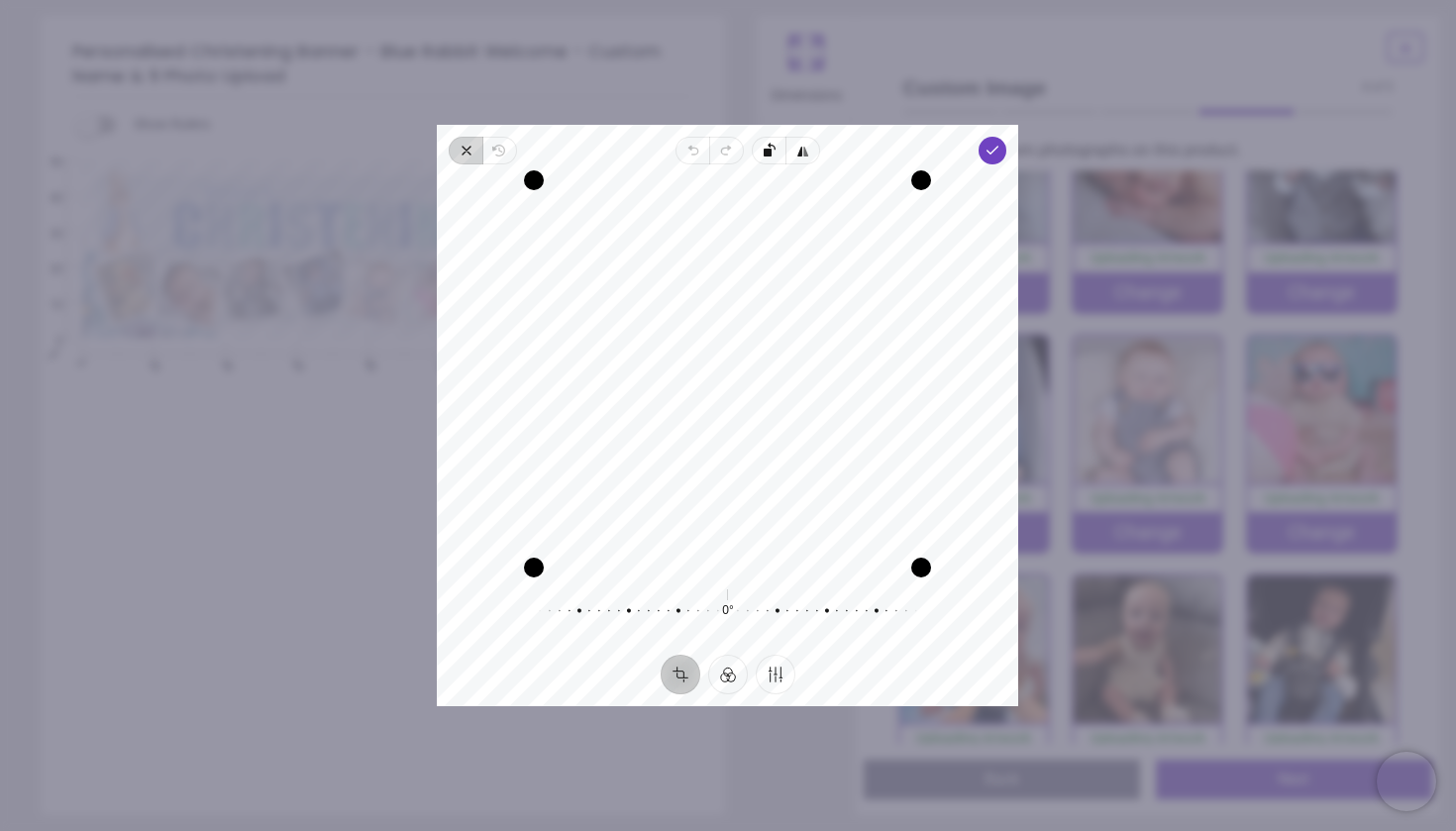 click 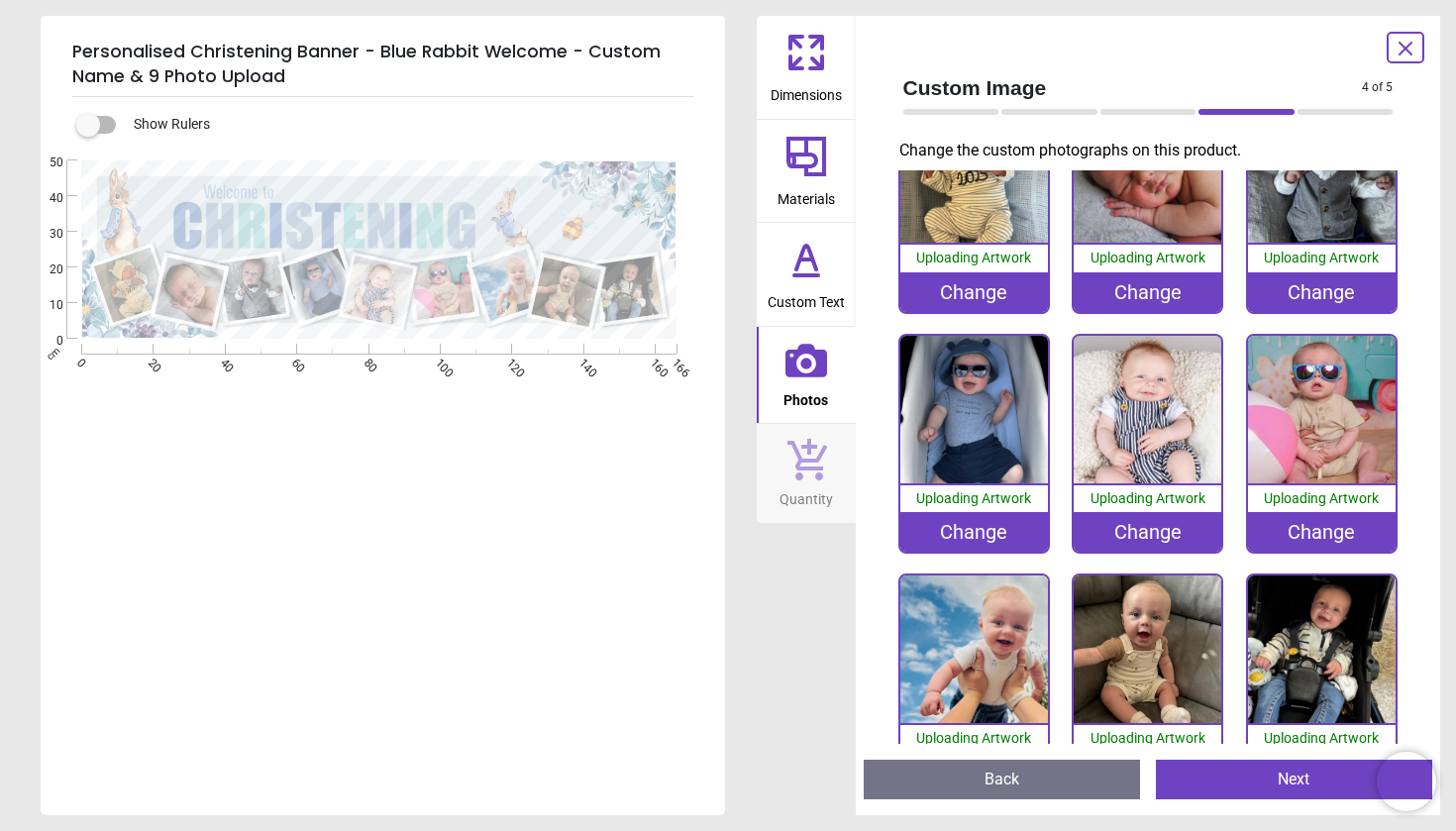click on "Change" at bounding box center [1147, 532] 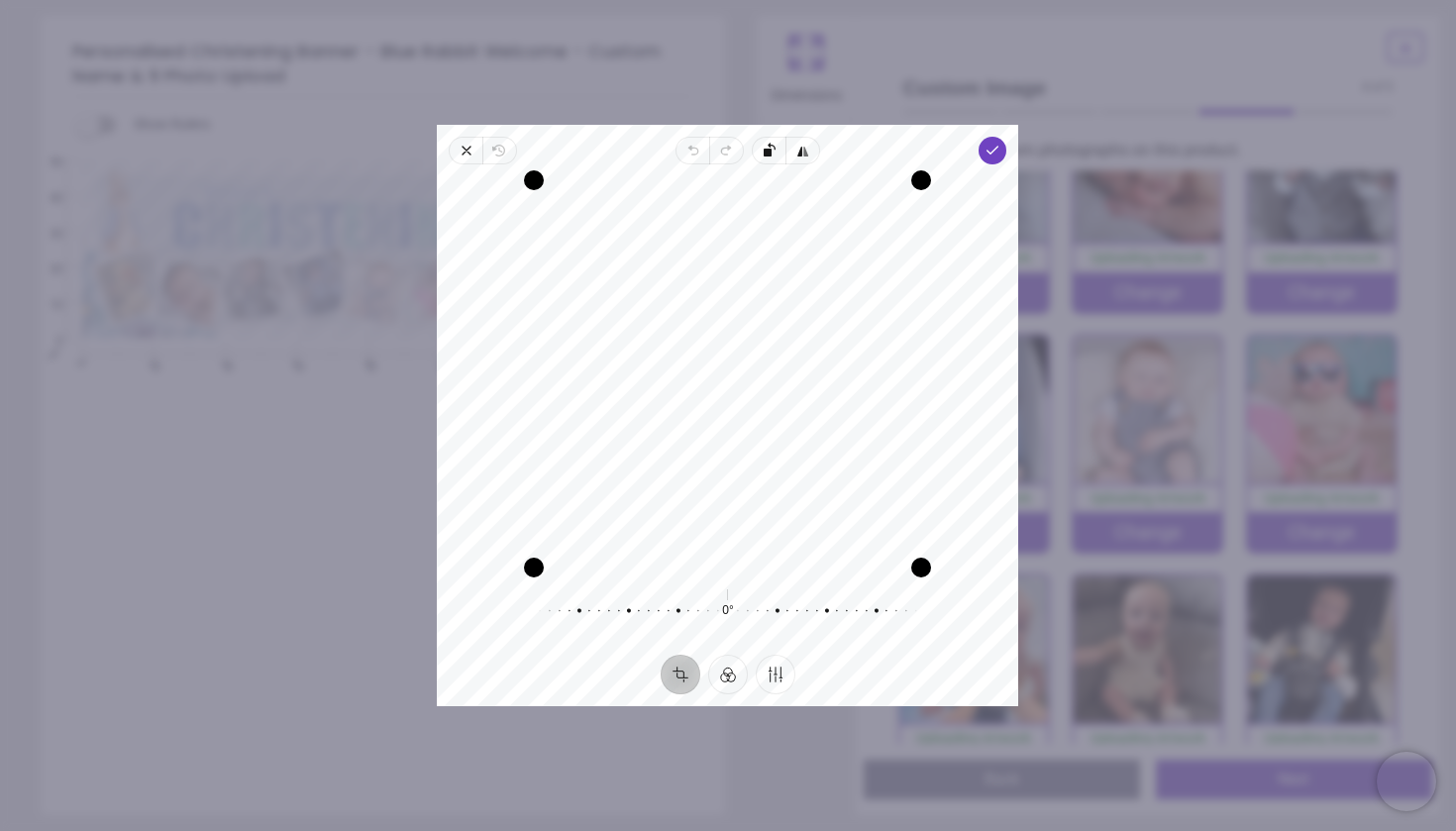 click on "Recenter         0°   Reset" at bounding box center (727, 409) 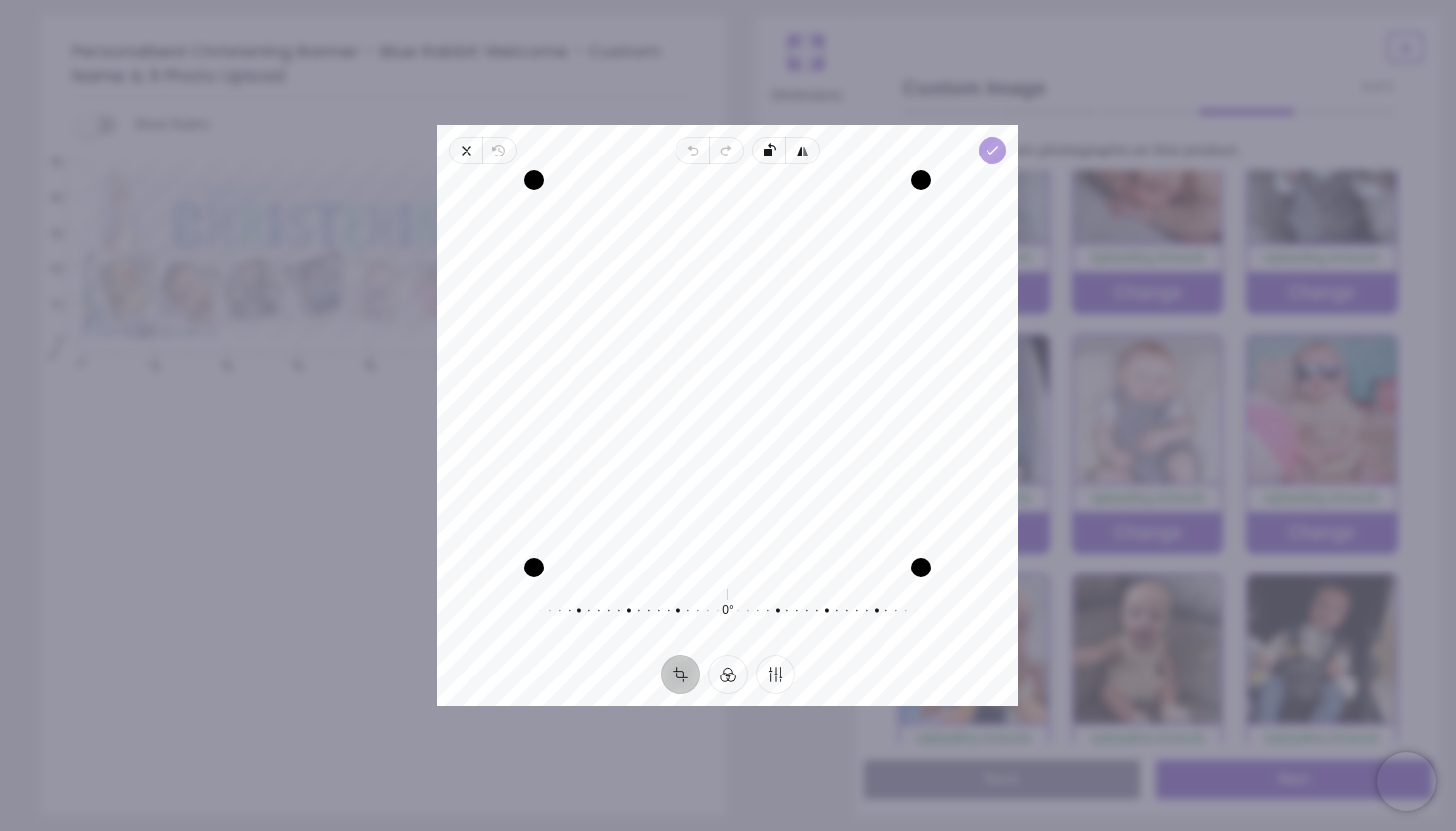 click 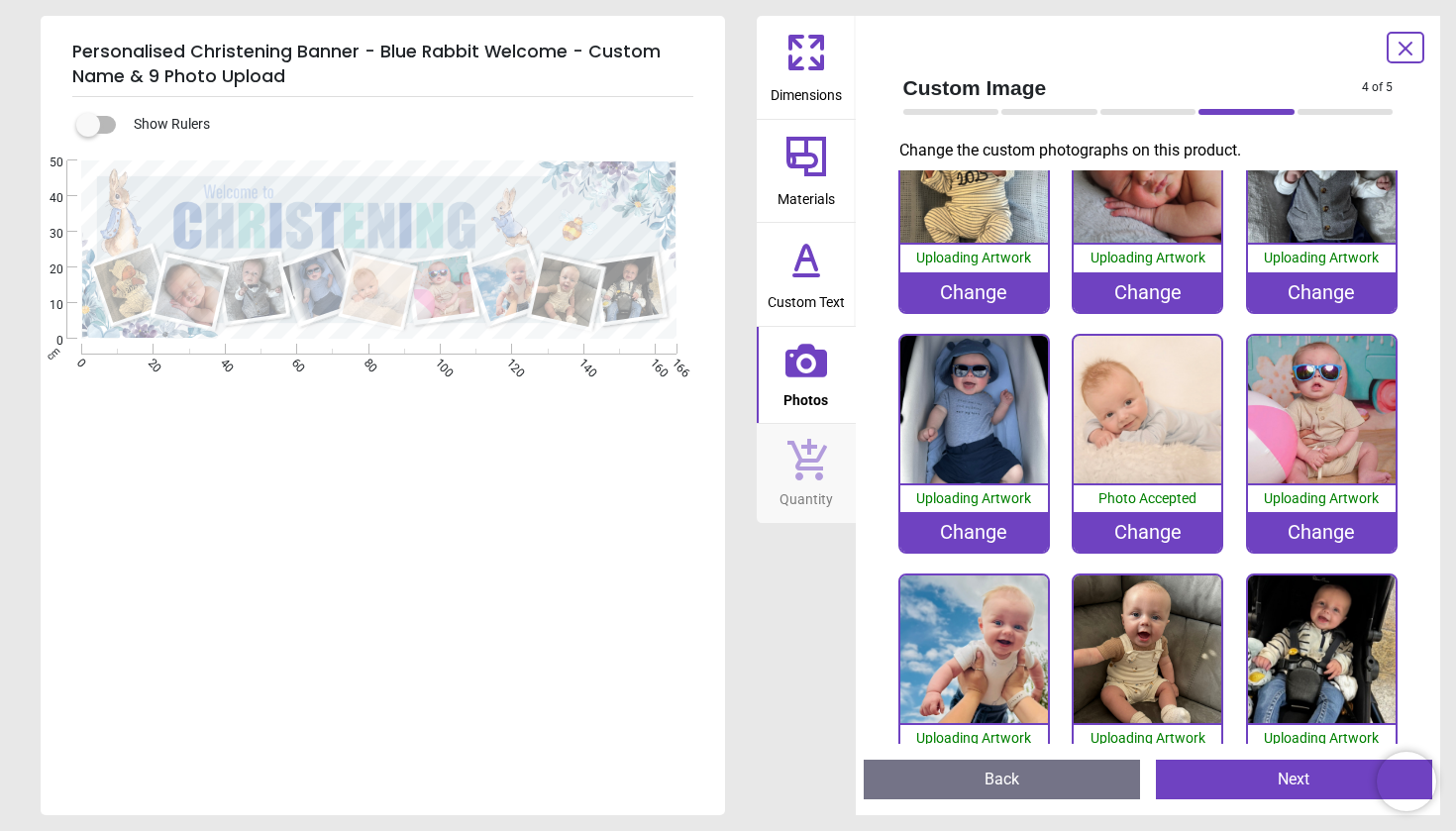 click on ".cls-1 {
filter: url(#drop-shadow-2);
}
.cls-1, .cls-2, .cls-3, .cls-4, .cls-5, .cls-6, .cls-7, .cls-8, .cls-9 {
fill: #fff;
stroke-width: 0px;
}
.cls-2 {
filter: url(#drop-shadow-1);
}
.cls-3 {
filter: url(#drop-shadow-4);
}
.cls-4 {
filter: url(#drop-shadow-5);
}
.cls-5 {
filter: url(#drop-shadow-7);
}
.cls-6 {
filter: url(#drop-shadow-6);
}
.cls-7 {
filter: url(#drop-shadow-8);
}
.cls-8 {
filter: url(#drop-shadow-3);
}
.cls-9 {
filter: url(#drop-shadow-9);
}" at bounding box center [378, 409] 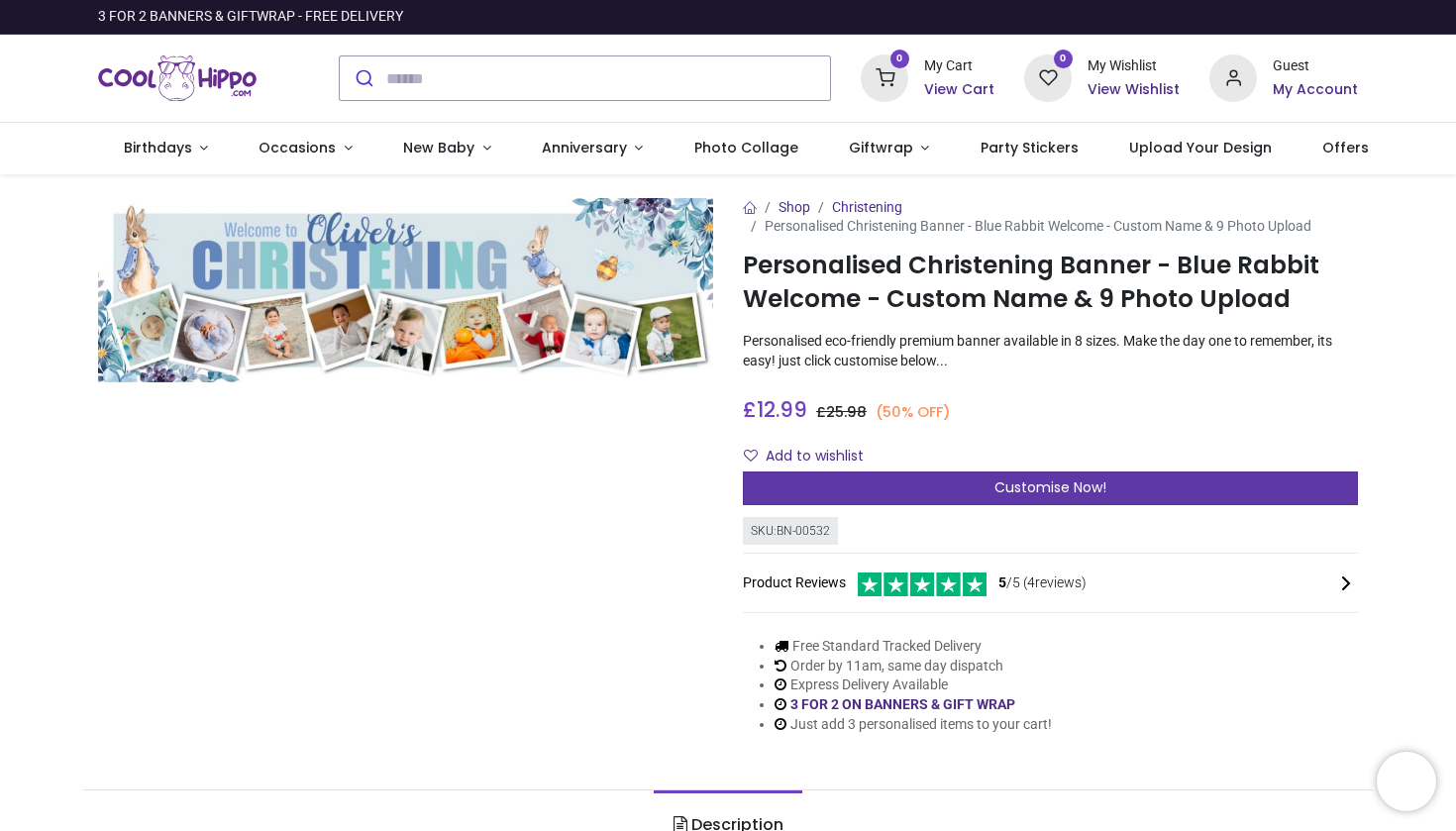 click on "Customise Now!" at bounding box center (1050, 488) 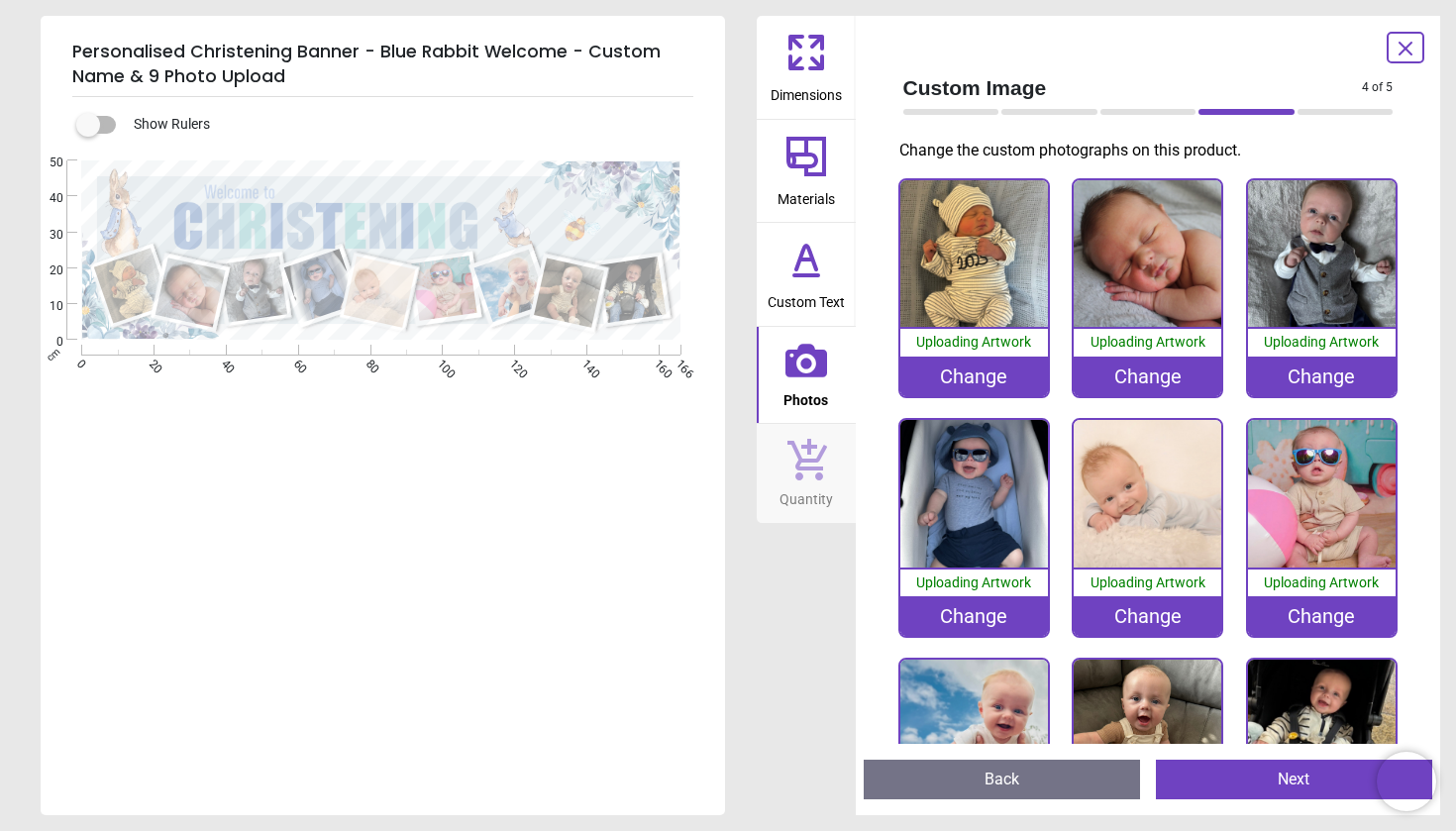 click 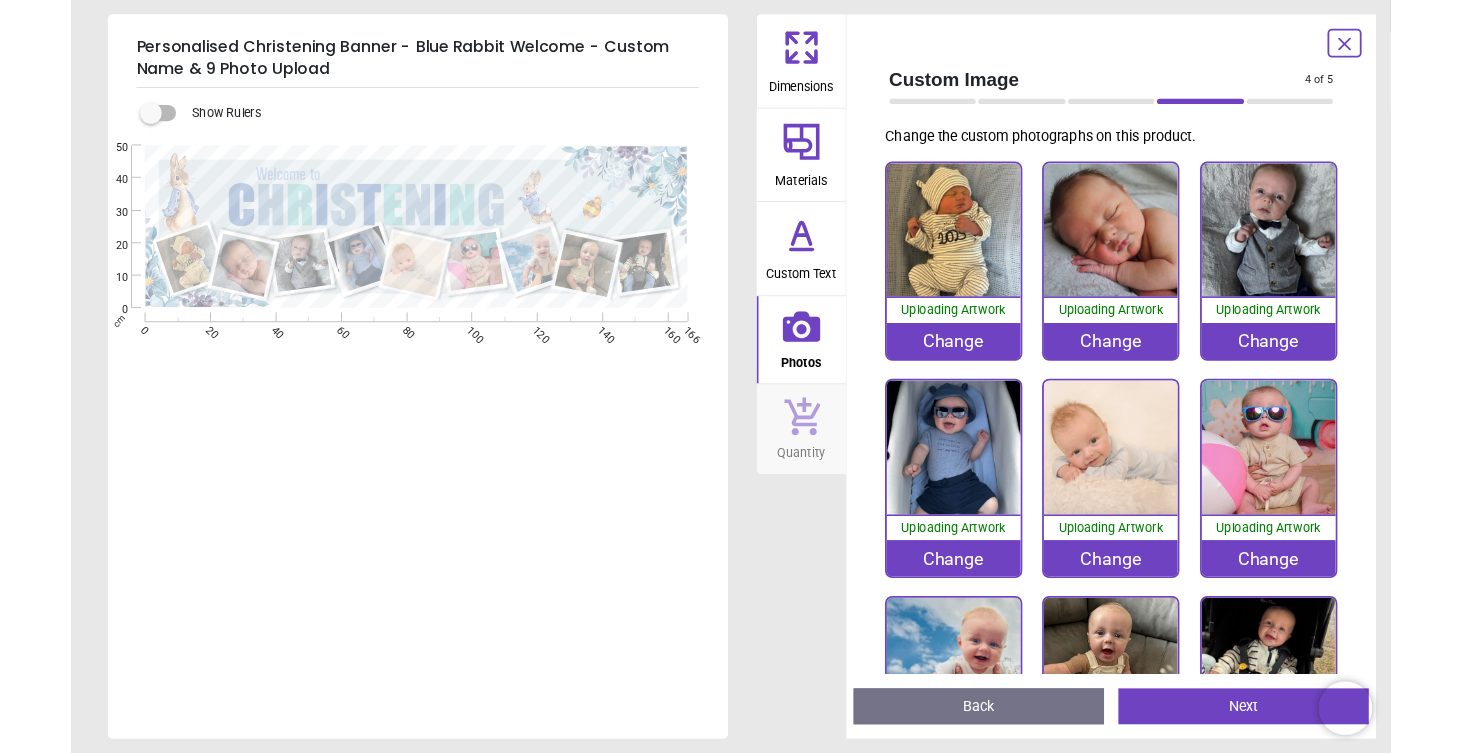 scroll, scrollTop: 0, scrollLeft: 0, axis: both 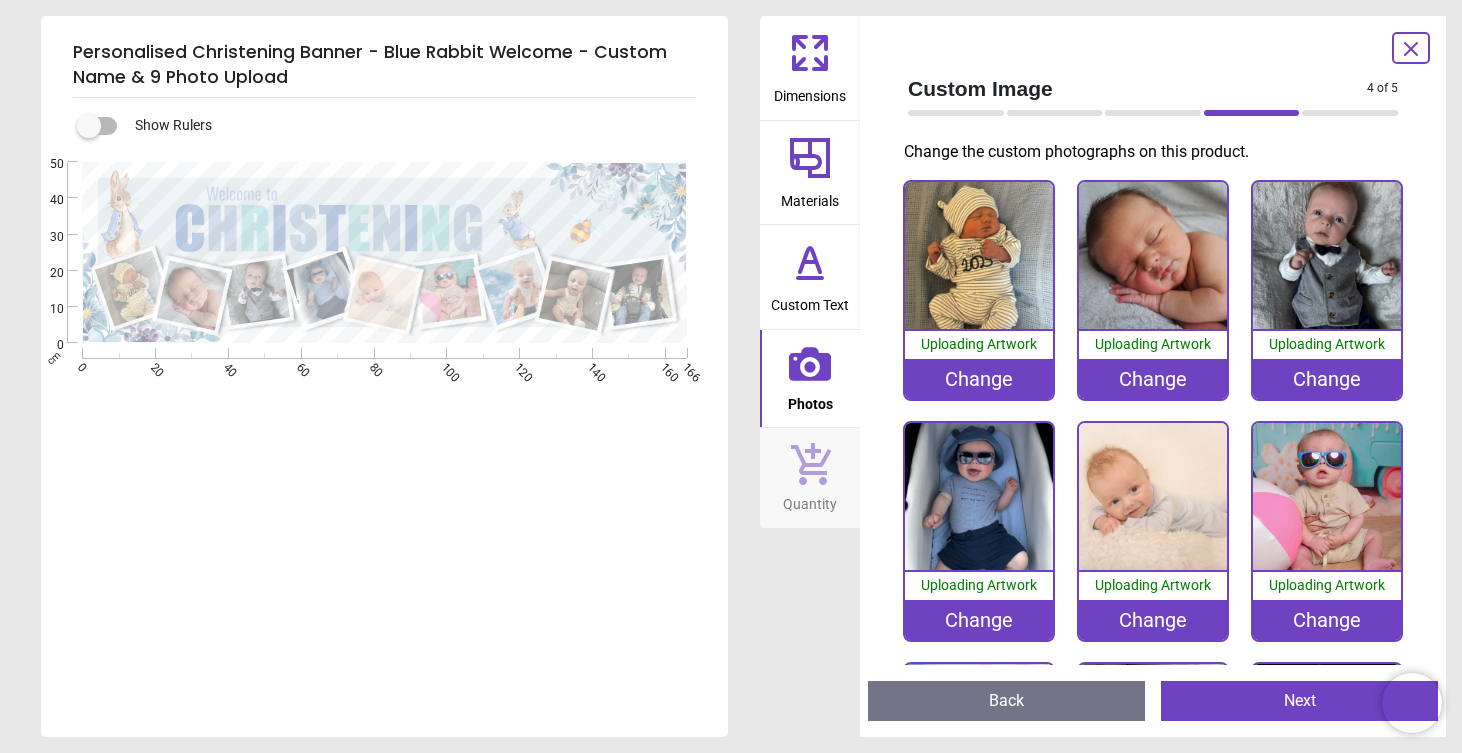click on "Change" at bounding box center (1326, 379) 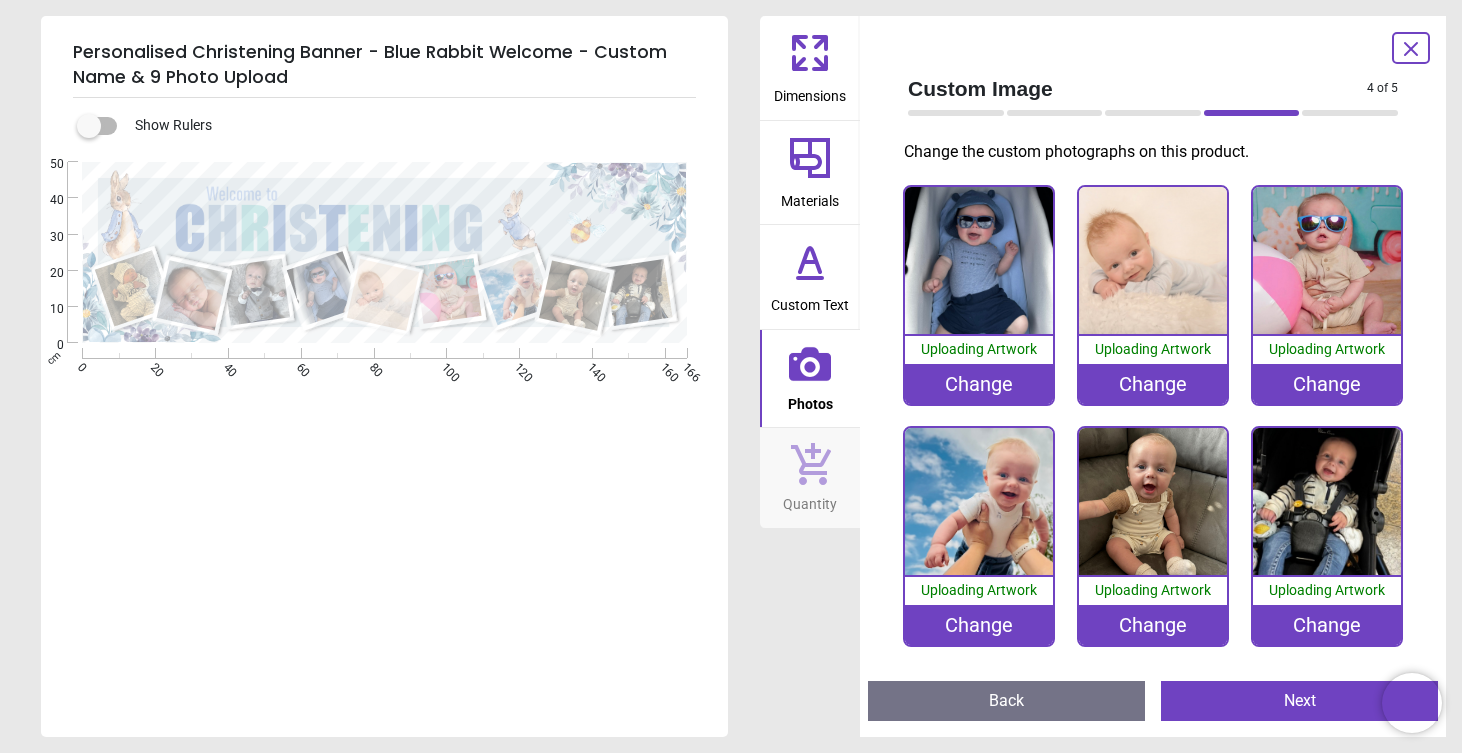 scroll, scrollTop: 235, scrollLeft: 0, axis: vertical 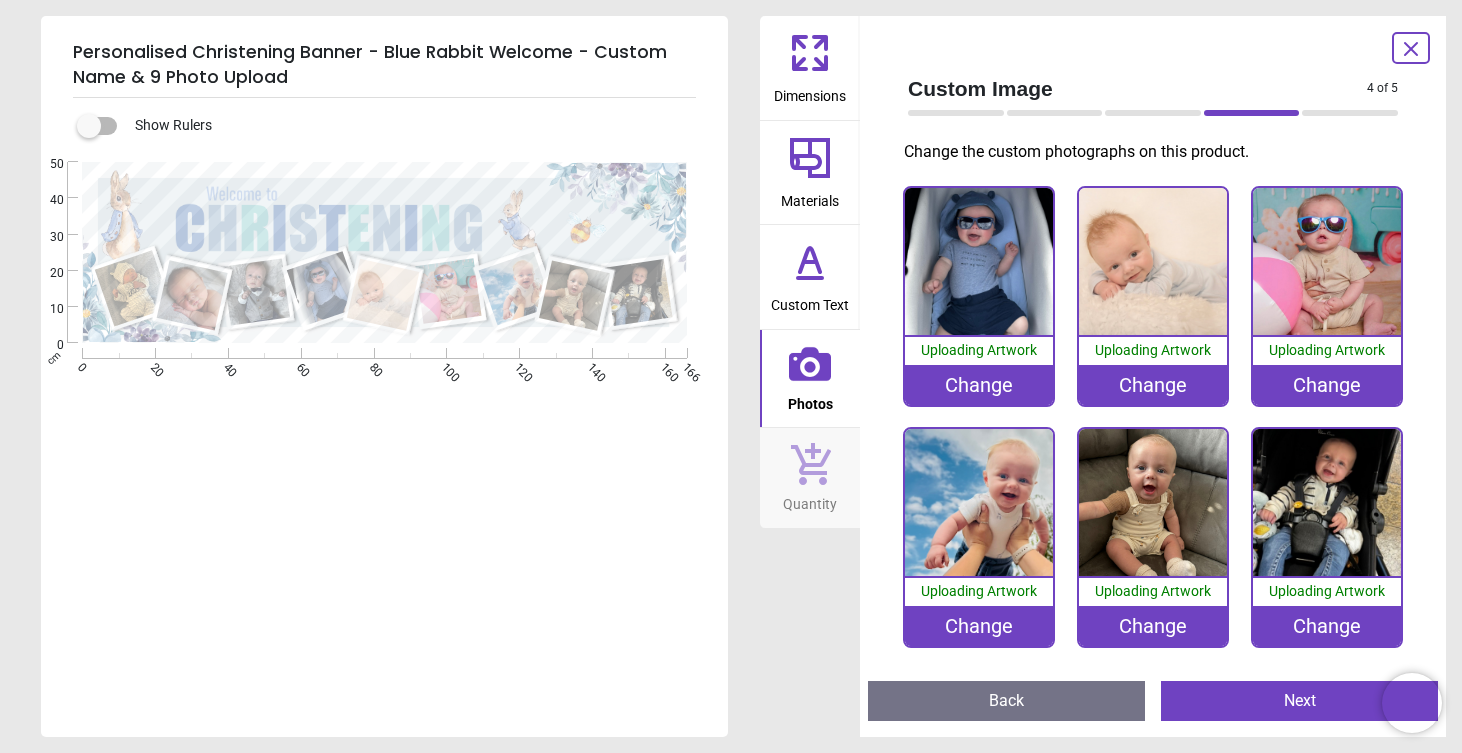 click at bounding box center [1326, 502] 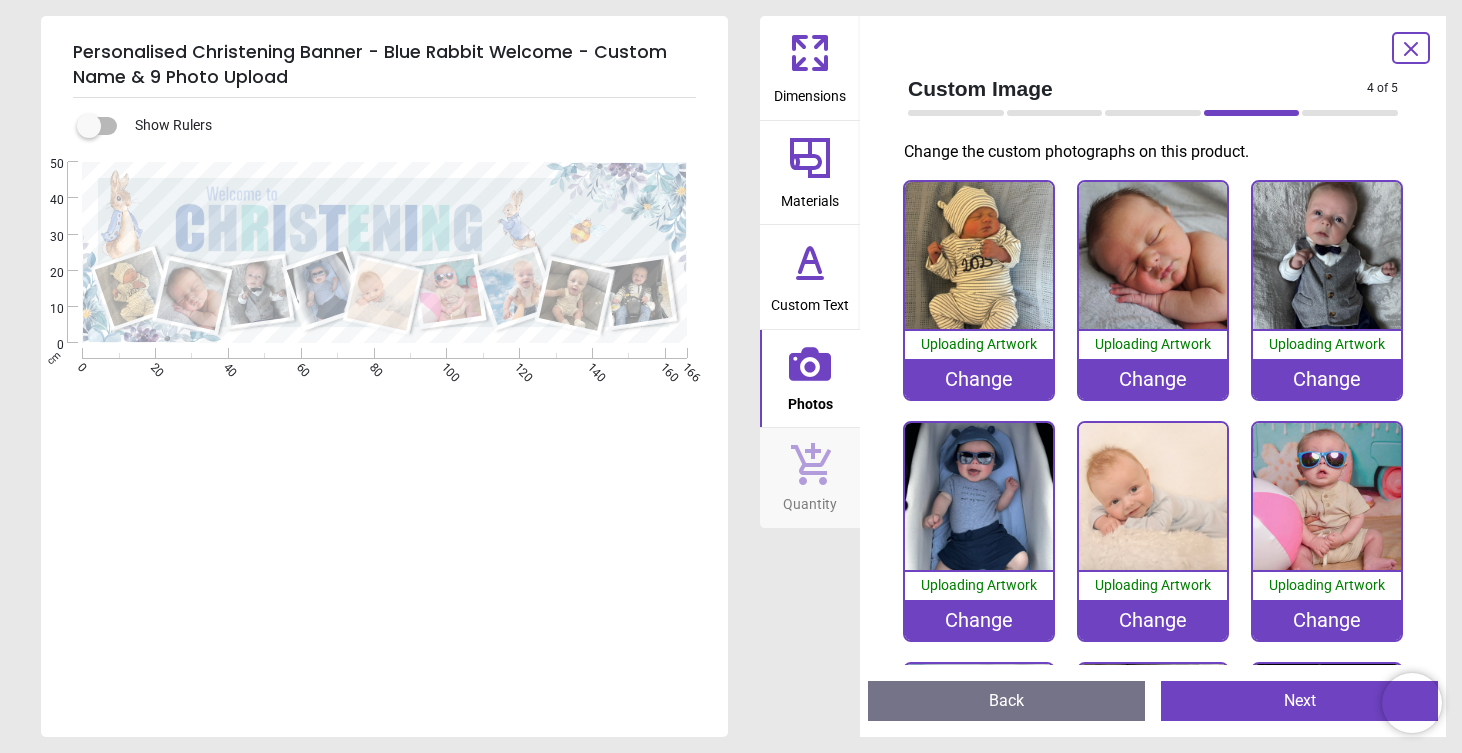 scroll, scrollTop: 0, scrollLeft: 0, axis: both 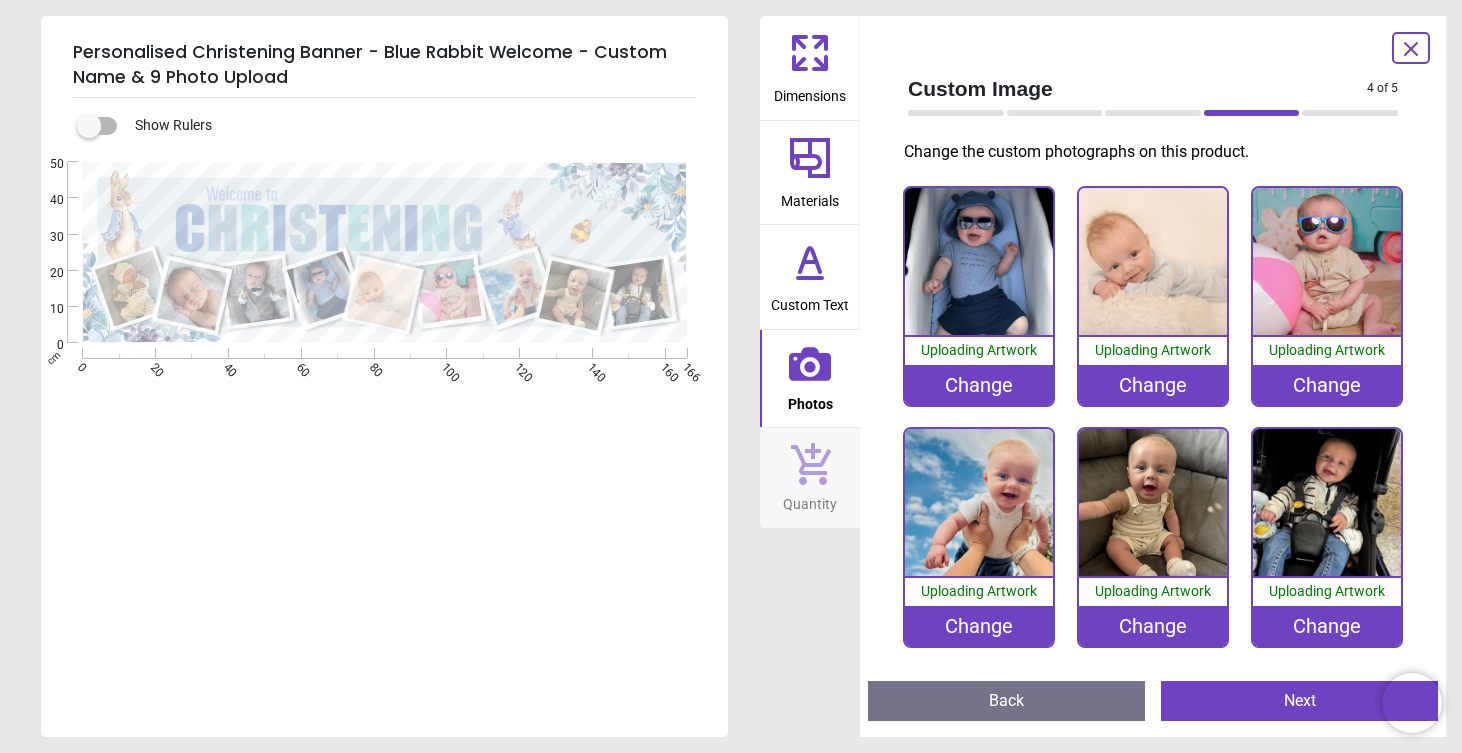 click on "Next" at bounding box center (1299, 701) 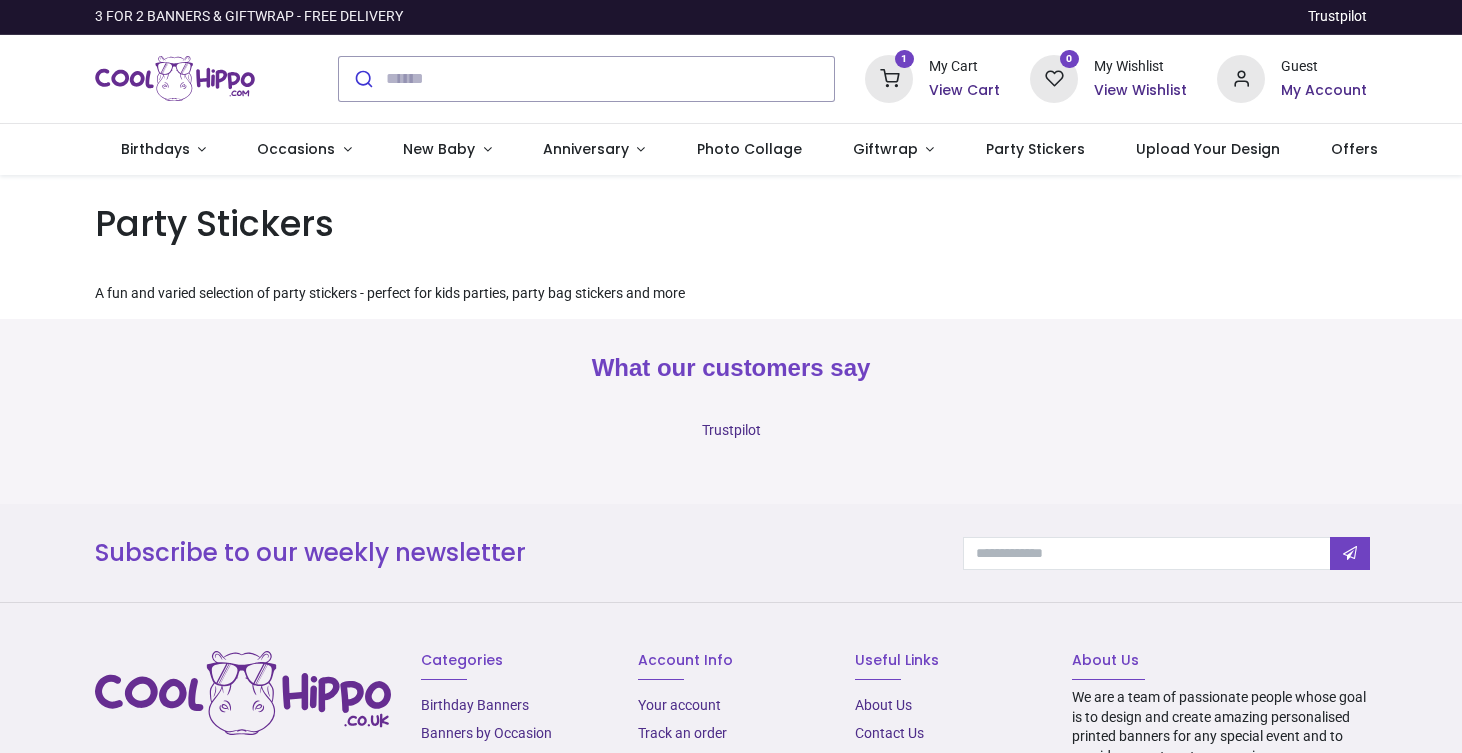 scroll, scrollTop: 0, scrollLeft: 0, axis: both 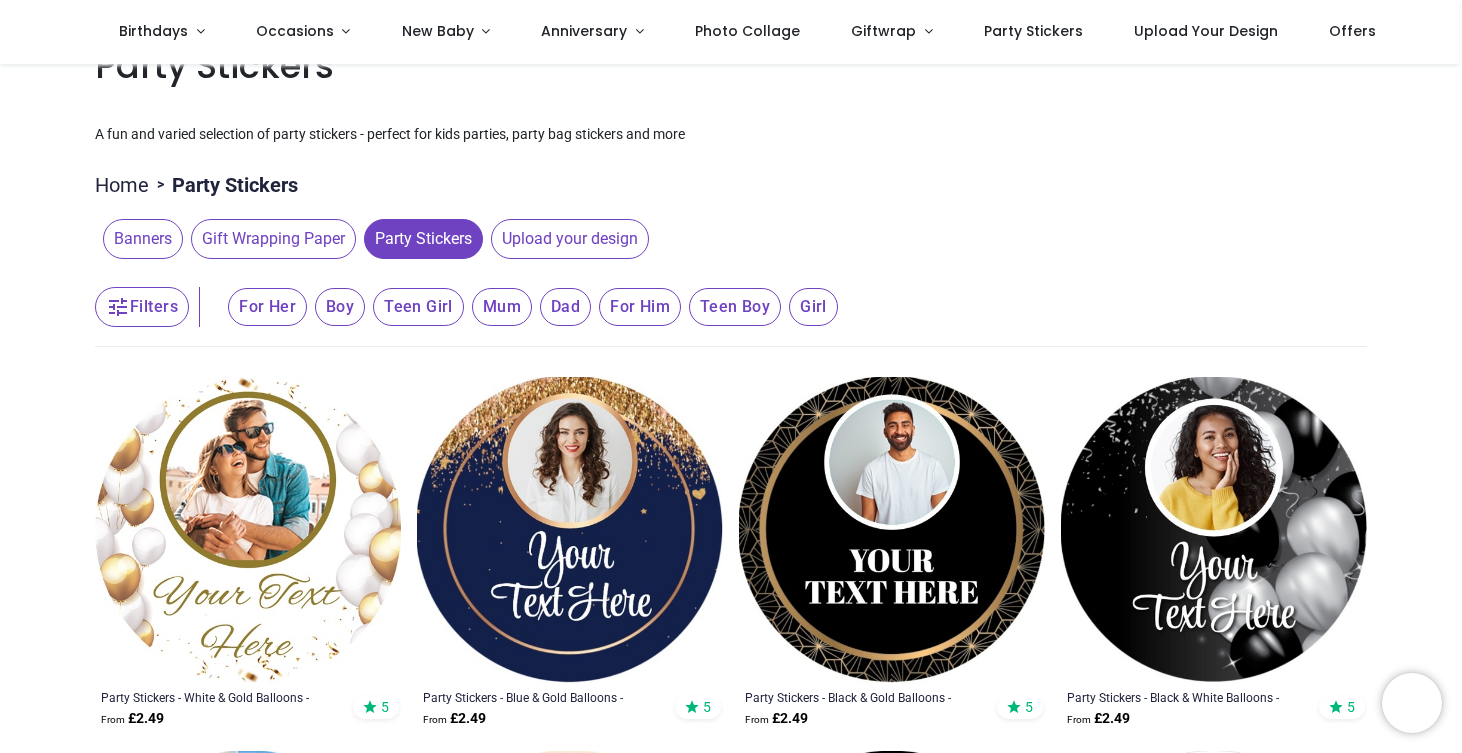 click on "Upload your design" at bounding box center (570, 239) 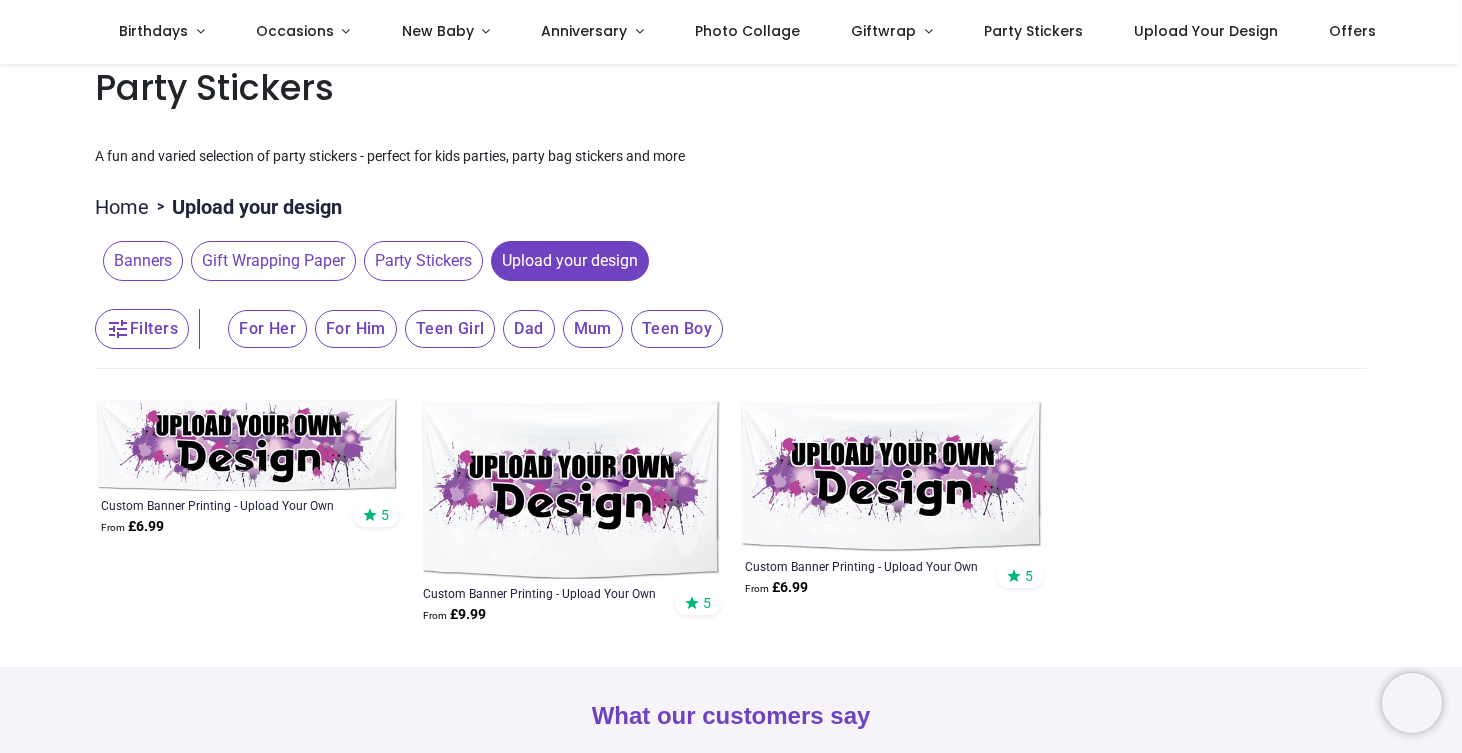 scroll, scrollTop: 20, scrollLeft: 0, axis: vertical 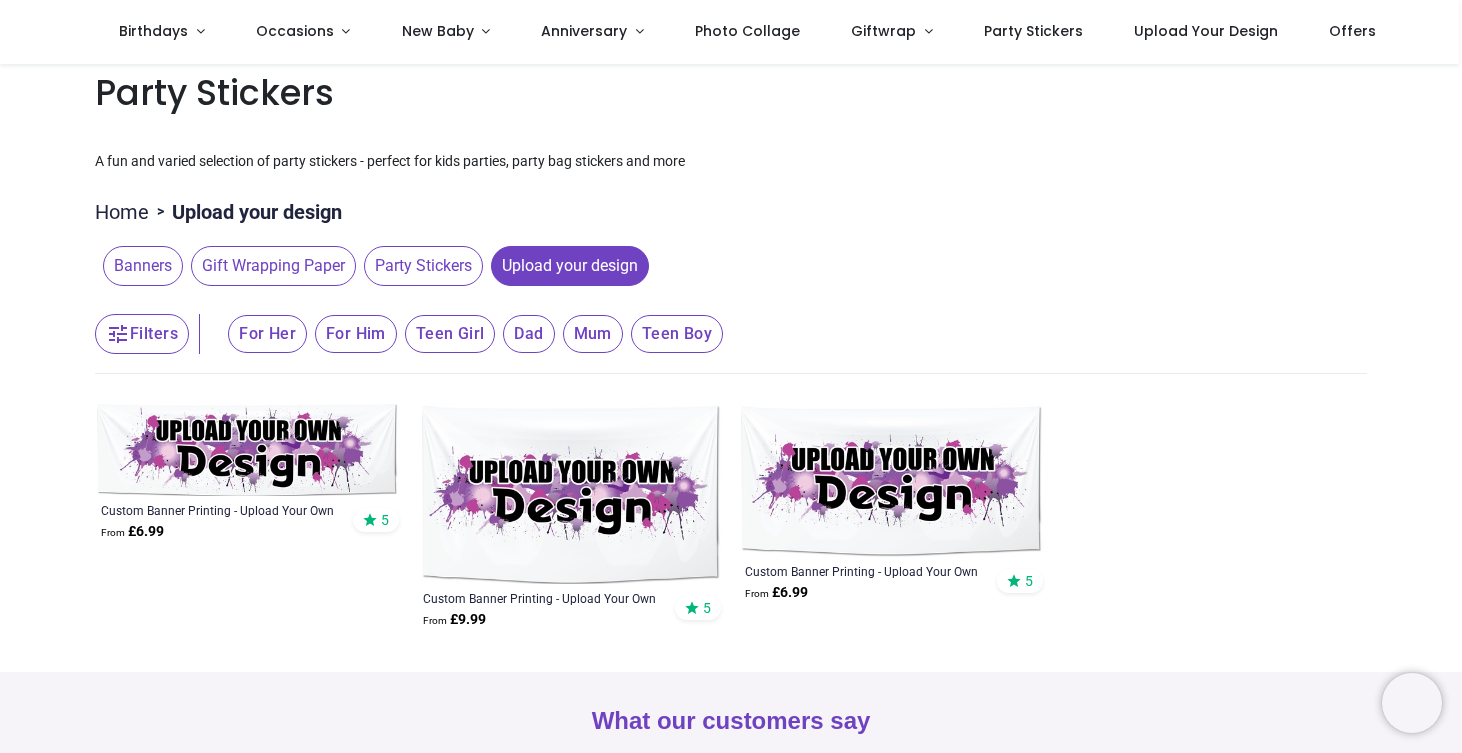 click on "Party Stickers" at bounding box center (423, 266) 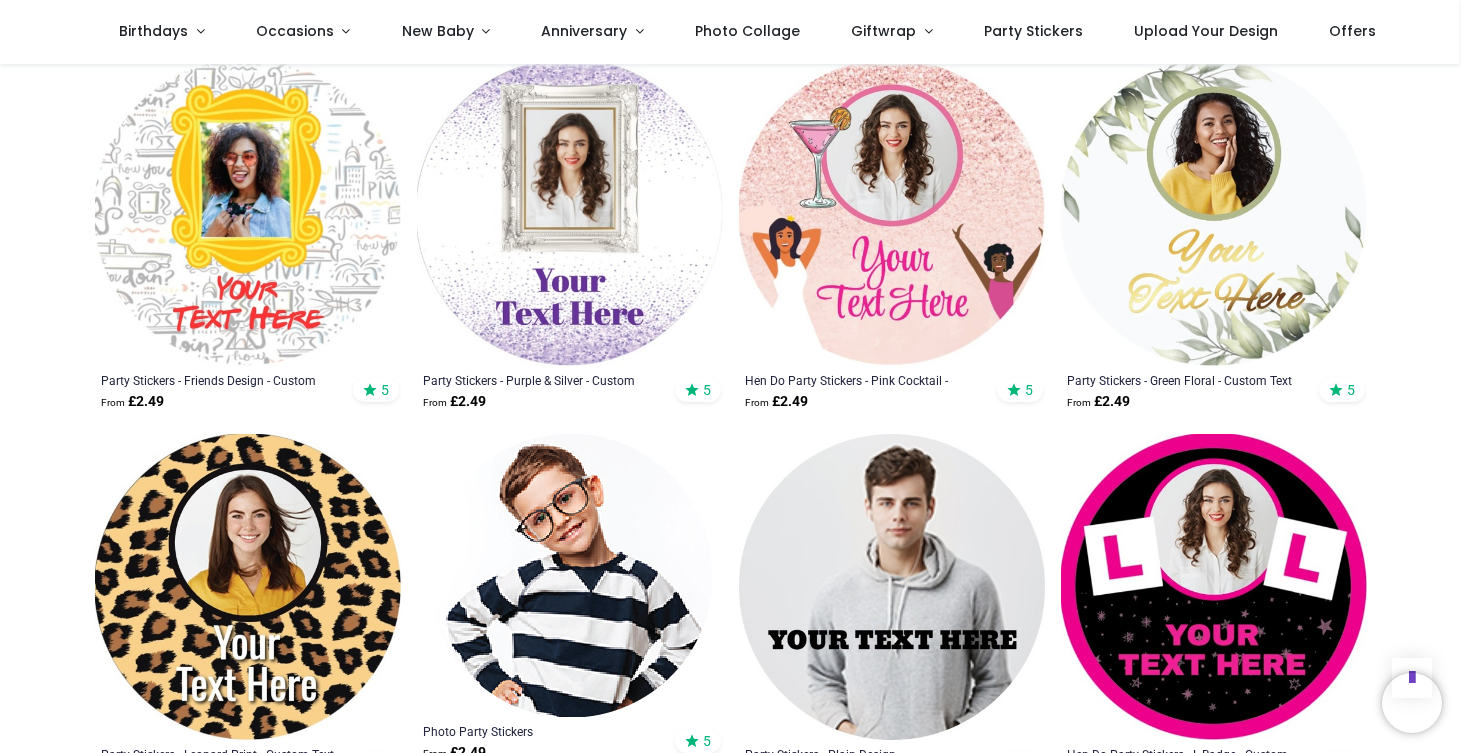 scroll, scrollTop: 1113, scrollLeft: 0, axis: vertical 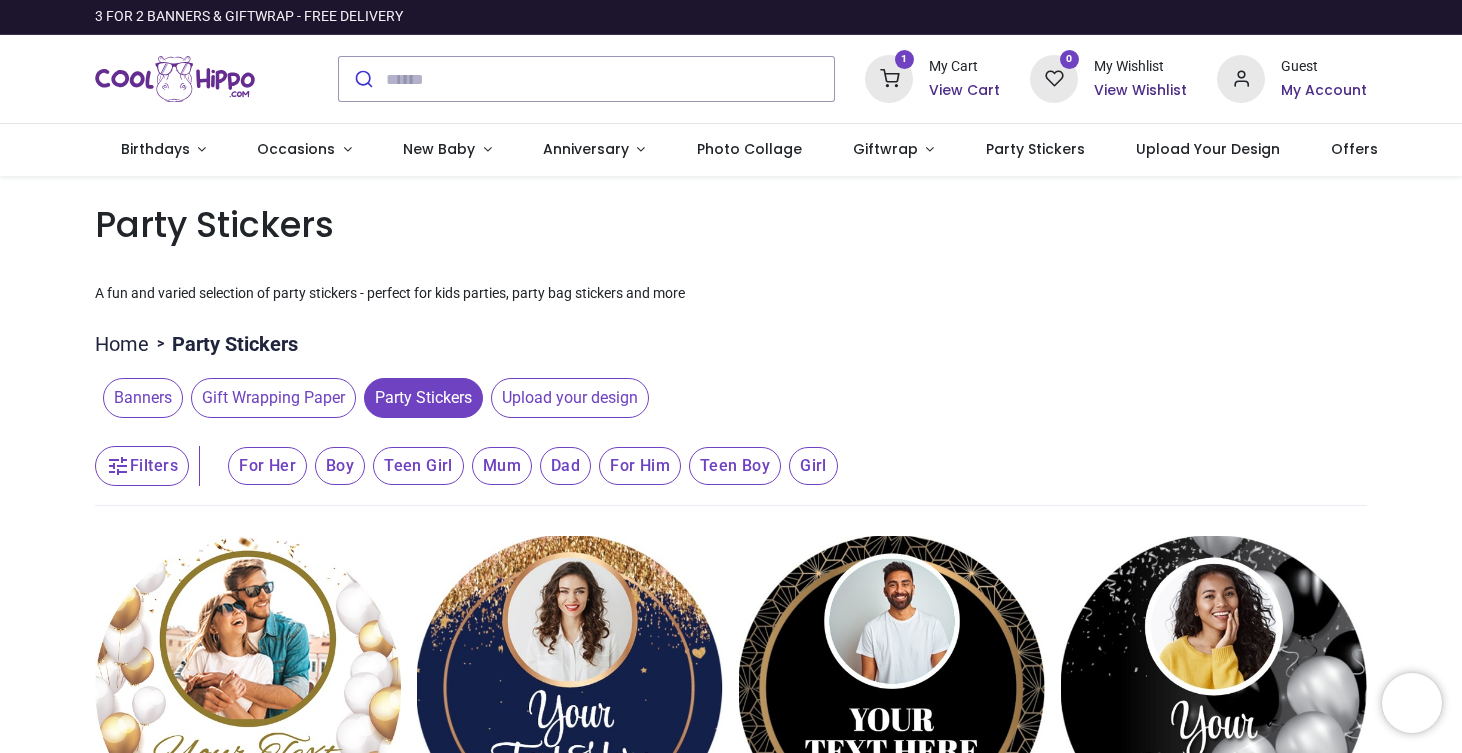 click on "View Cart" at bounding box center (964, 91) 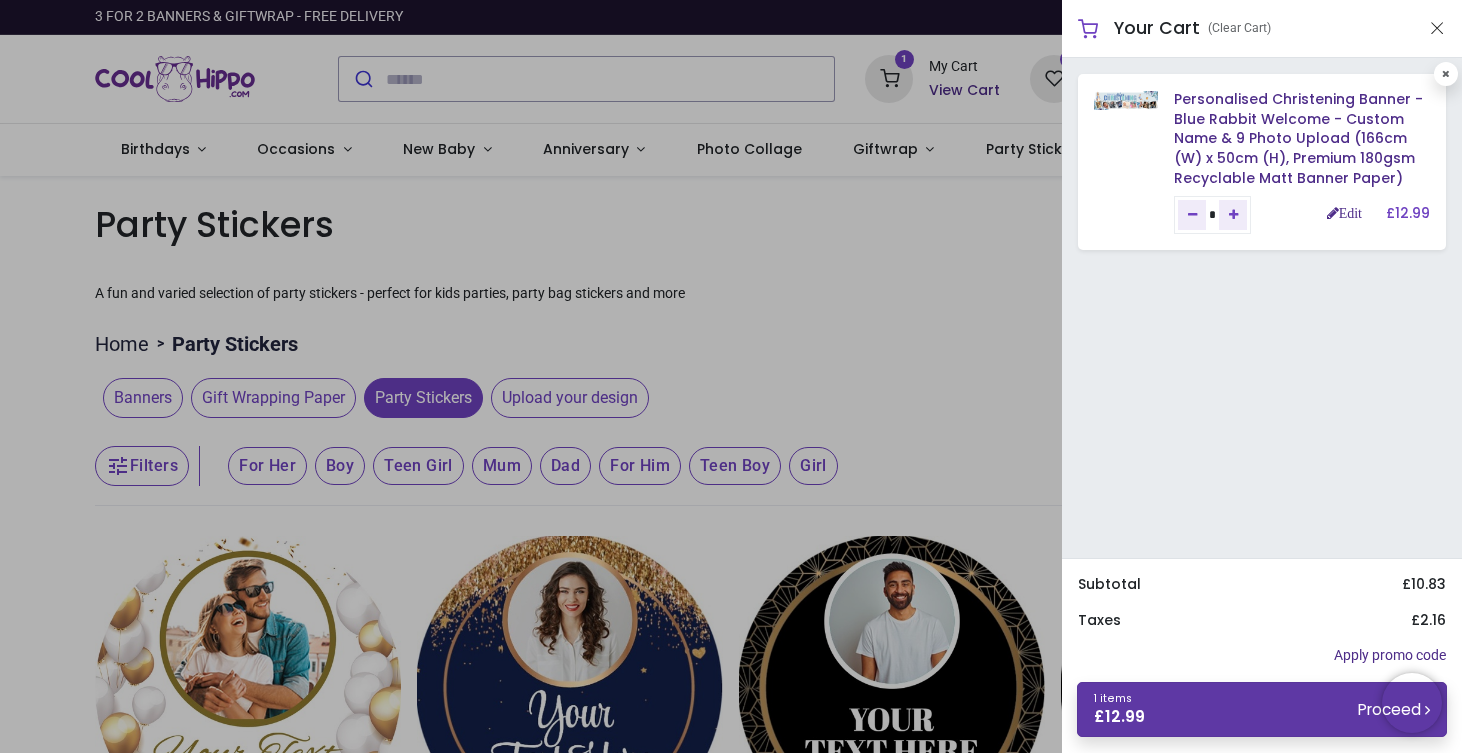 click on "1 items
£  12.99
Proceed" at bounding box center (1262, 709) 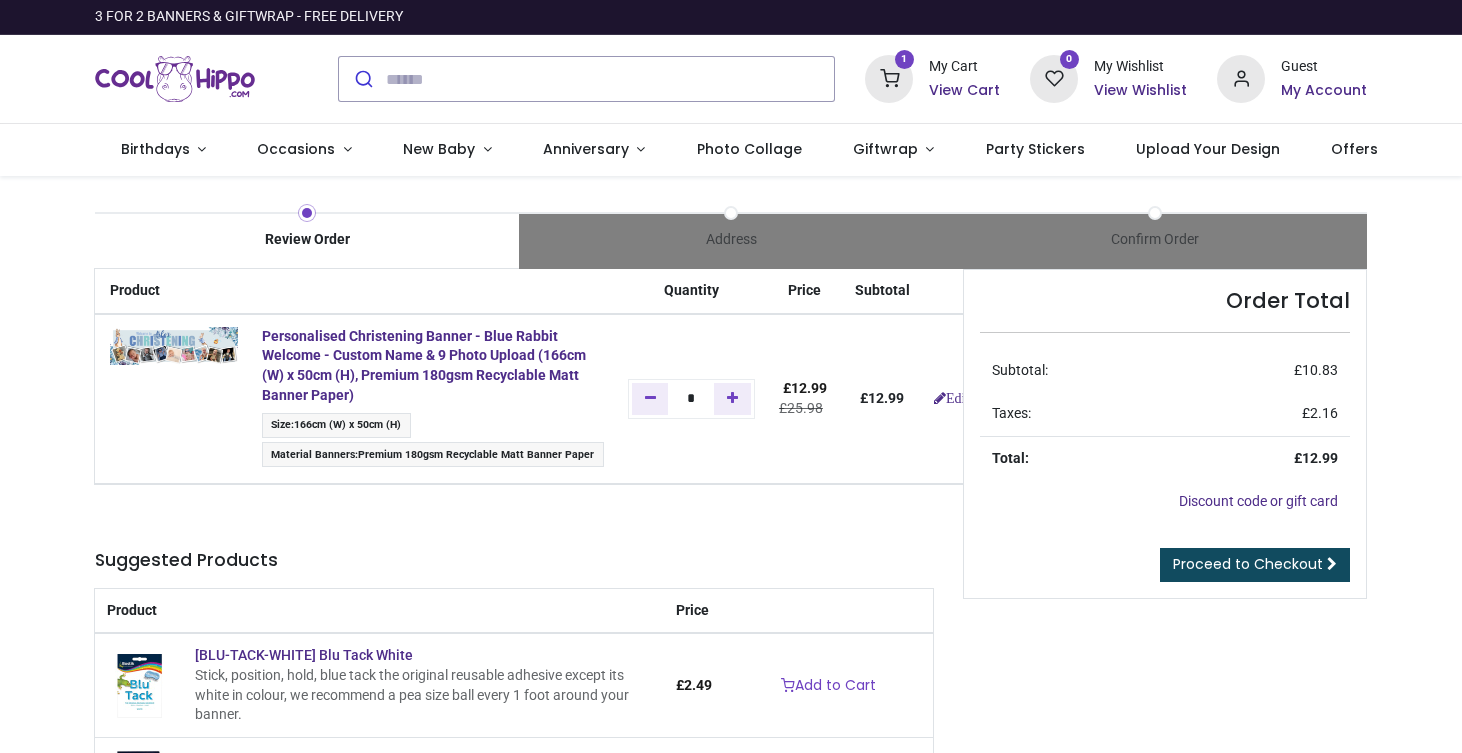 scroll, scrollTop: 0, scrollLeft: 0, axis: both 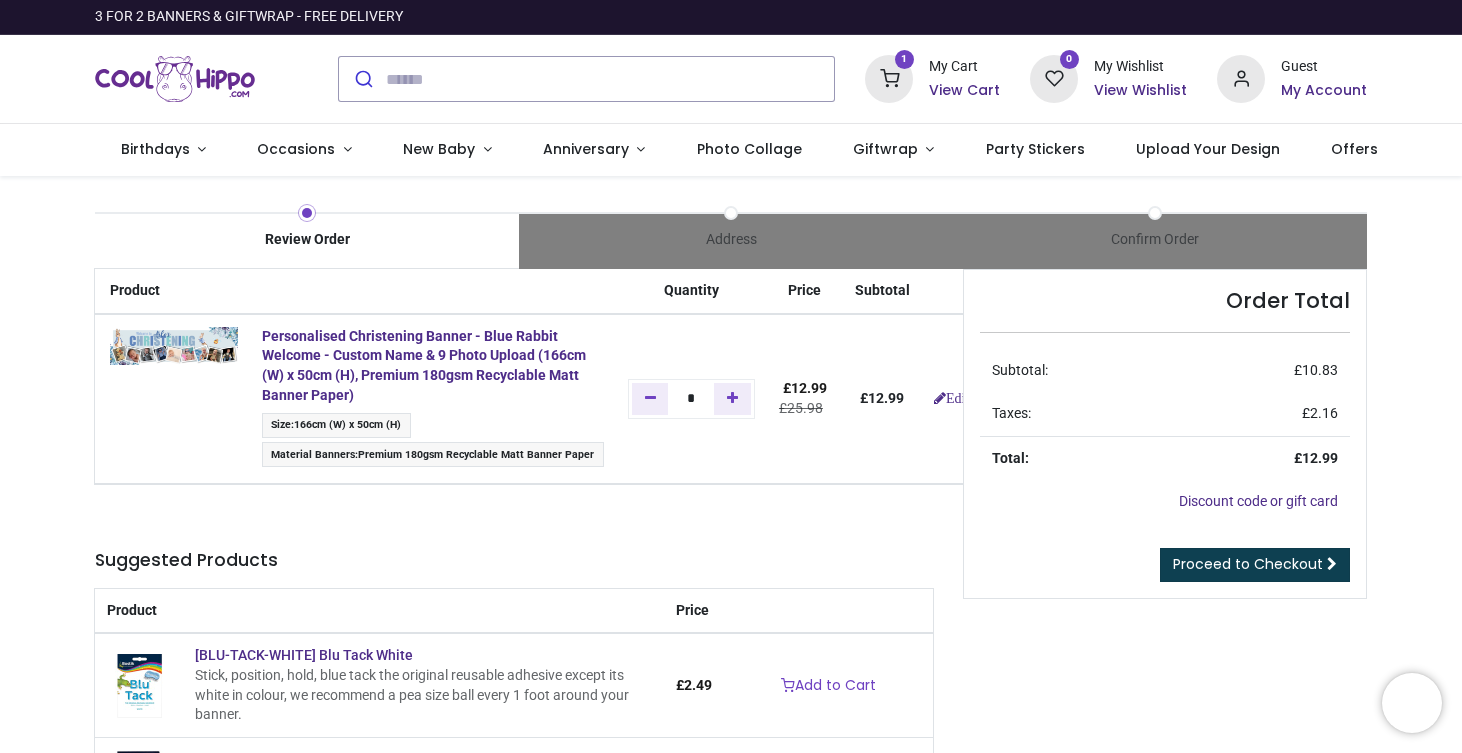click on "Proceed to Checkout" at bounding box center [1248, 564] 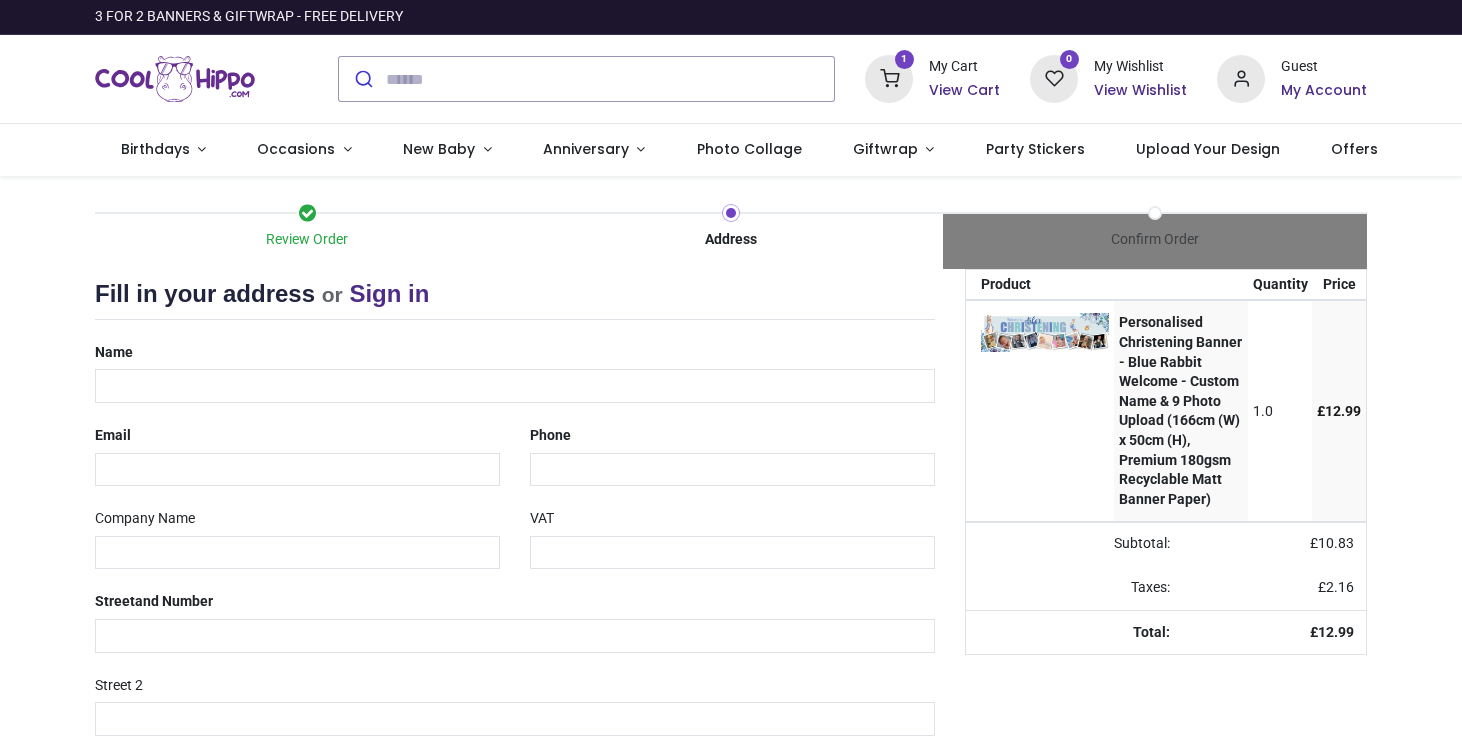 scroll, scrollTop: 0, scrollLeft: 0, axis: both 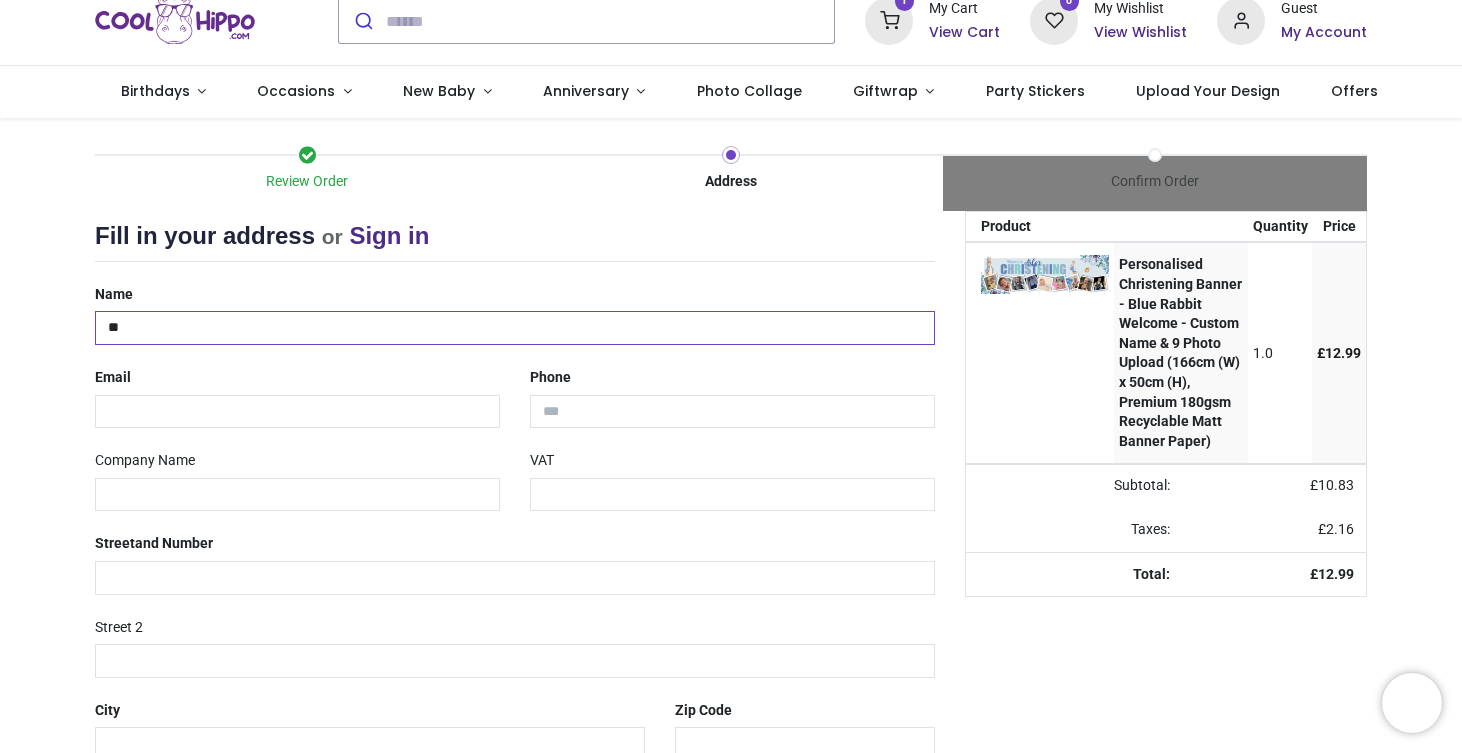 type on "*" 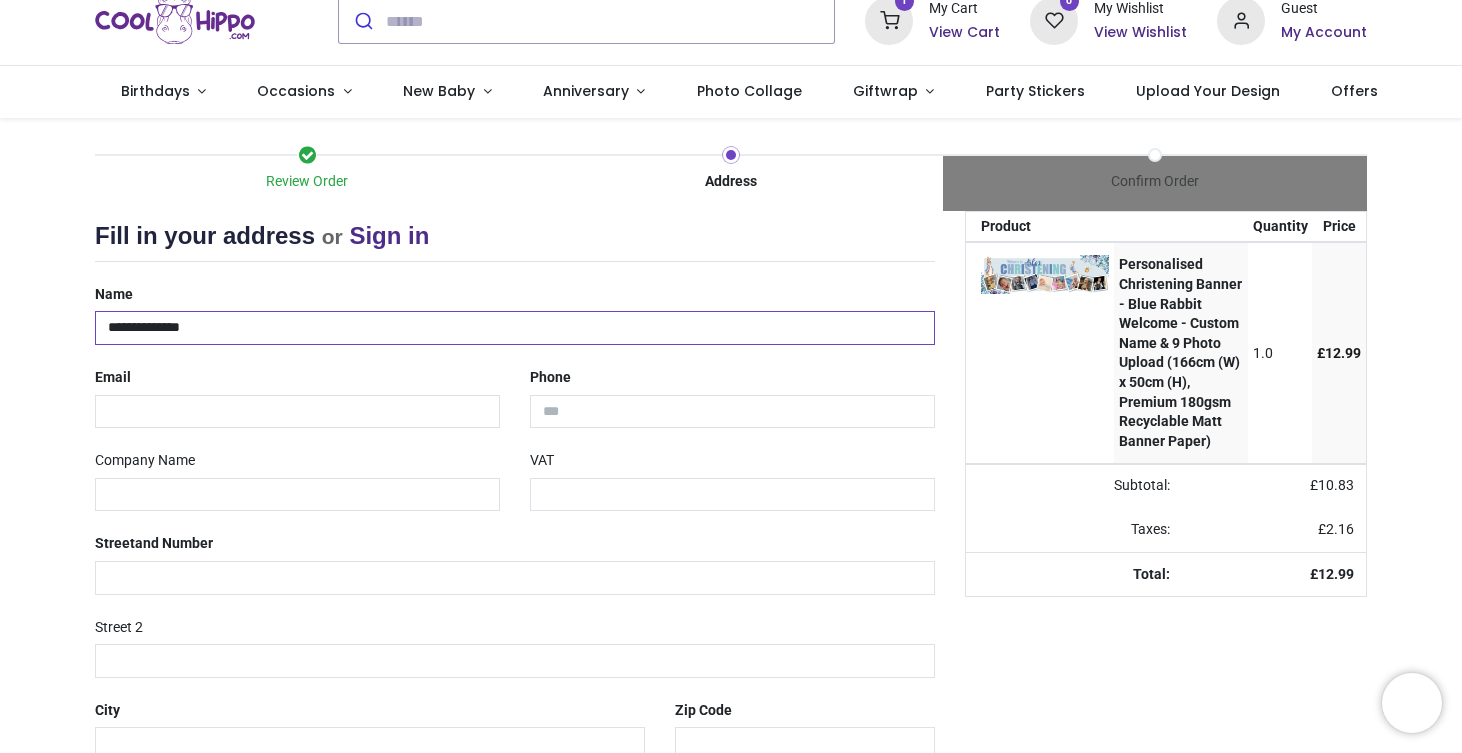 type on "**********" 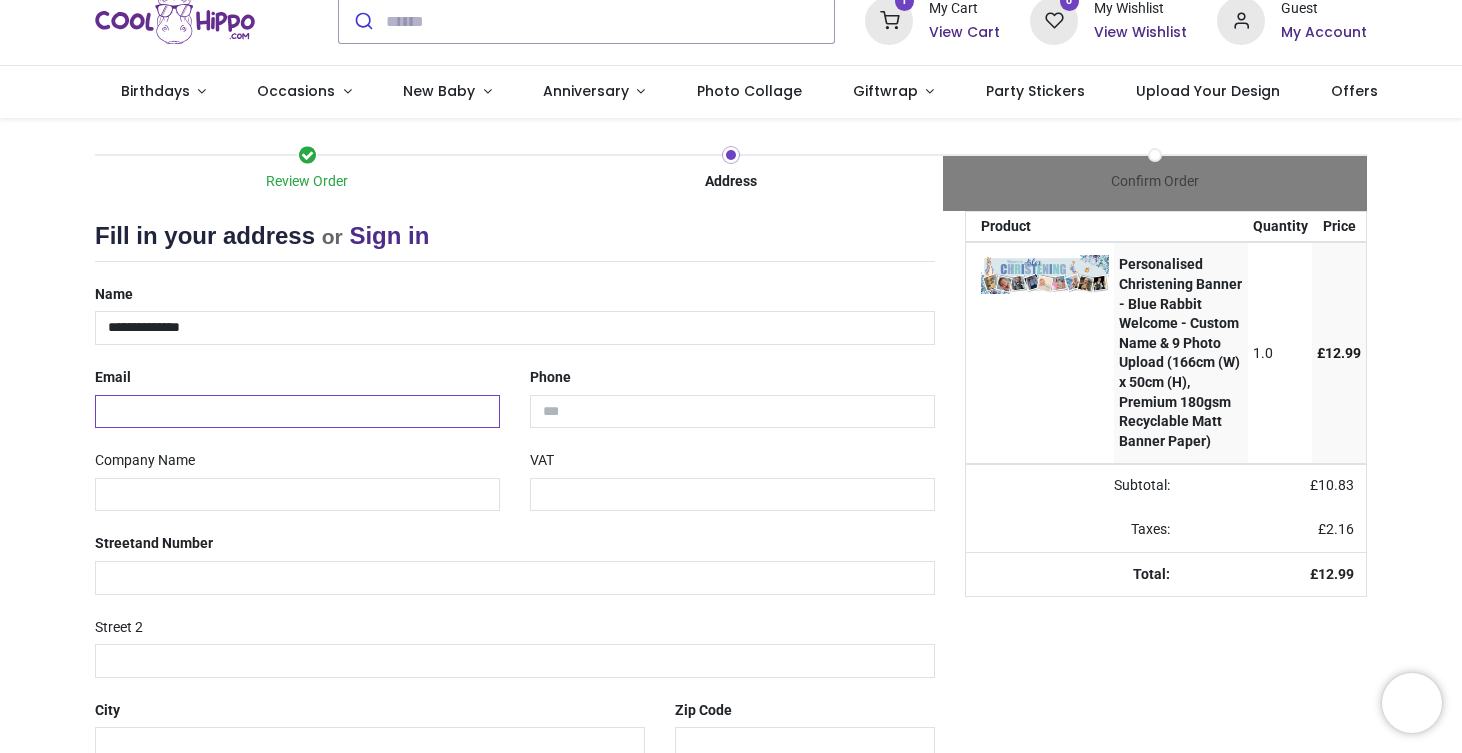 type on "**********" 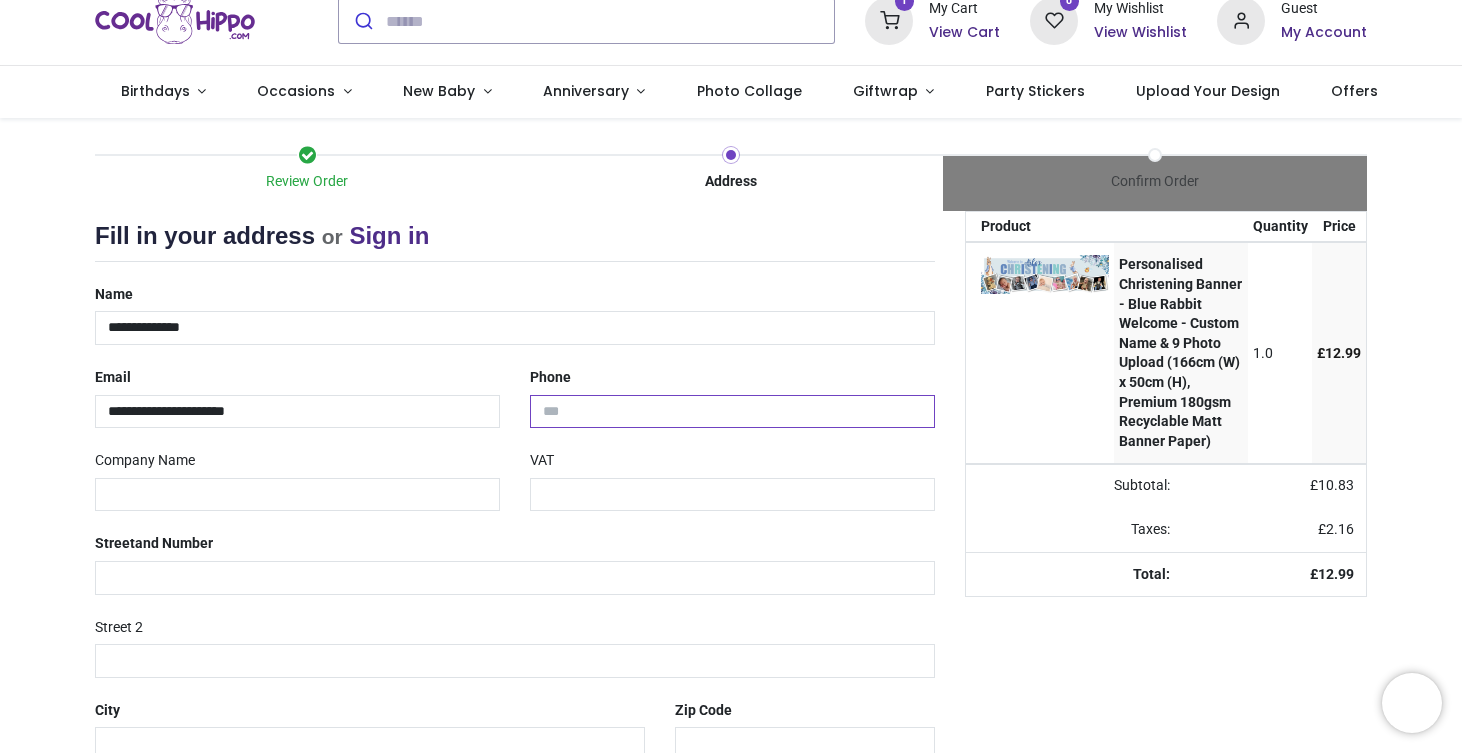 click at bounding box center [732, 412] 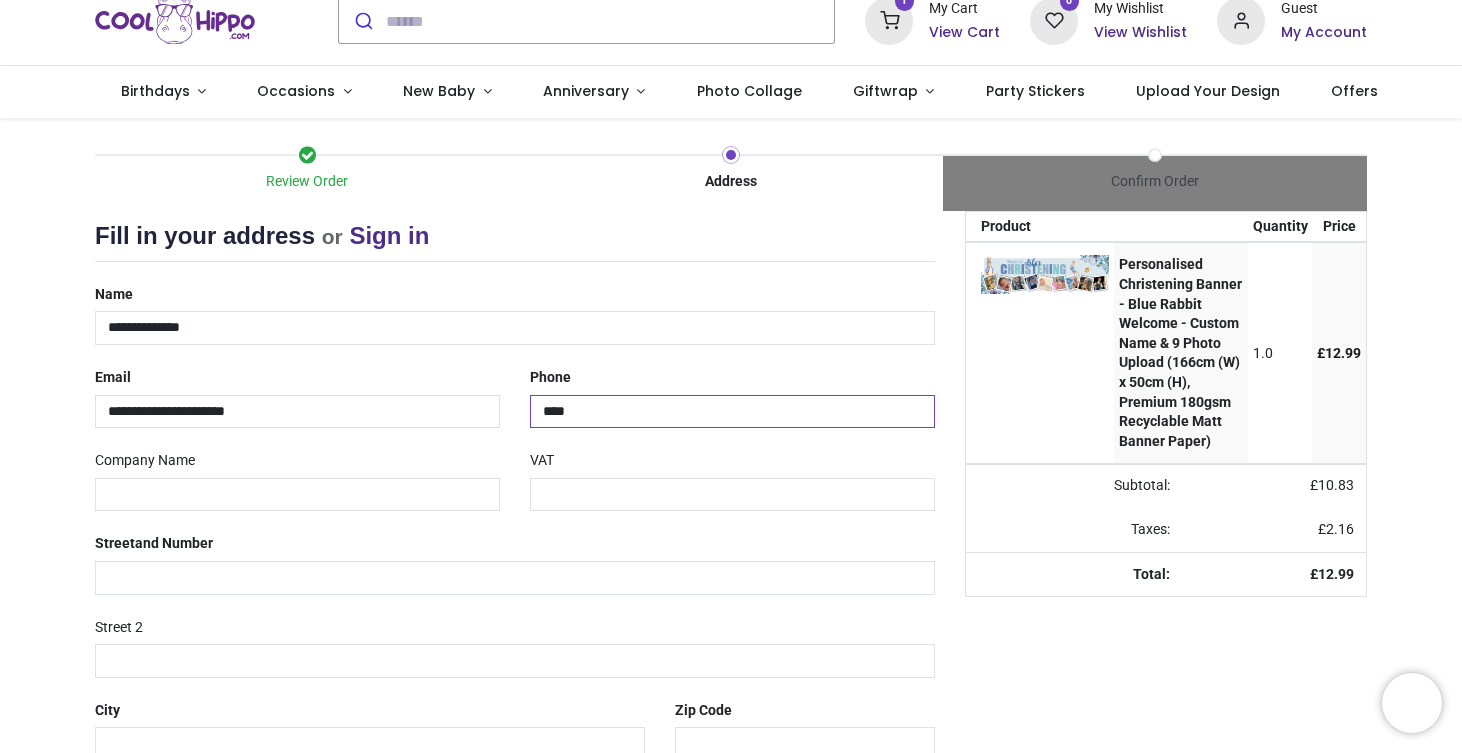 type on "*****" 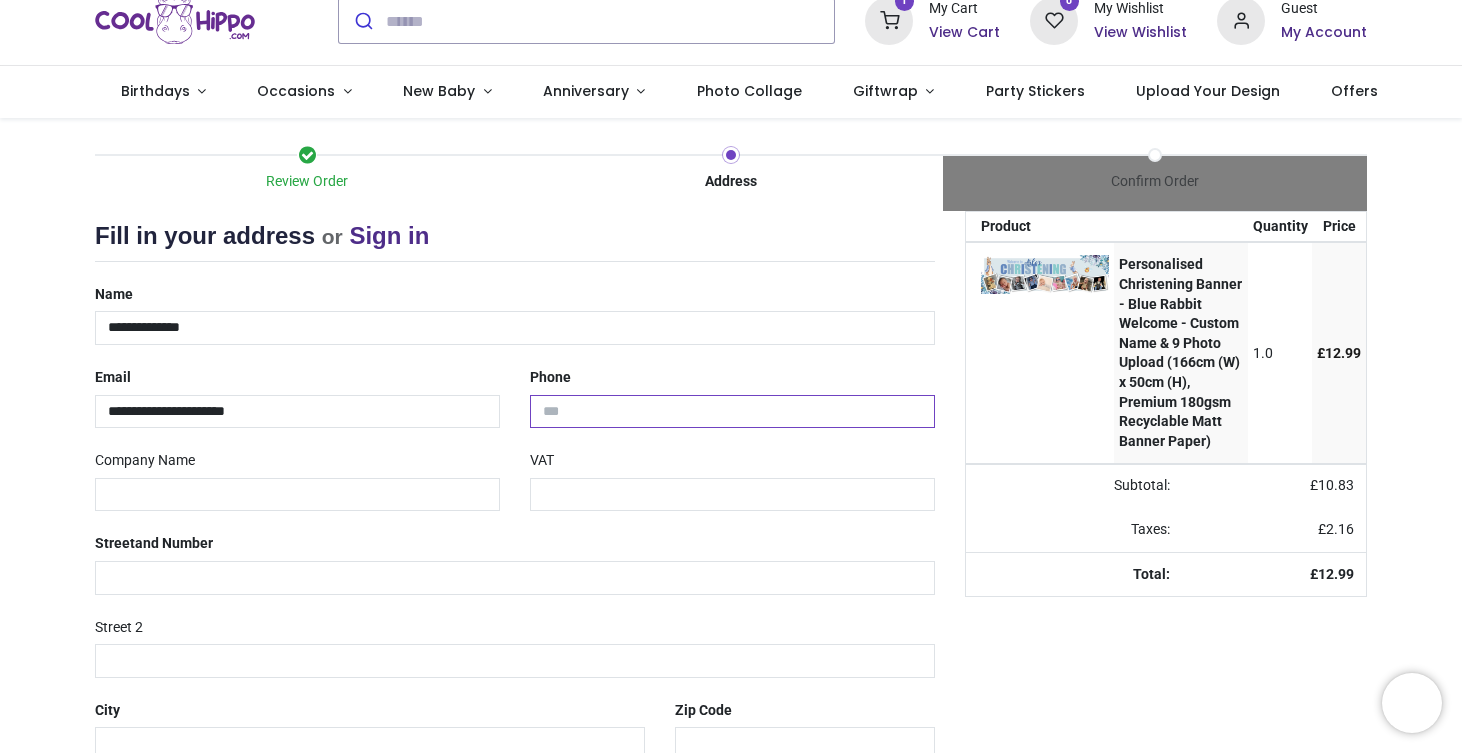 type on "**********" 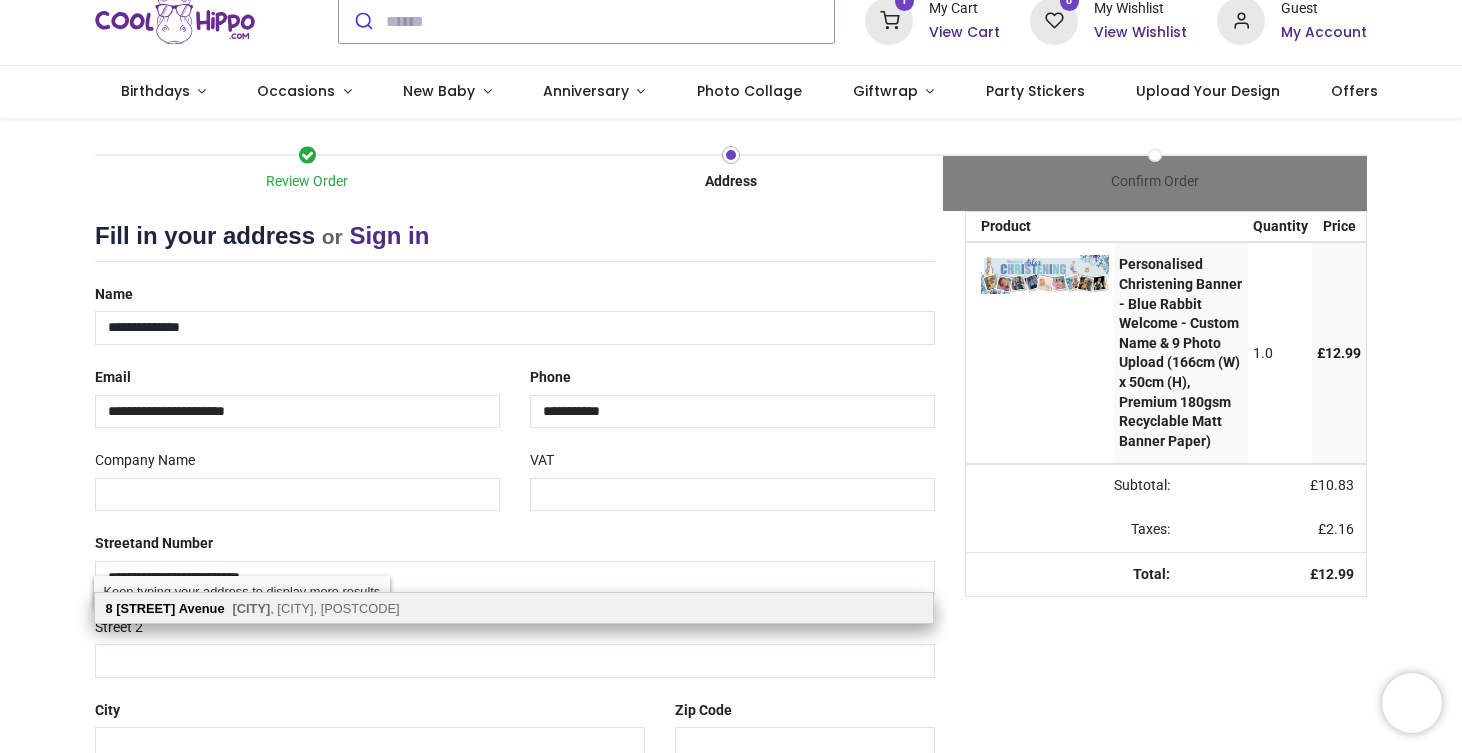 click on "[NUMBER] [STREET] [CITY], [CITY], [POSTCODE]" at bounding box center [514, 608] 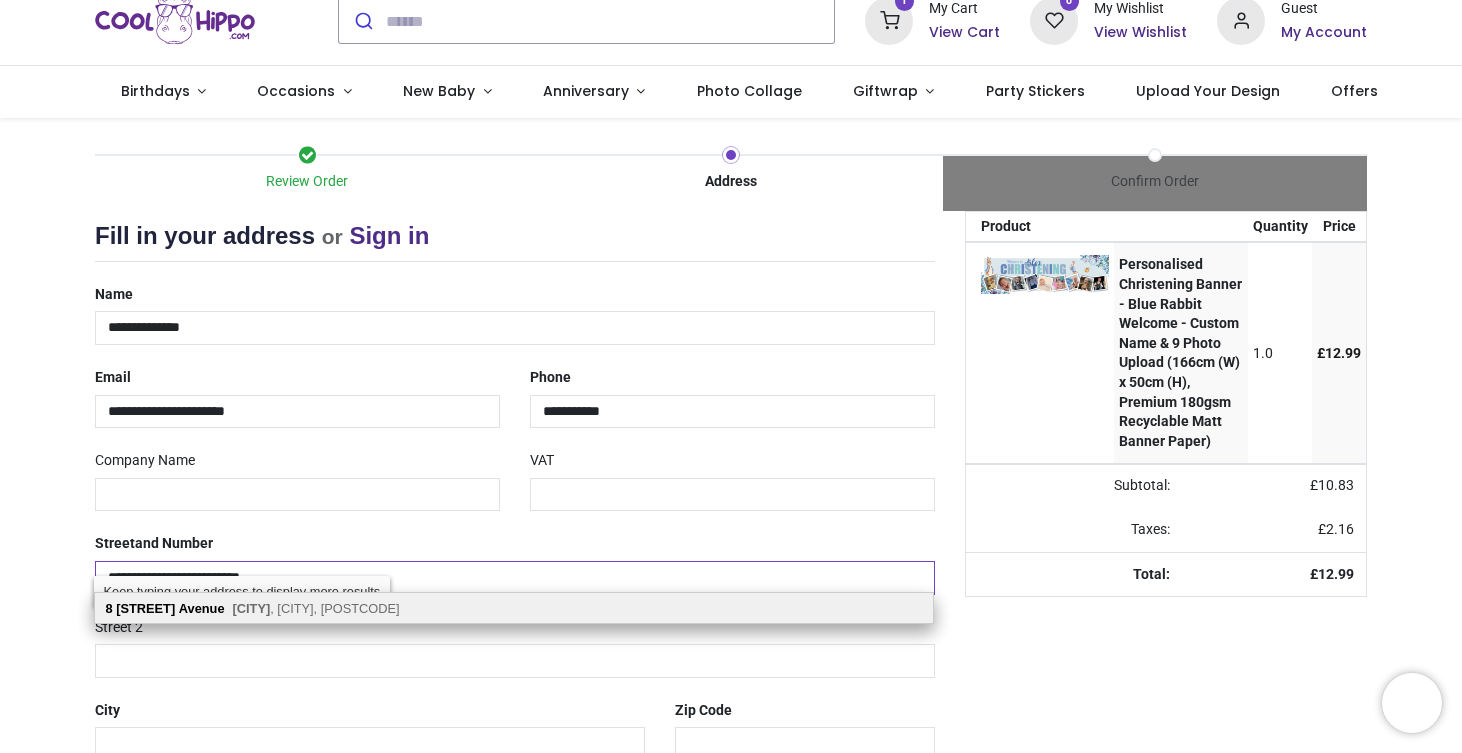 type on "**********" 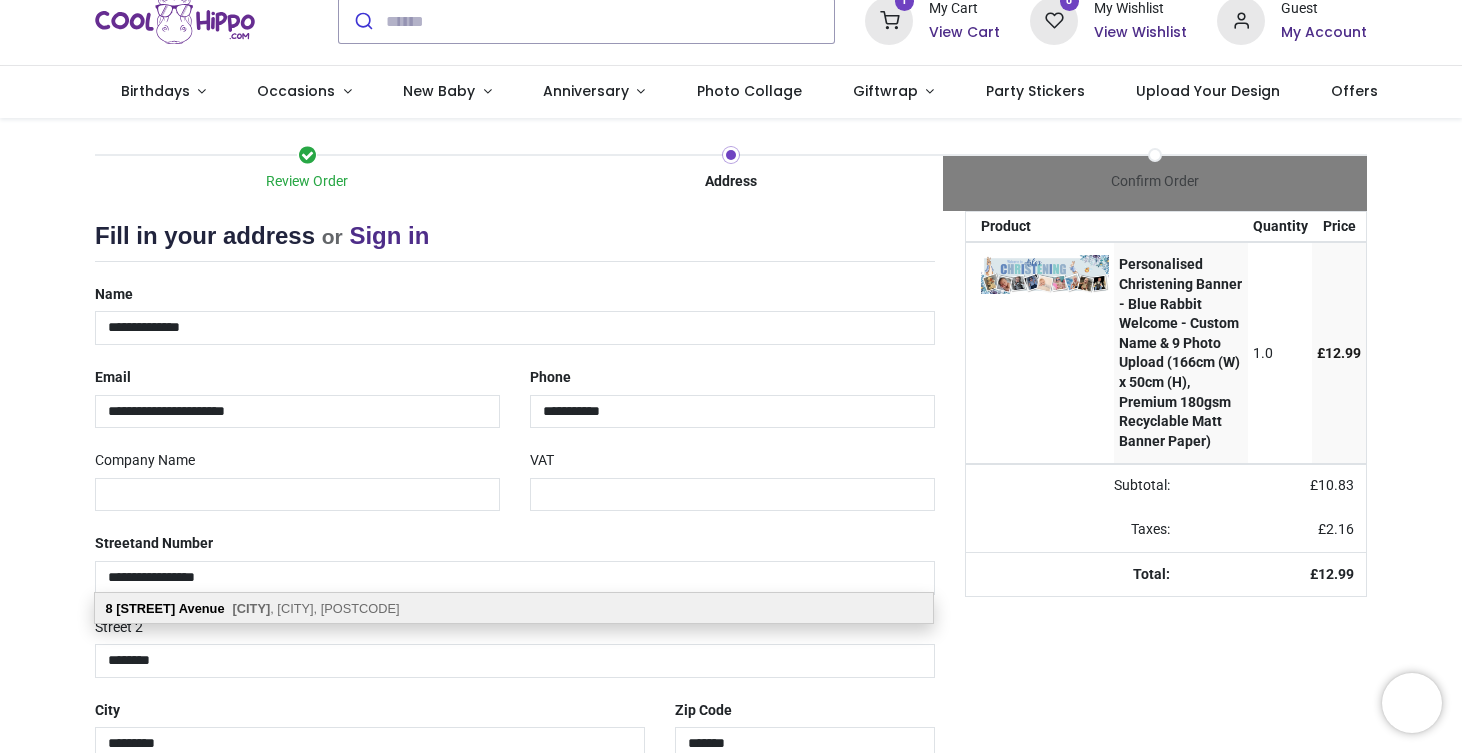 click on "[NUMBER] [STREET] [CITY], [CITY], [POSTCODE]" at bounding box center [514, 608] 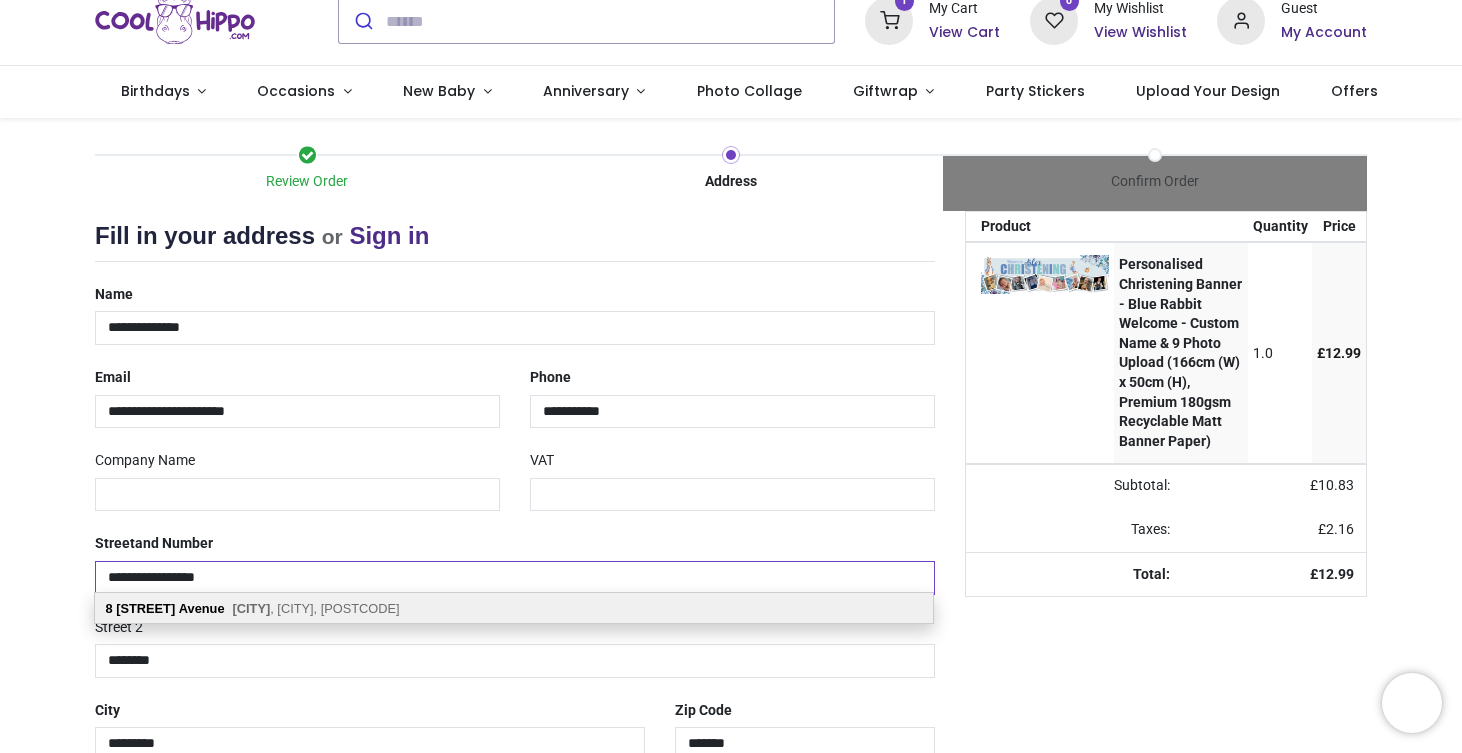 select on "***" 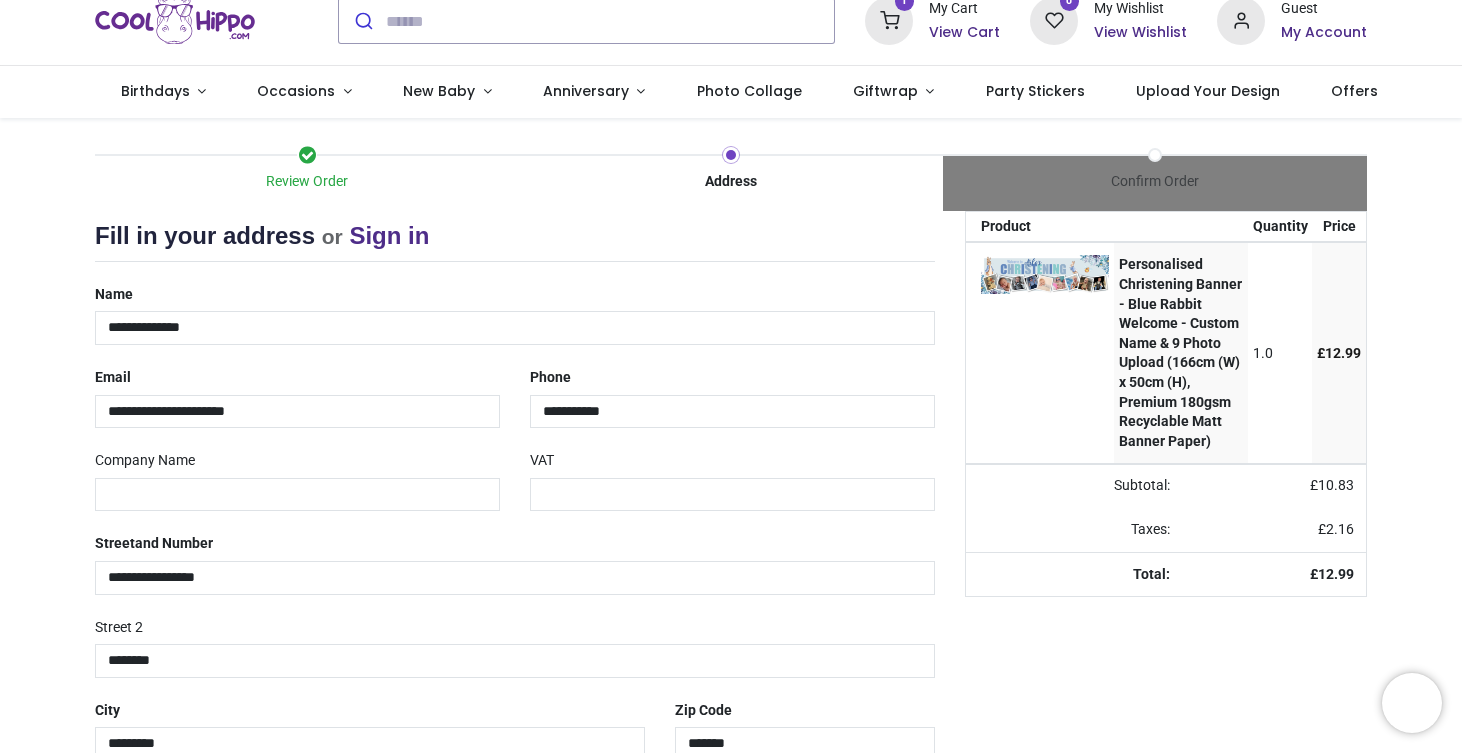 click on "Your order:    £  12.99
Product
Quantity
Price
Personalised Christening Banner - Blue Rabbit Welcome - Custom Name & 9 Photo Upload (166cm (W) x 50cm (H), Premium 180gsm Recyclable Matt Banner Paper)
1.0 £  12.99" at bounding box center [1166, 580] 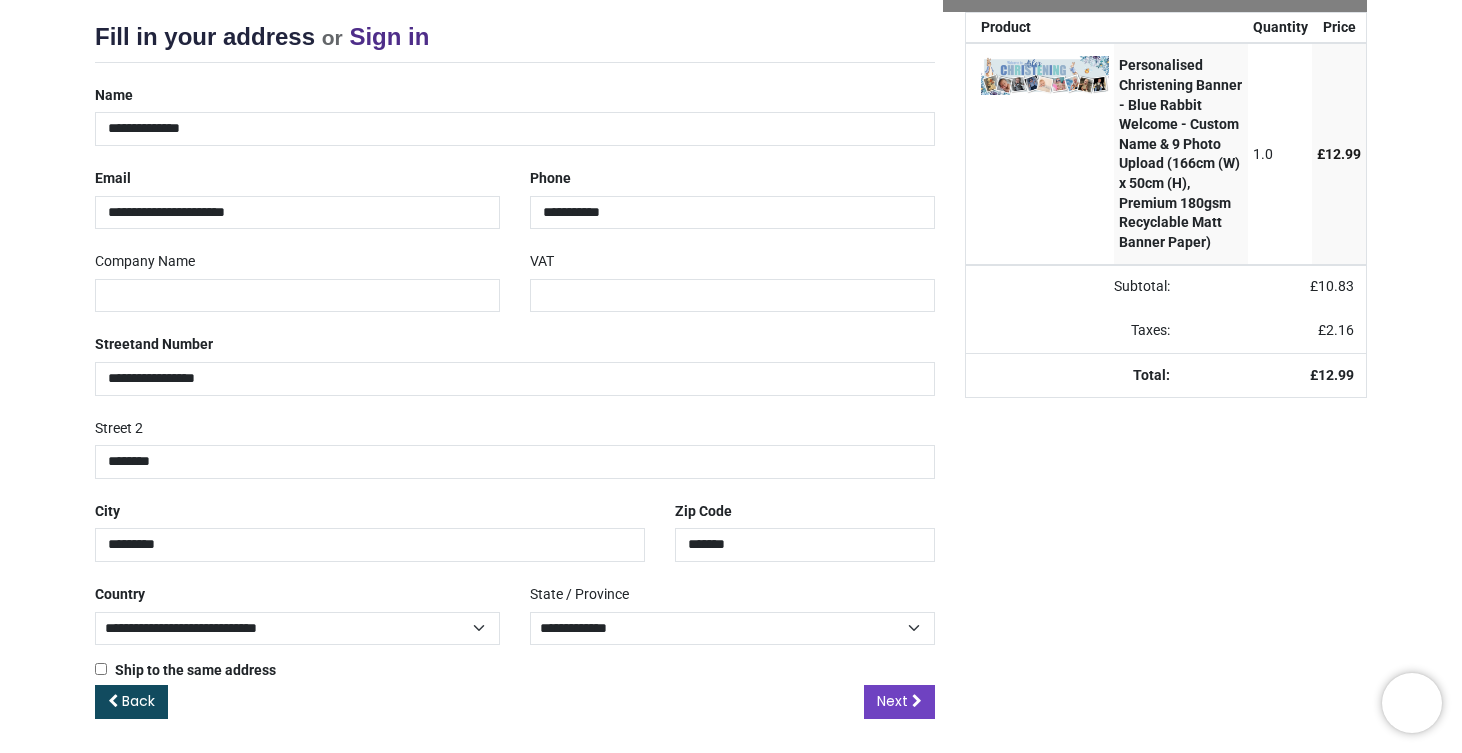 scroll, scrollTop: 256, scrollLeft: 0, axis: vertical 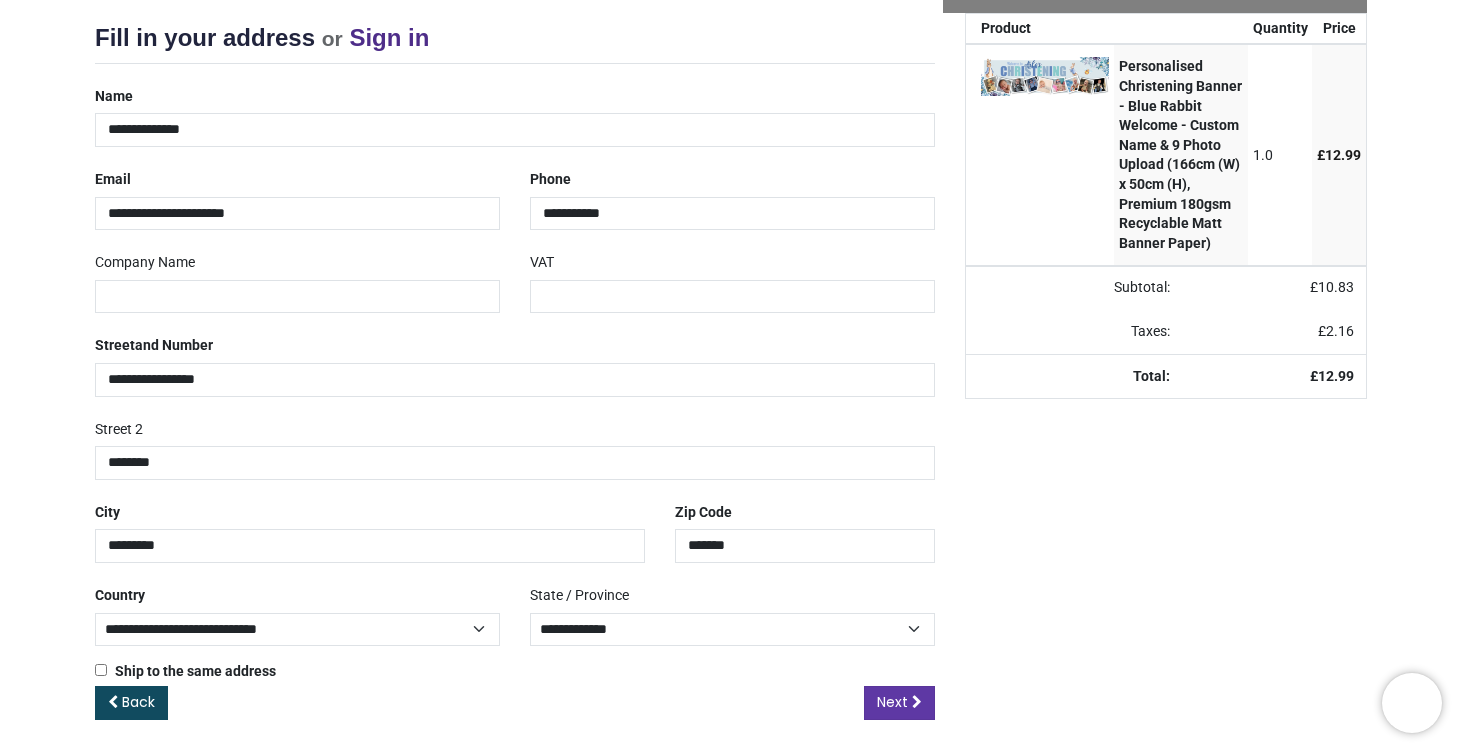 click on "Next" at bounding box center (892, 702) 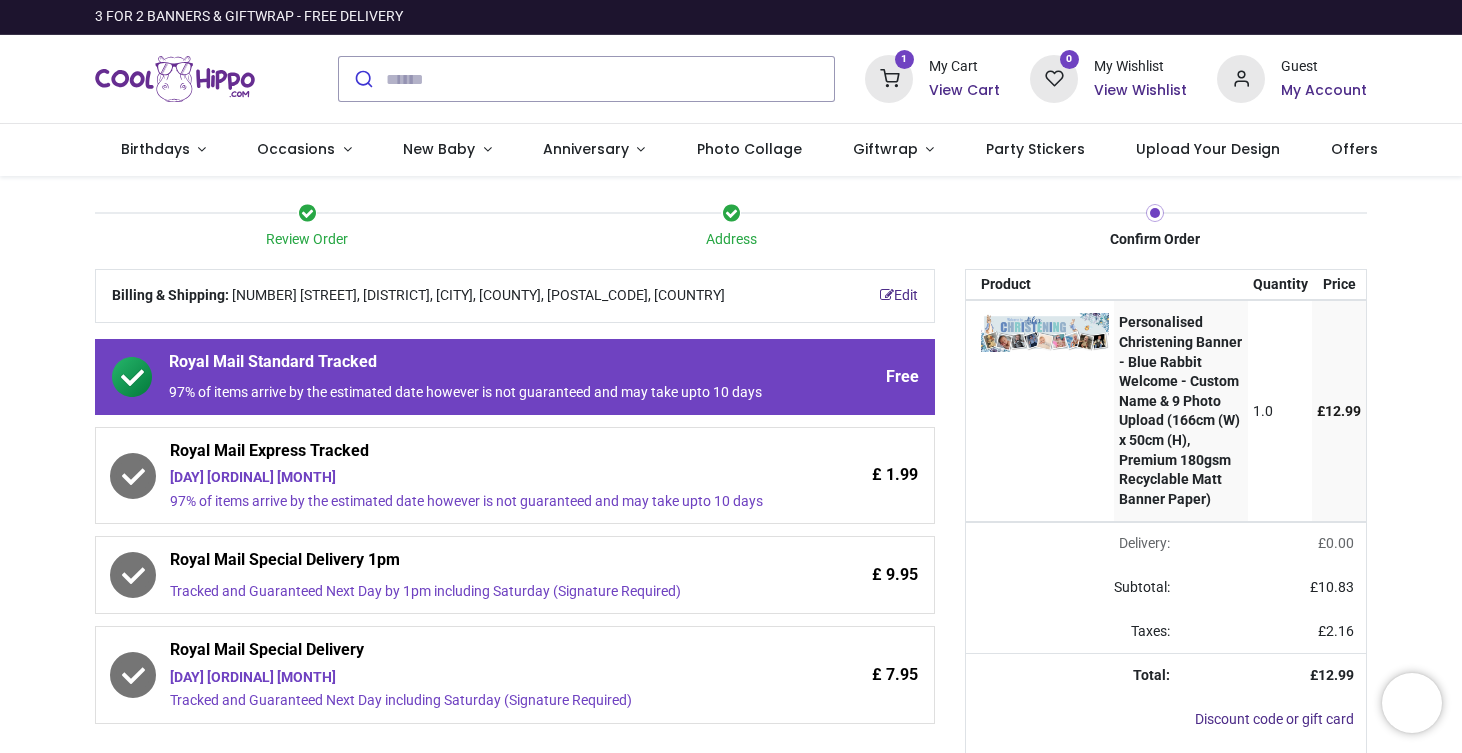 scroll, scrollTop: 0, scrollLeft: 0, axis: both 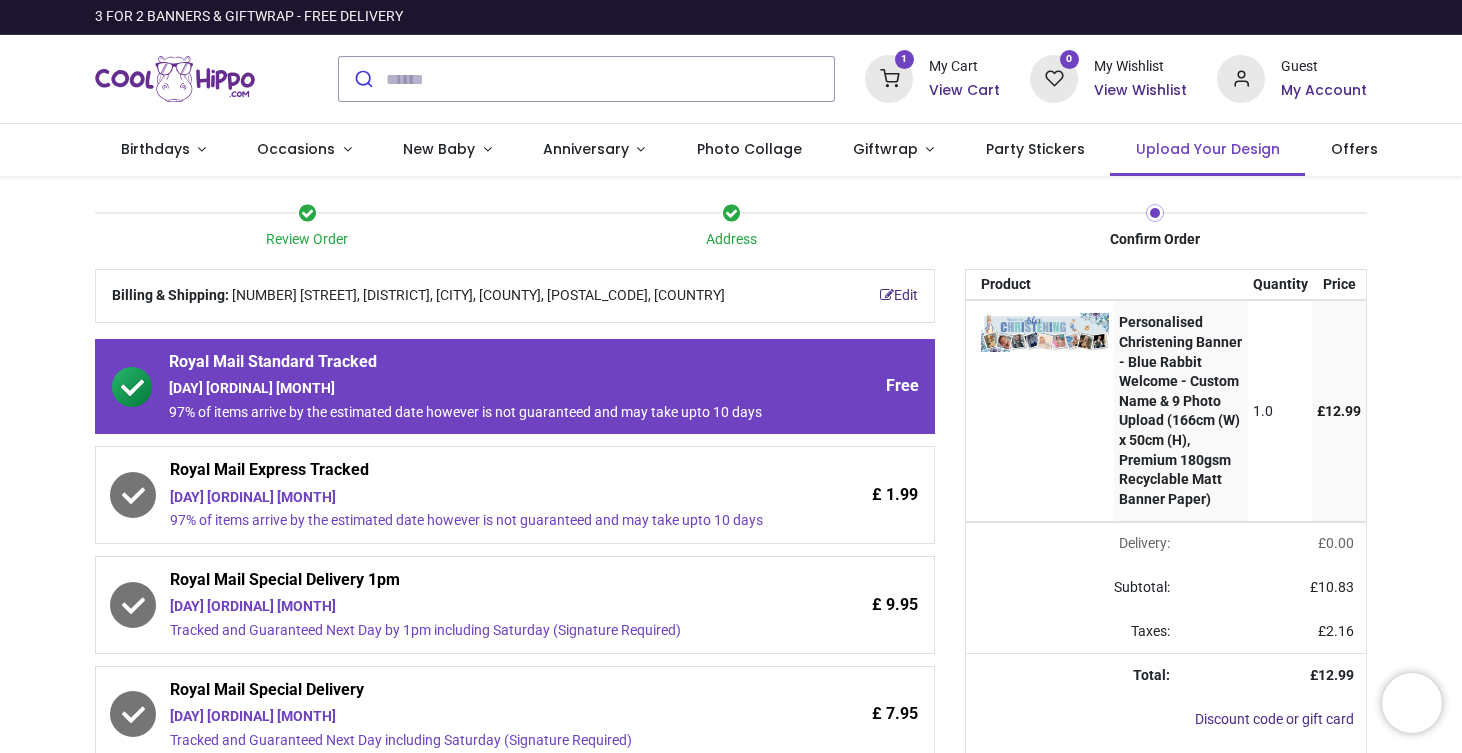 click on "Upload Your Design" at bounding box center (1208, 149) 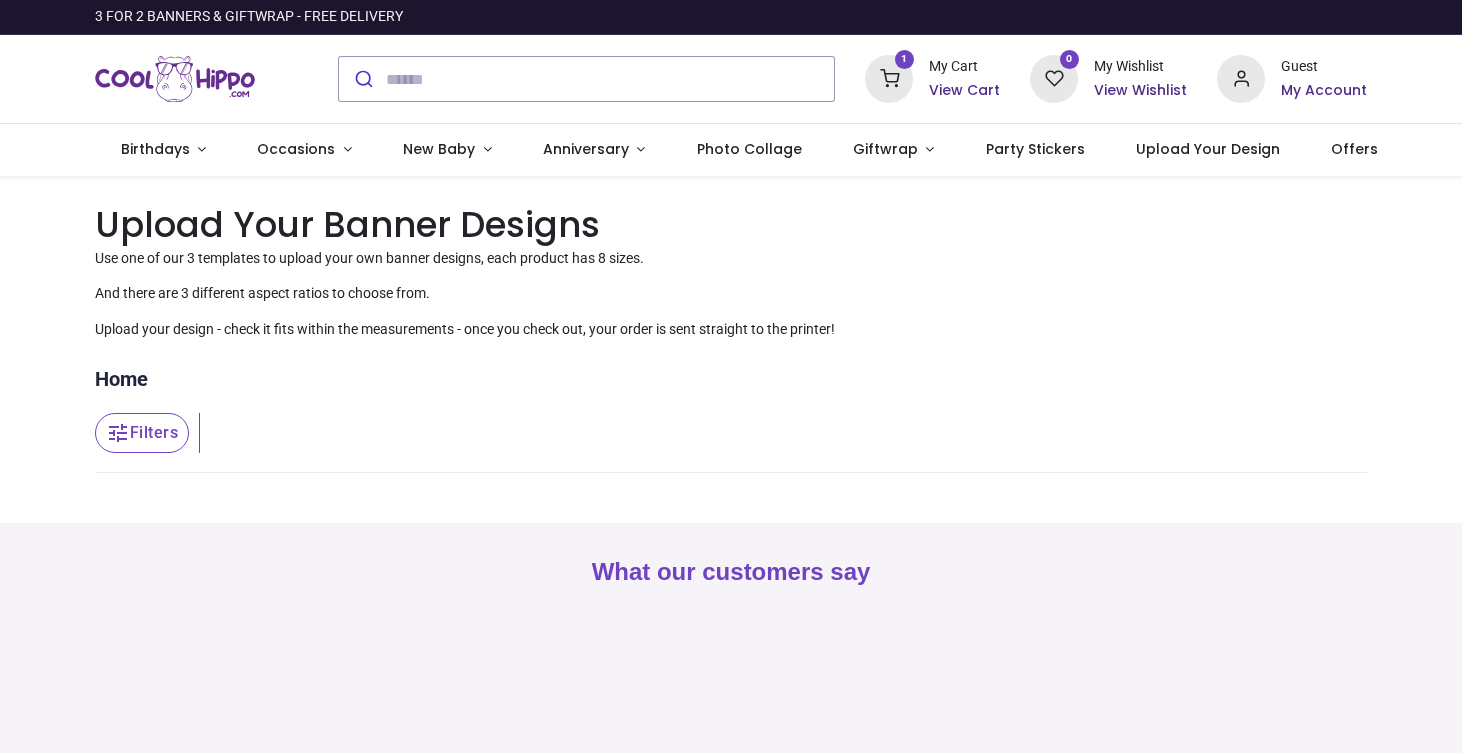 scroll, scrollTop: 0, scrollLeft: 0, axis: both 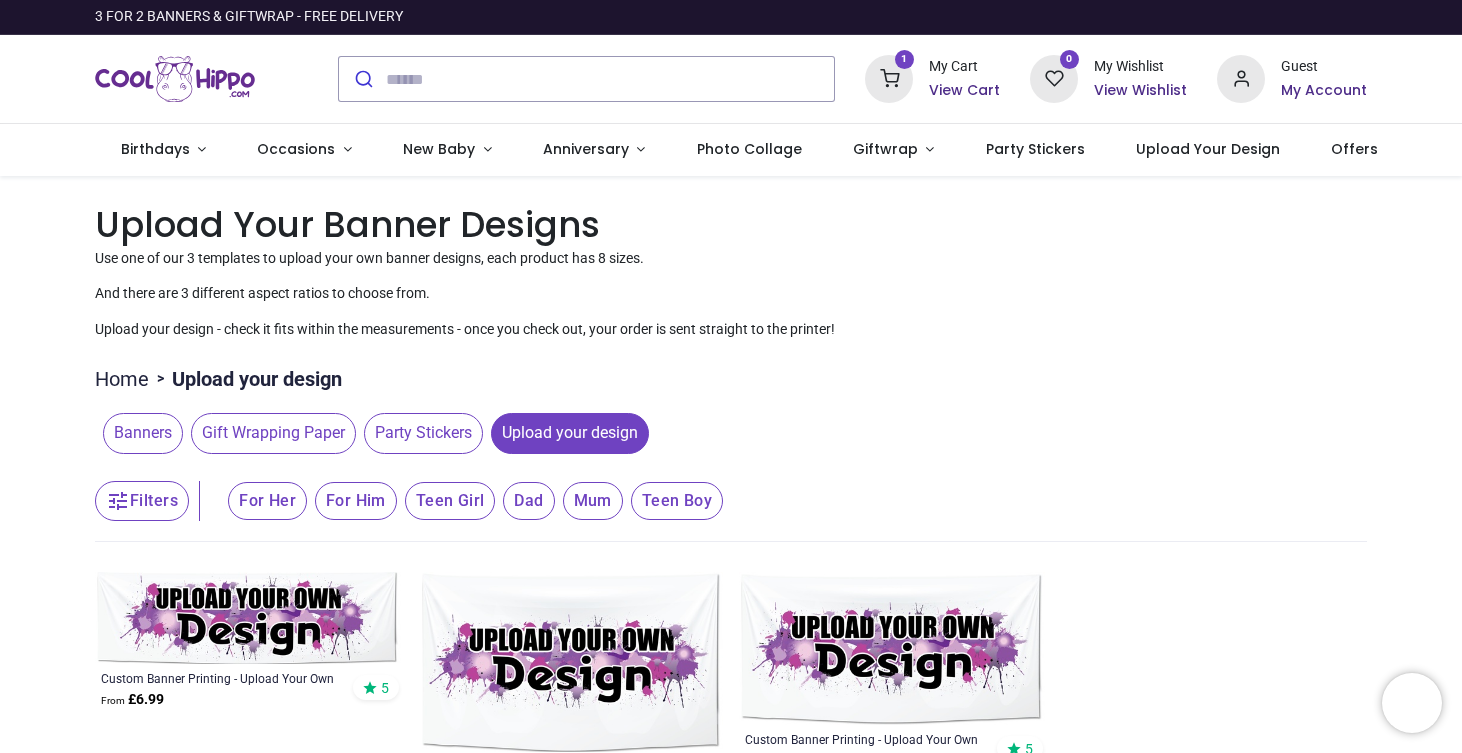 click on "View Cart" at bounding box center [964, 91] 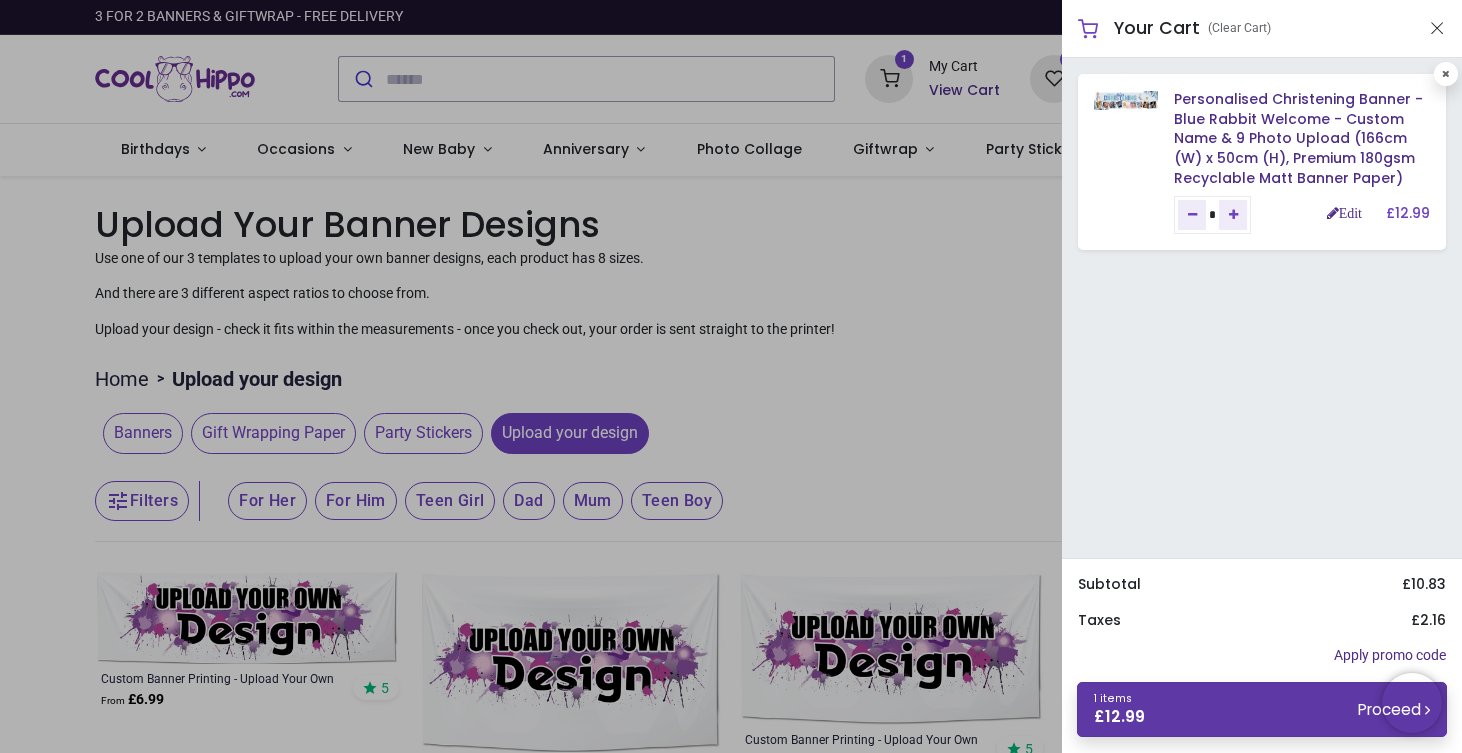 click on "1 items
£  12.99
Proceed" at bounding box center [1262, 709] 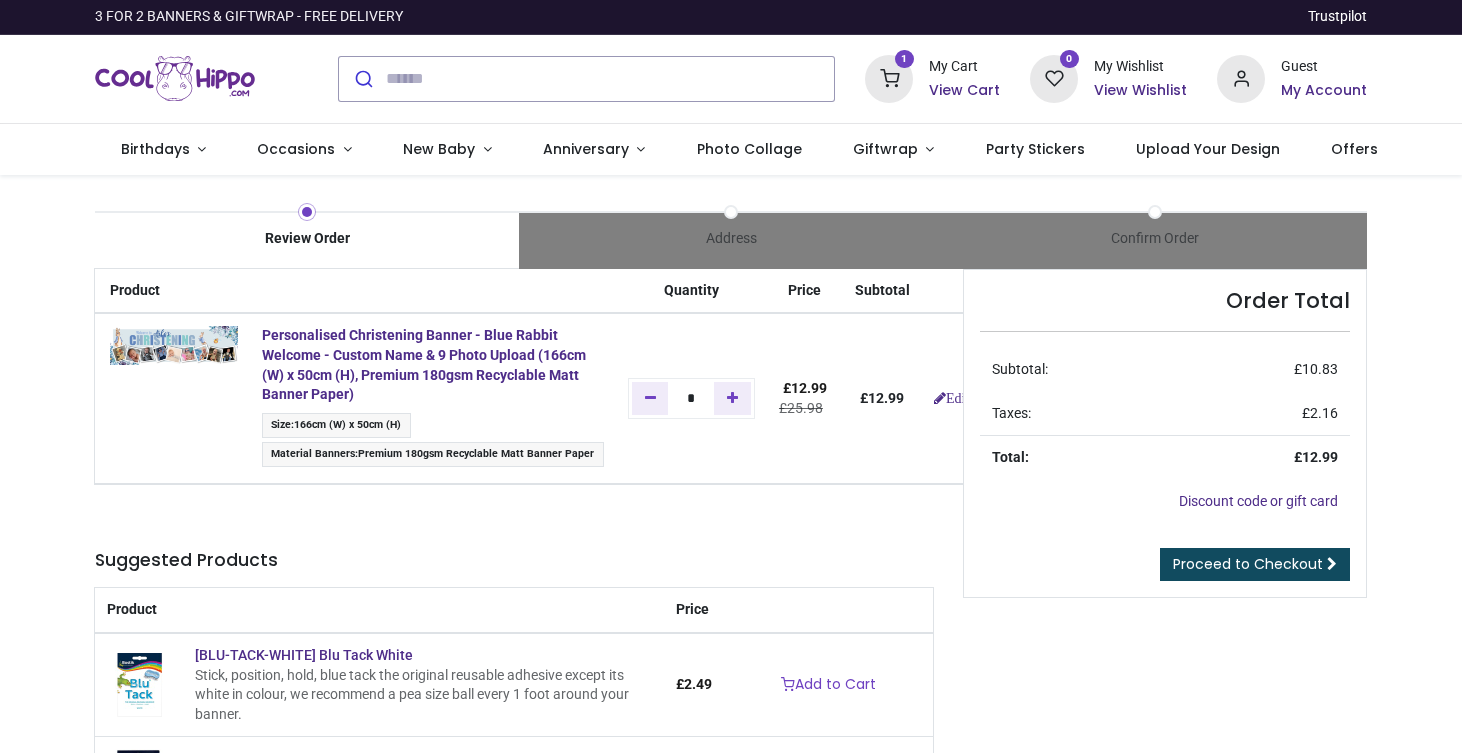 scroll, scrollTop: 0, scrollLeft: 0, axis: both 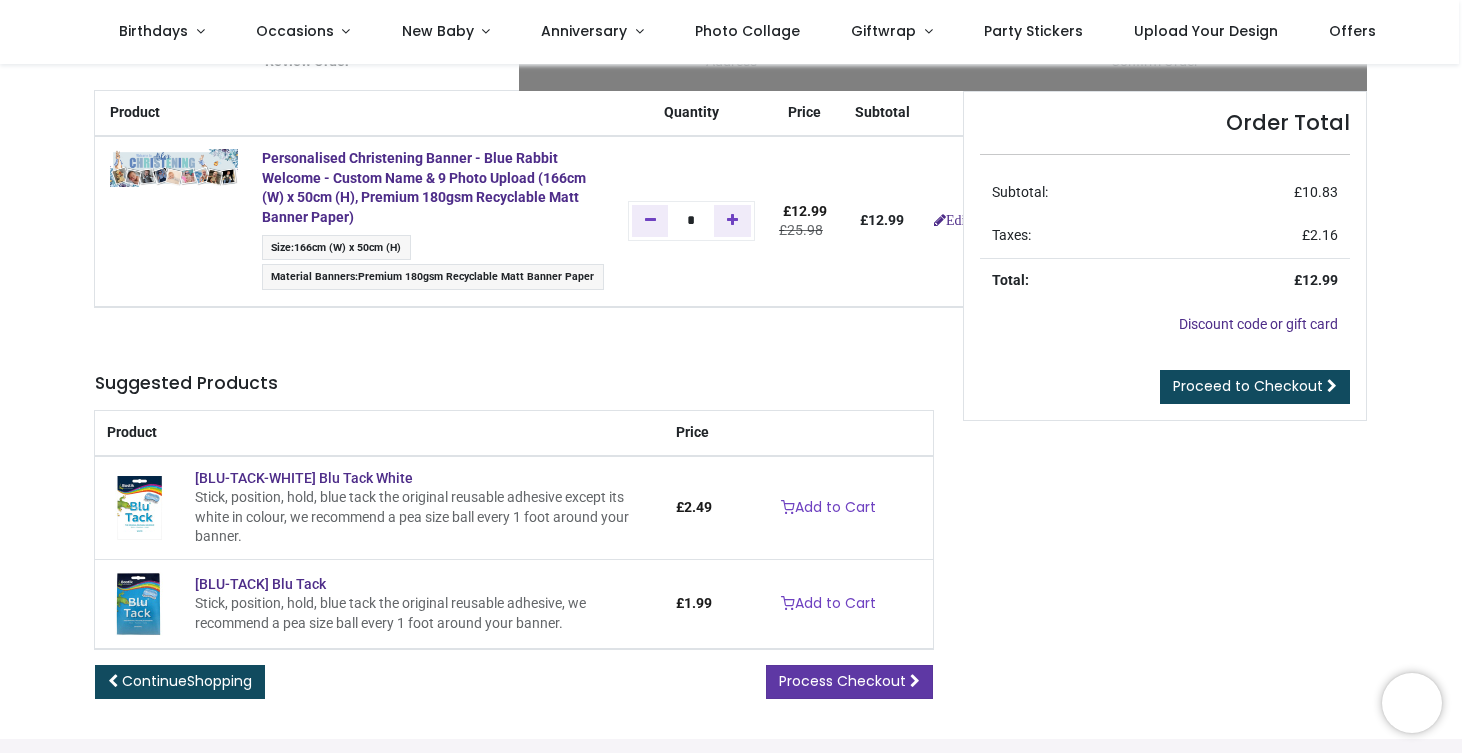 click on "Process Checkout" at bounding box center (842, 681) 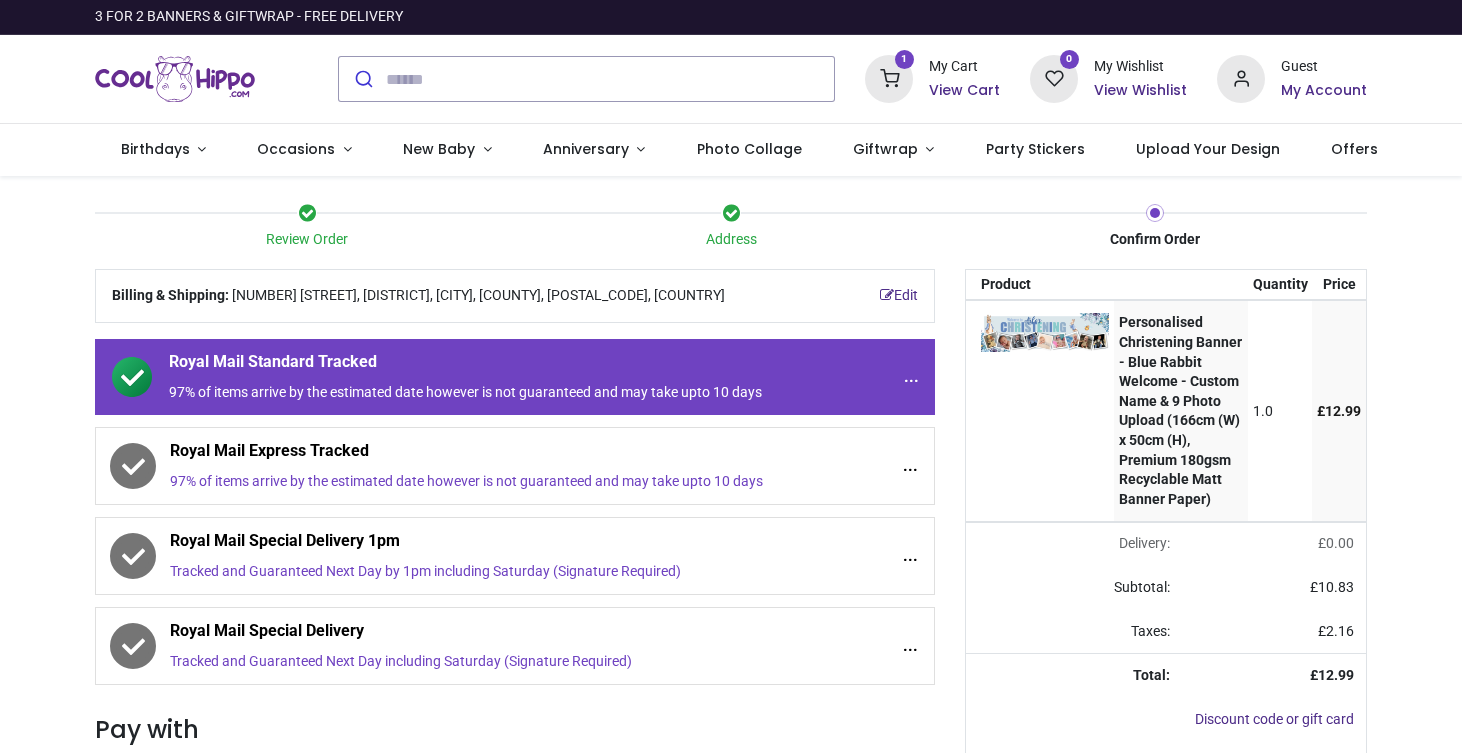 scroll, scrollTop: 0, scrollLeft: 0, axis: both 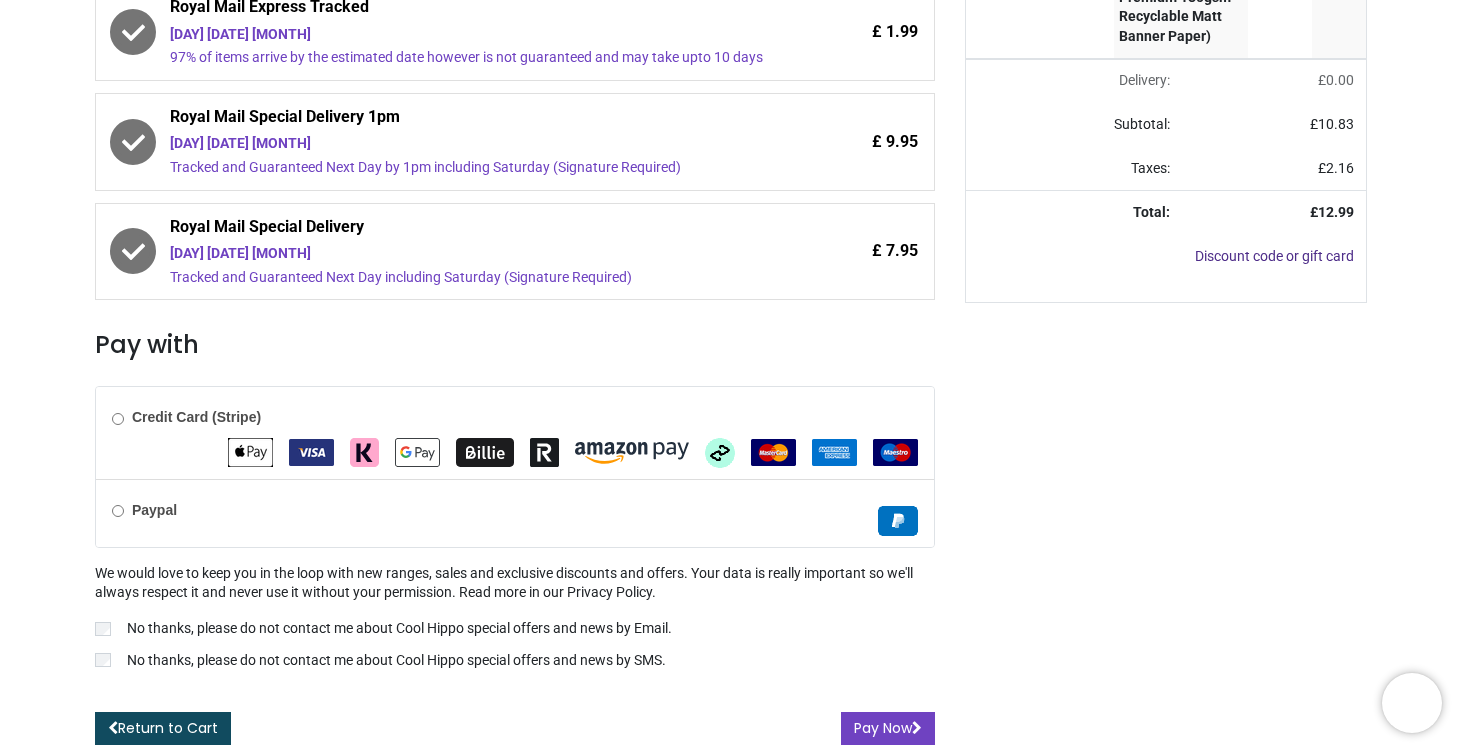 click on "Paypal" at bounding box center (144, 511) 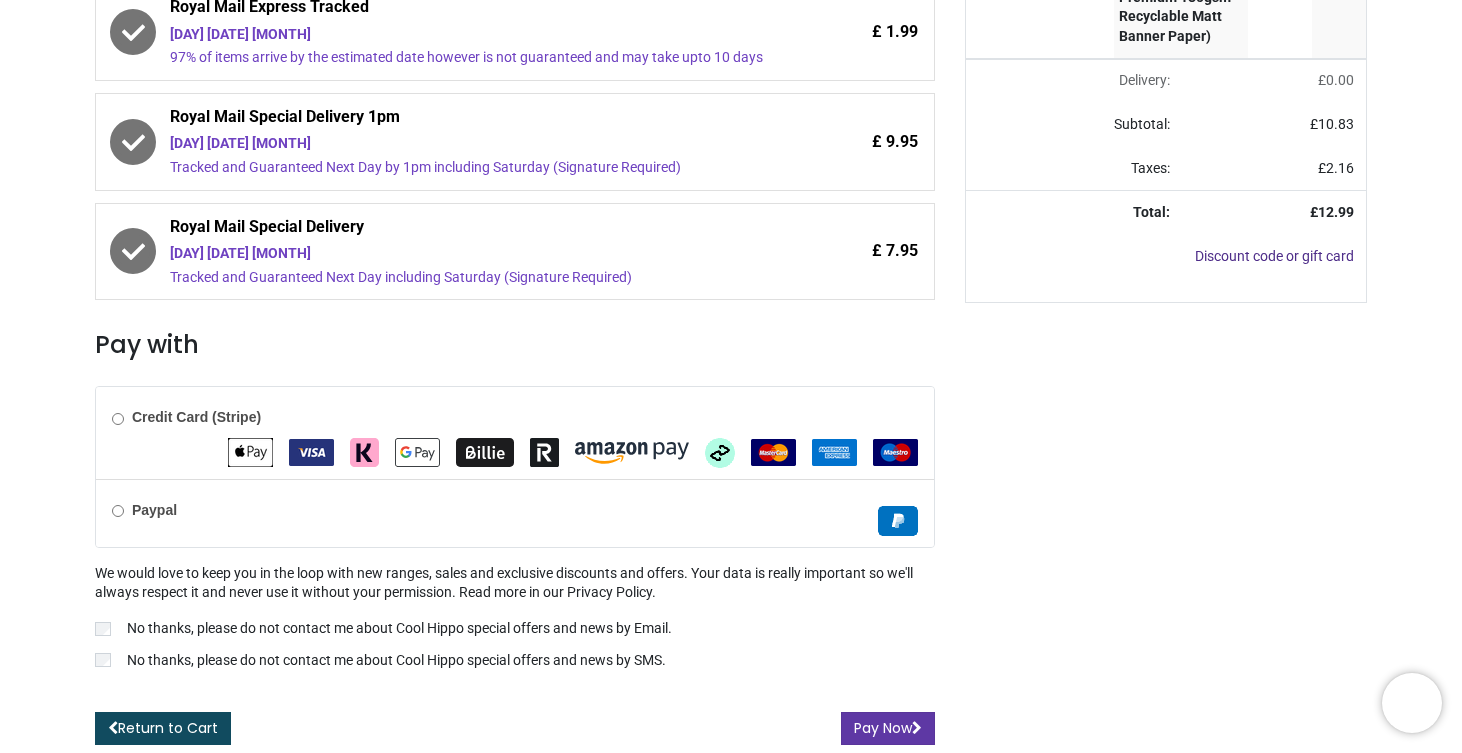 click on "Pay Now" at bounding box center (888, 729) 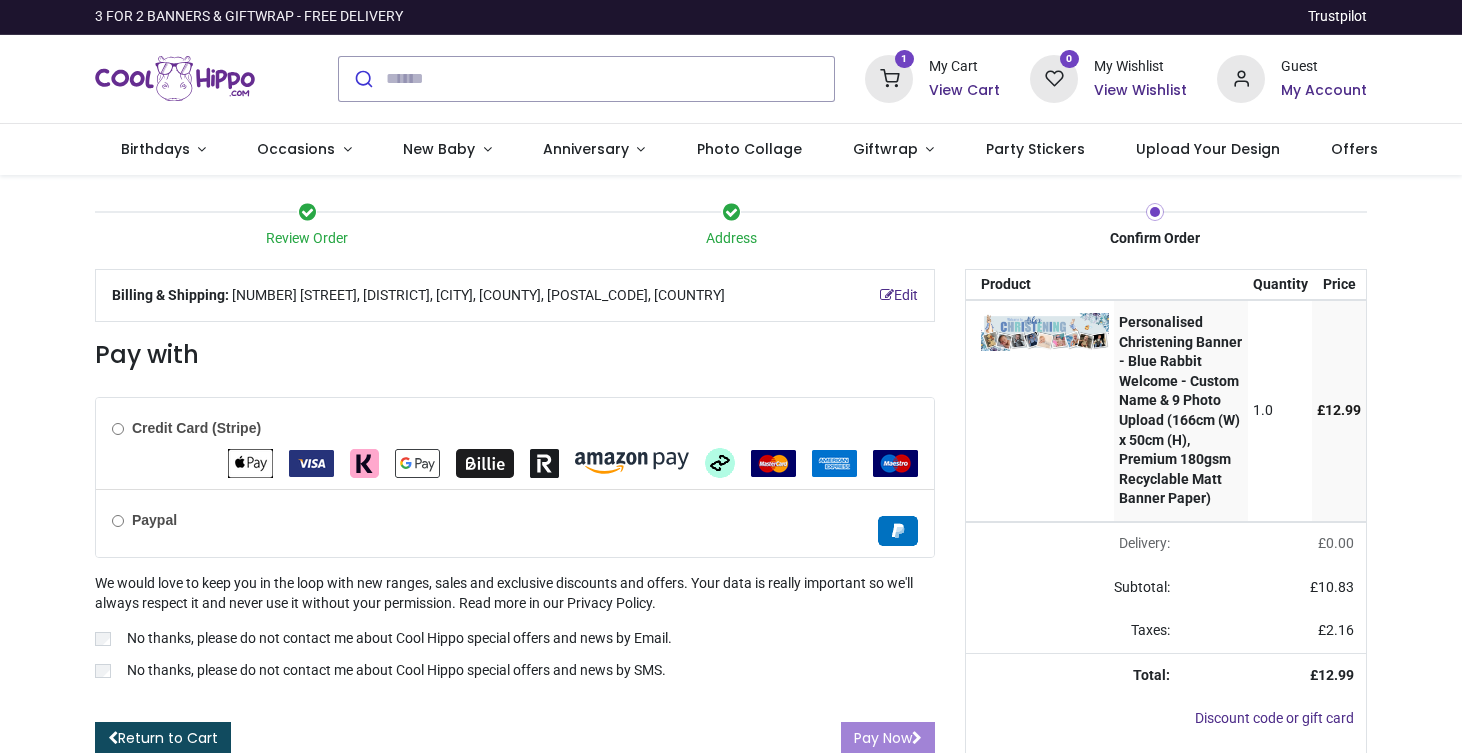 scroll, scrollTop: 0, scrollLeft: 0, axis: both 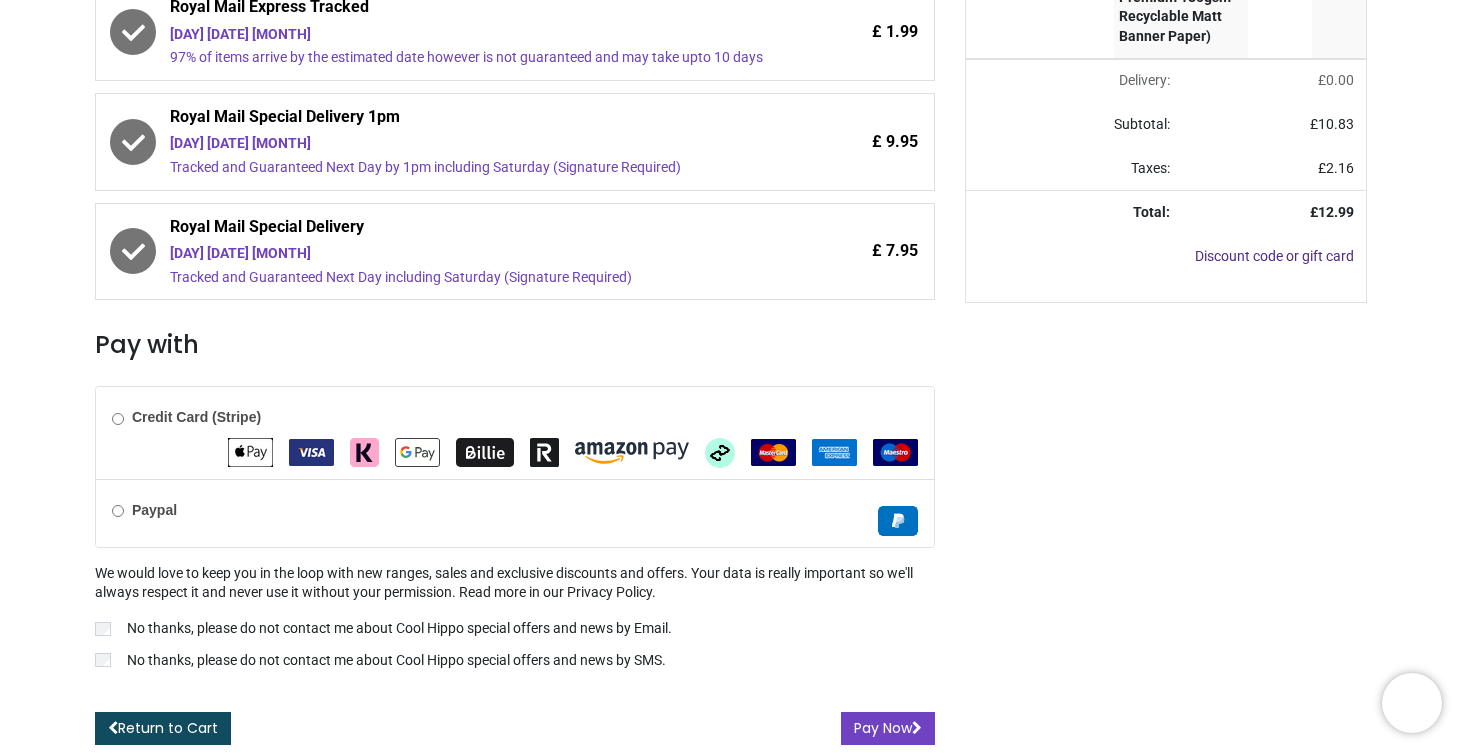 click on "Credit Card (Stripe)" at bounding box center (515, 433) 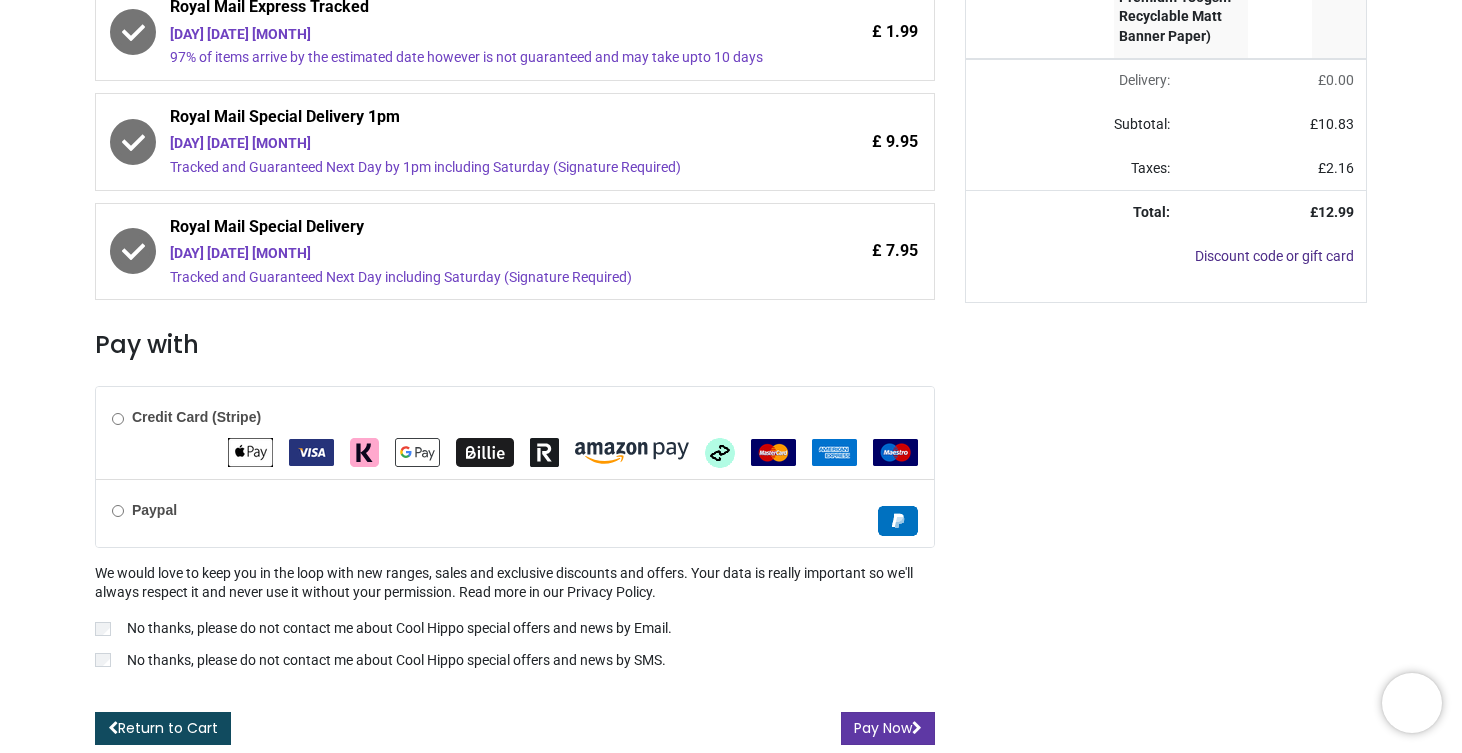 click on "Pay Now" at bounding box center (888, 729) 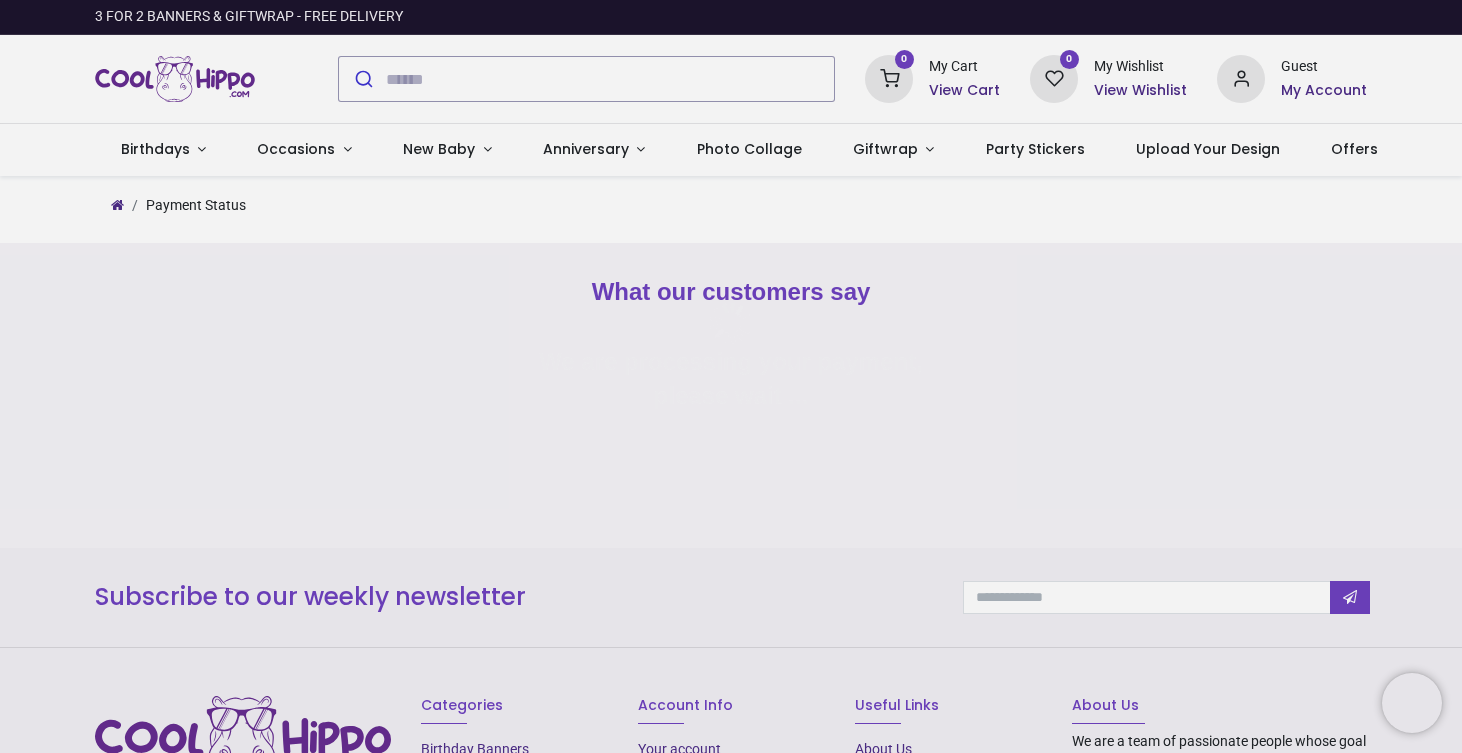 scroll, scrollTop: 0, scrollLeft: 0, axis: both 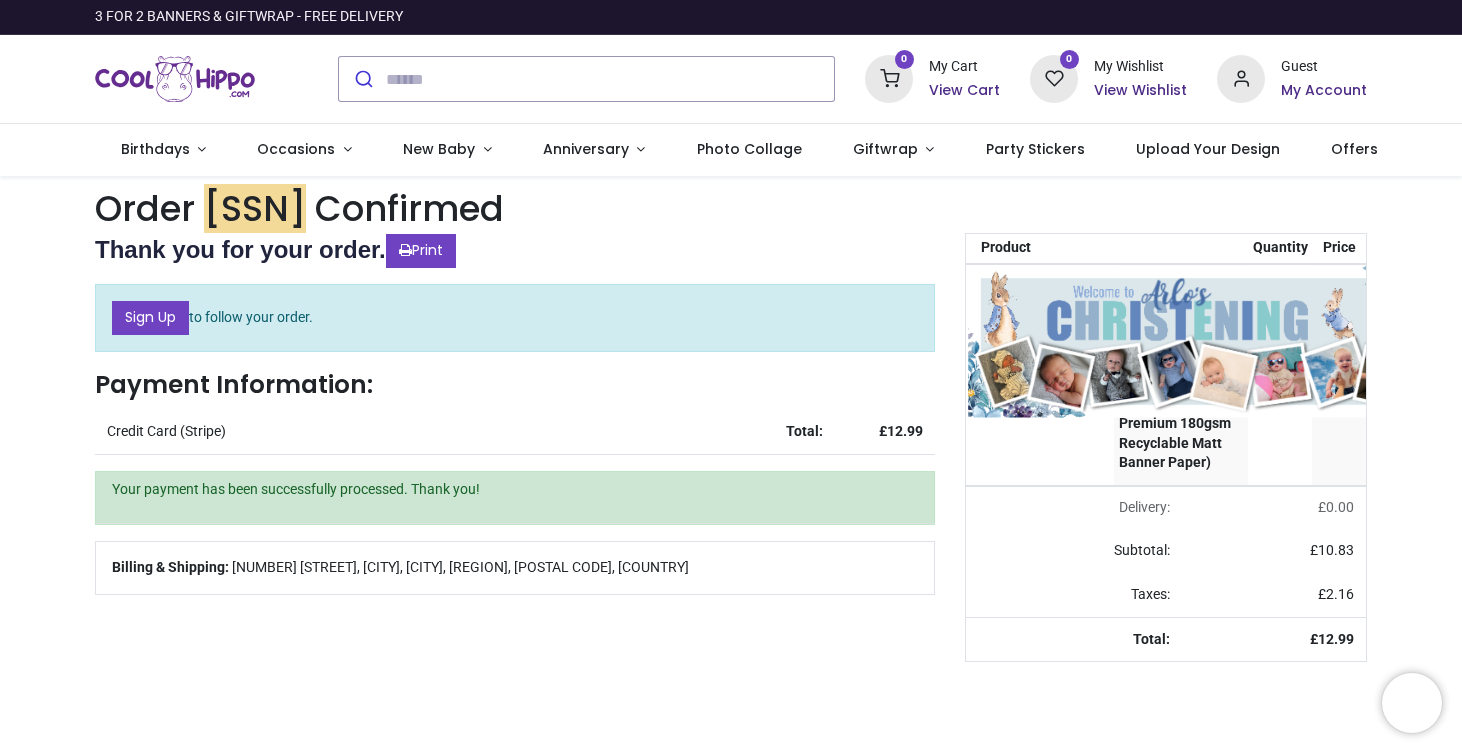 click at bounding box center (1224, 342) 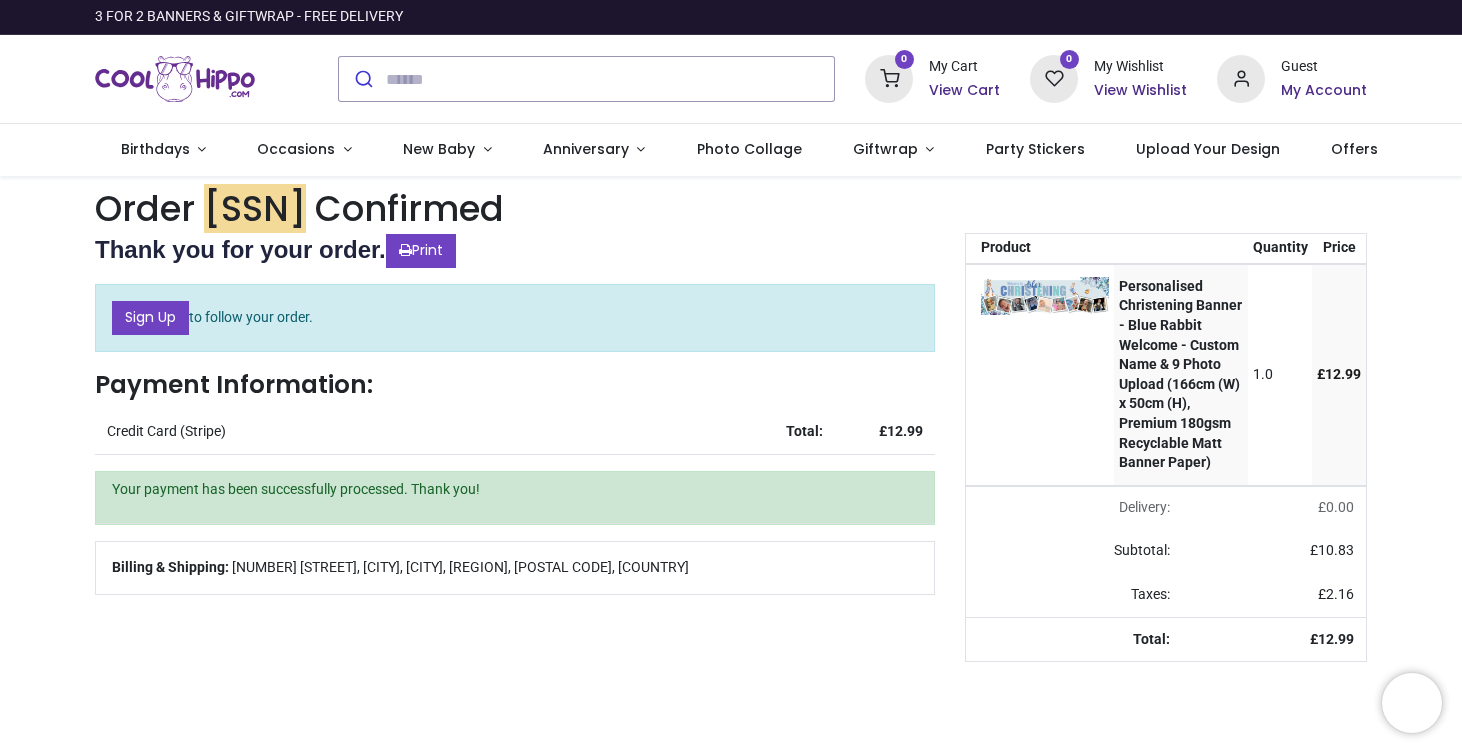 click on "Personalised Christening Banner - Blue Rabbit Welcome - Custom Name & 9 Photo Upload (166cm (W) x 50cm (H), Premium 180gsm Recyclable Matt Banner Paper)" at bounding box center [1181, 375] 